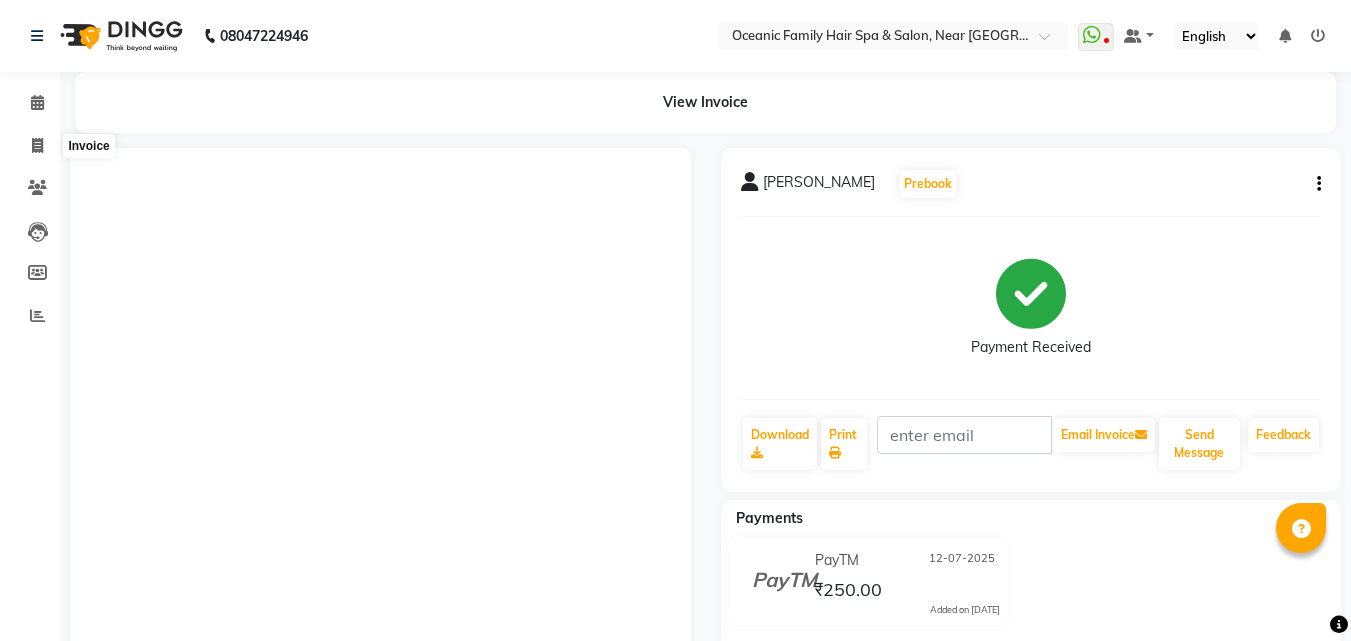 scroll, scrollTop: 0, scrollLeft: 0, axis: both 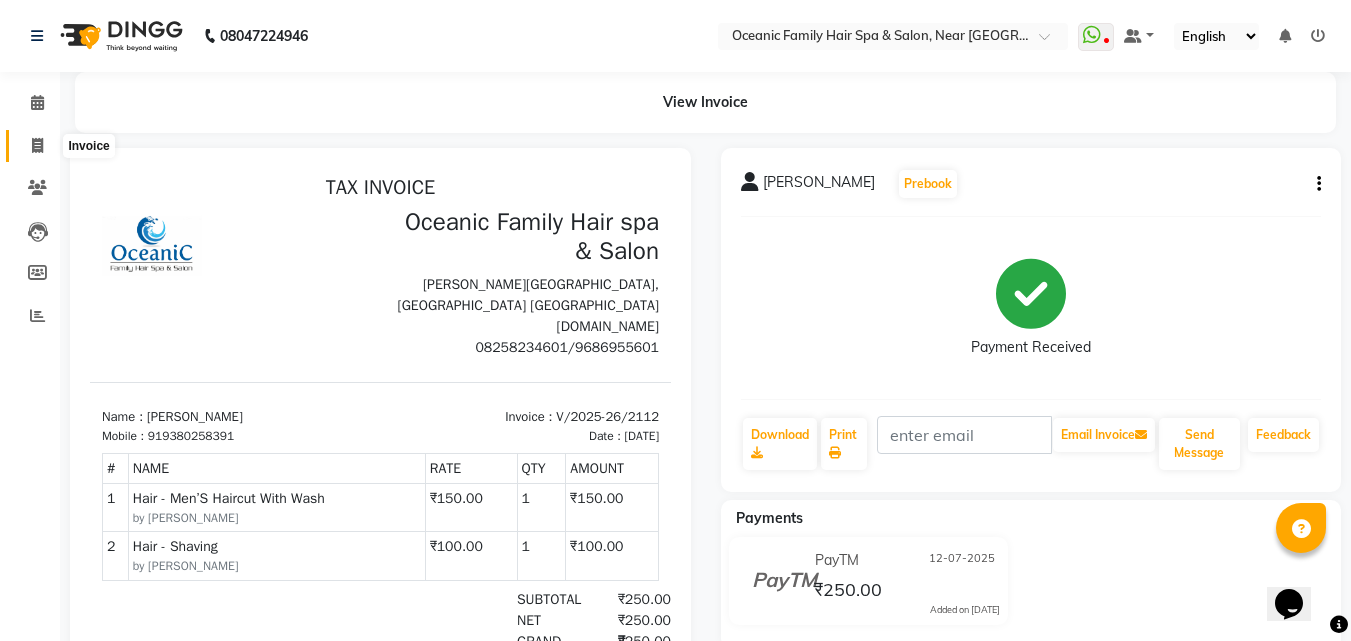 drag, startPoint x: 0, startPoint y: 0, endPoint x: 42, endPoint y: 142, distance: 148.08105 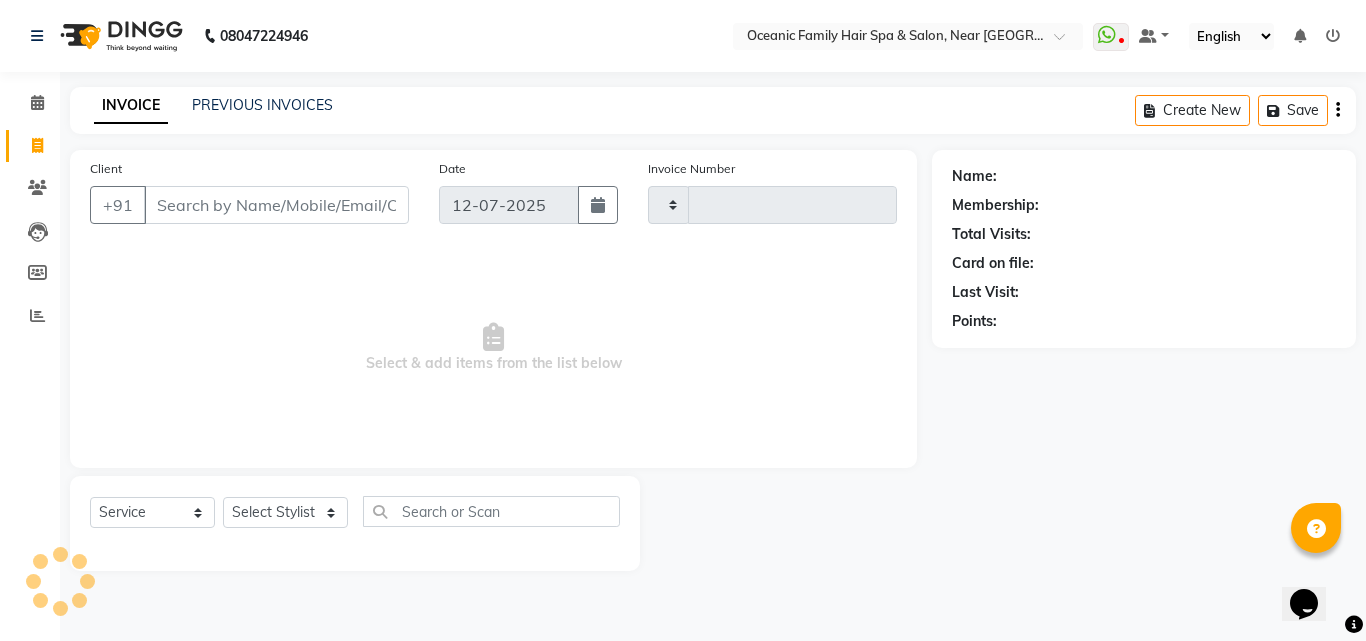 type on "2113" 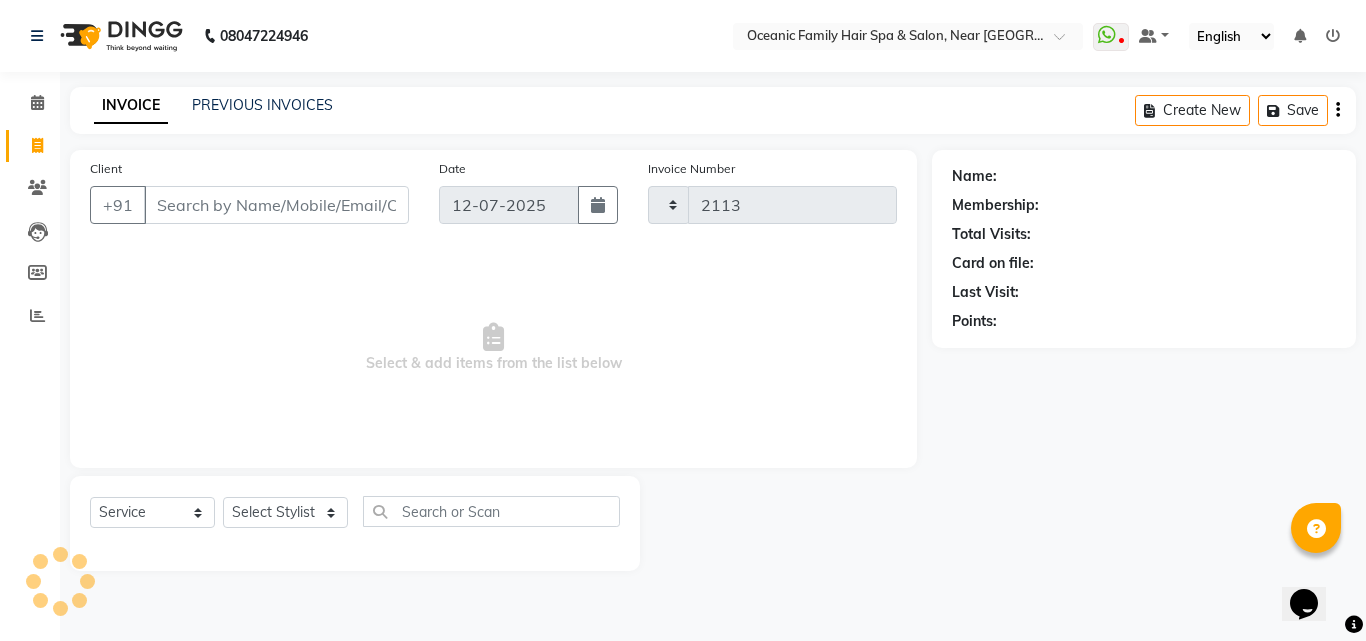 select on "4366" 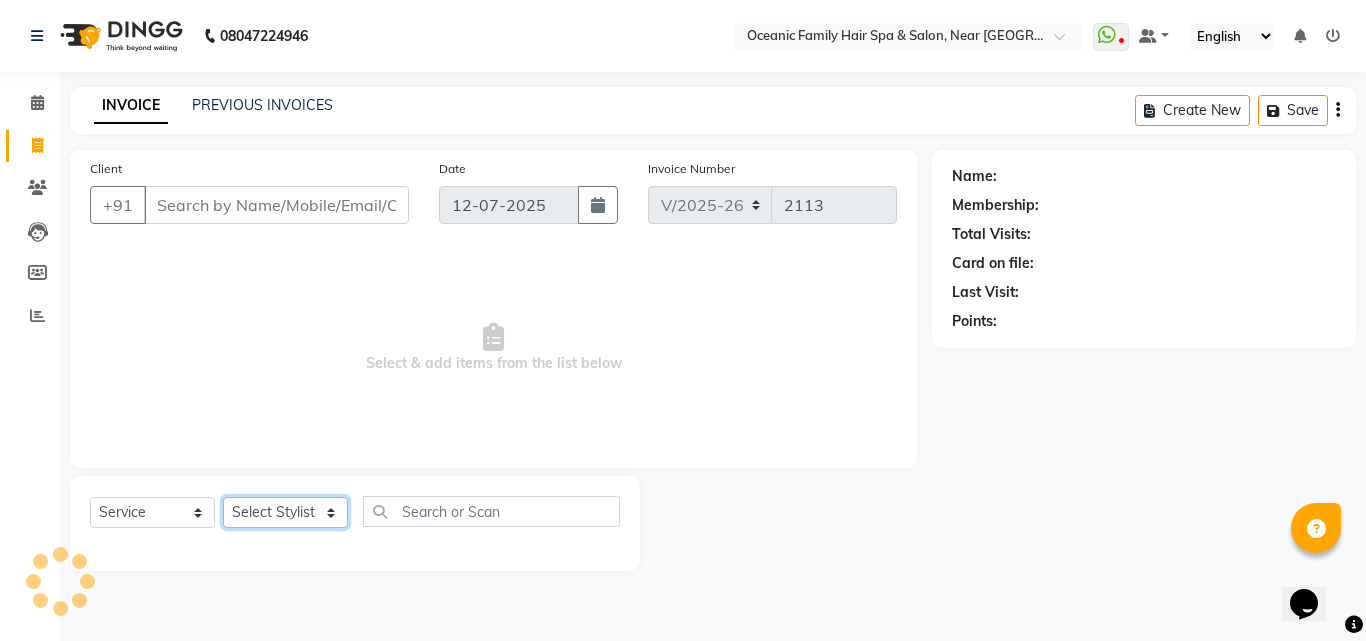 drag, startPoint x: 298, startPoint y: 511, endPoint x: 306, endPoint y: 489, distance: 23.409399 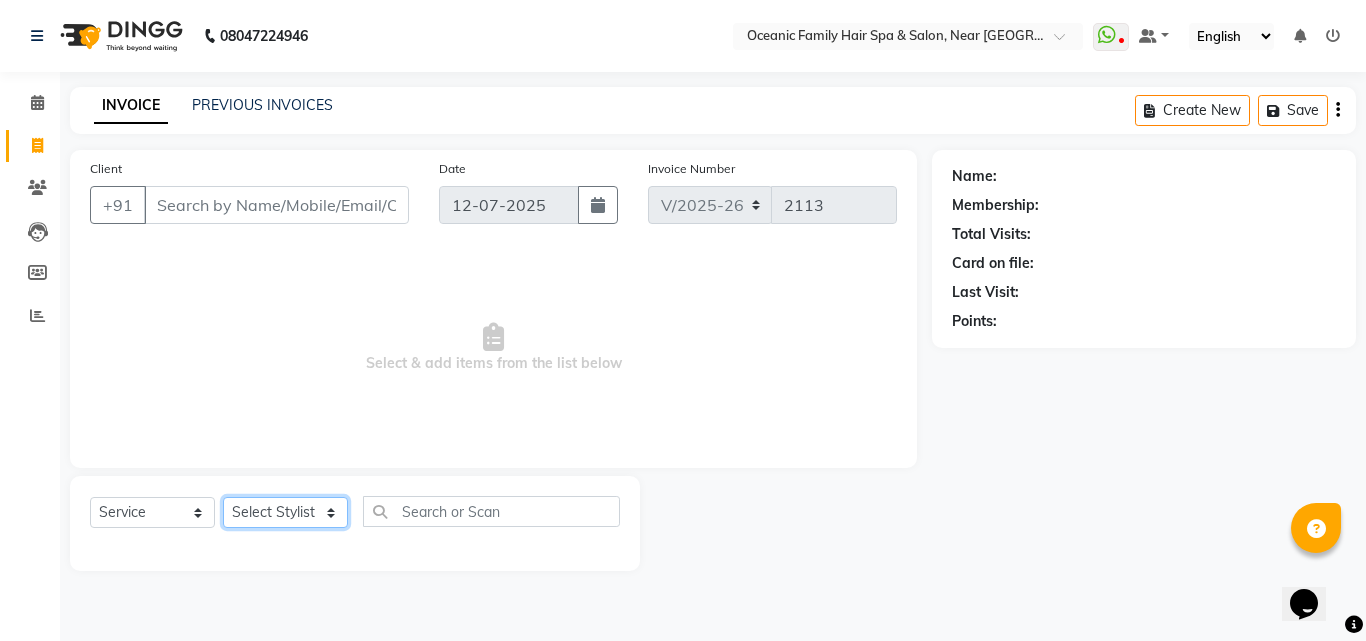 select on "23946" 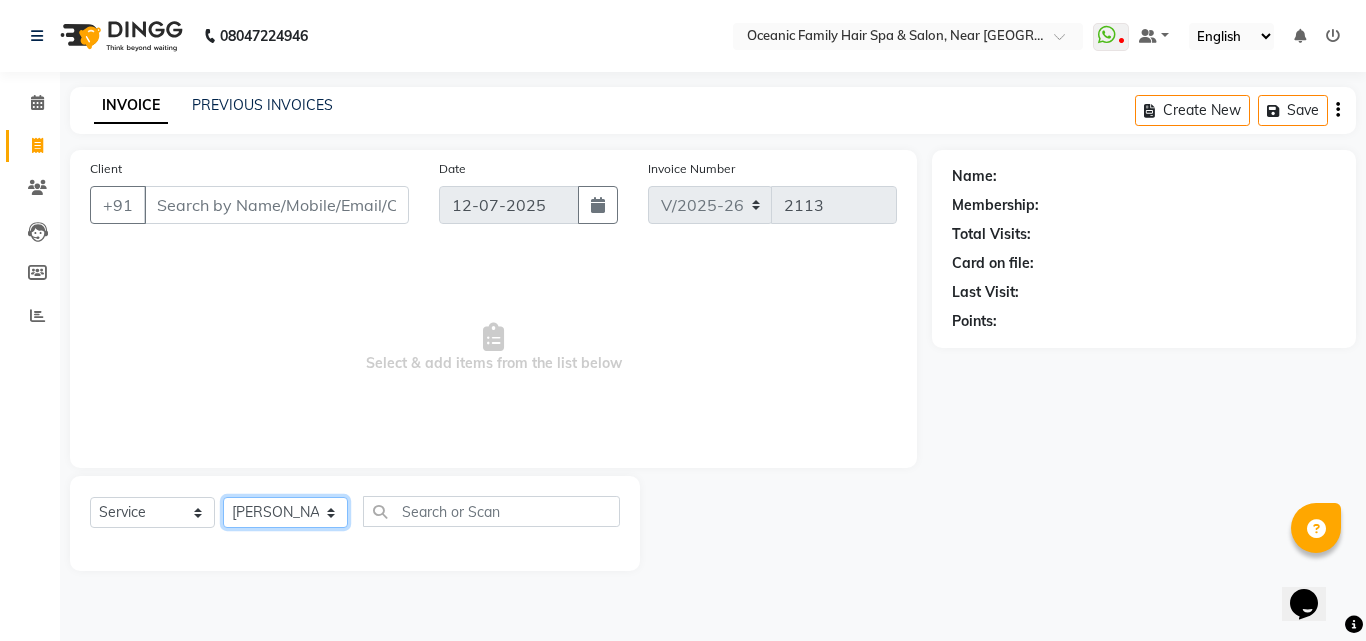 click on "Select Stylist [PERSON_NAME] [PERSON_NAME] Kaif [PERSON_NAME] [PERSON_NAME] Riyasat [PERSON_NAME] [PERSON_NAME]" 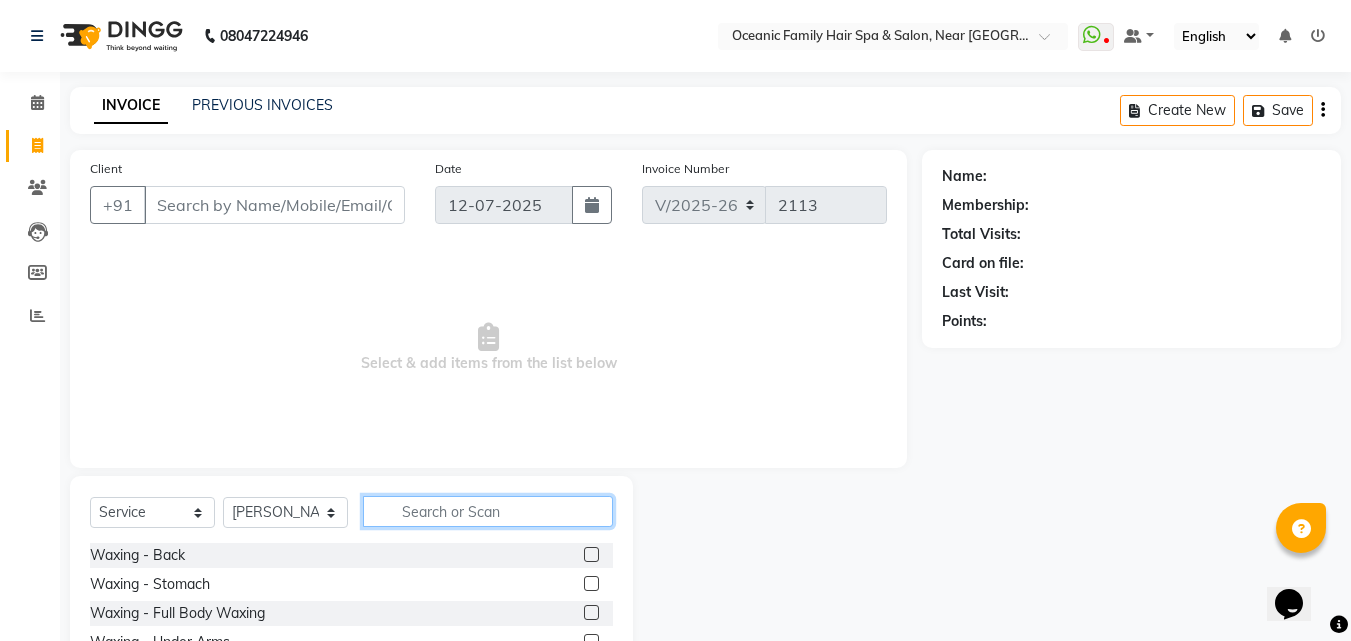 click 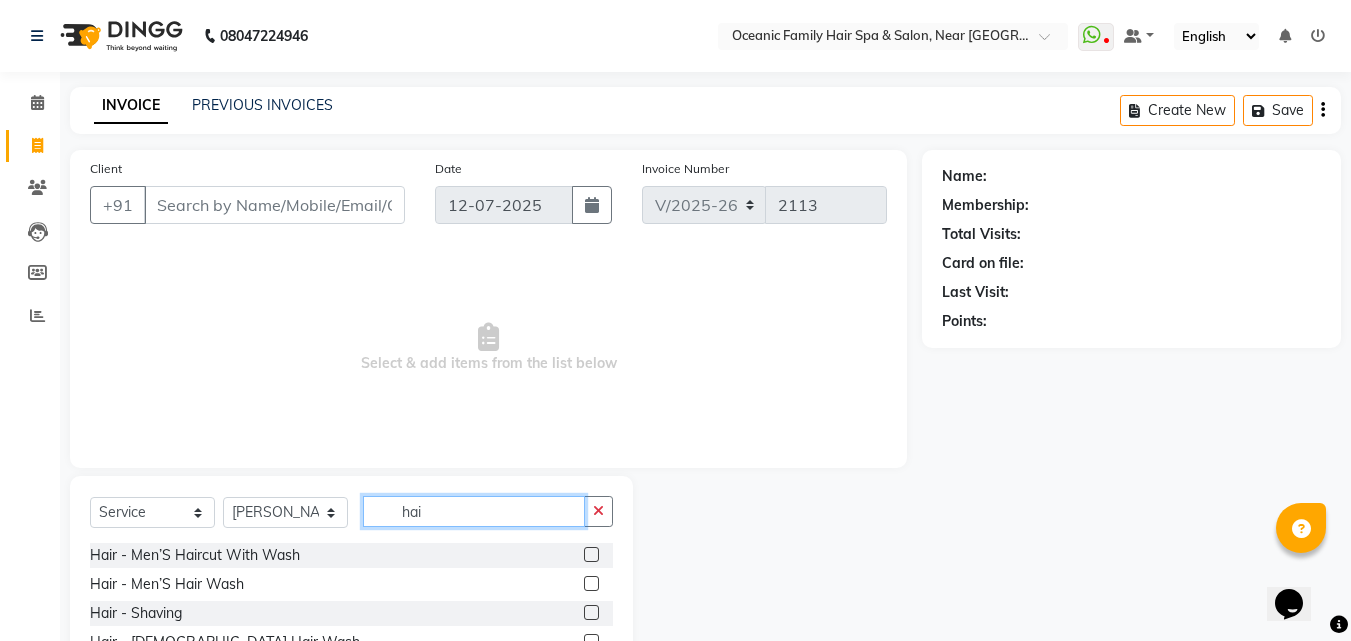 type on "hai" 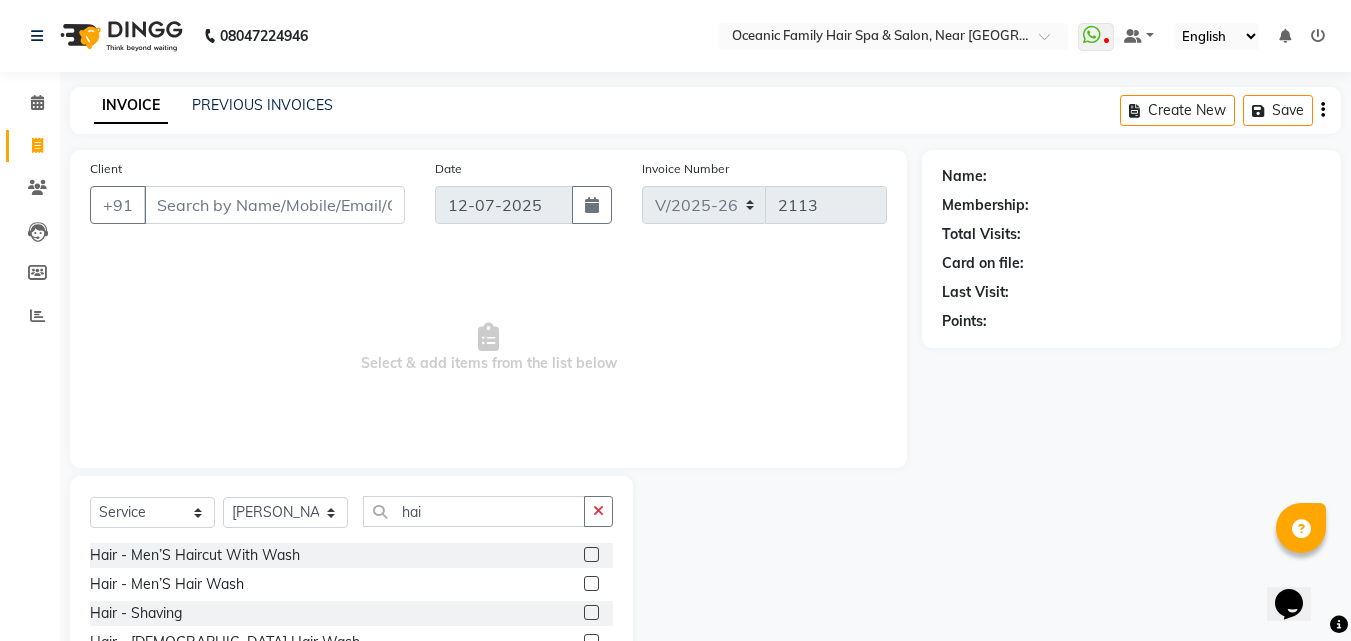 click 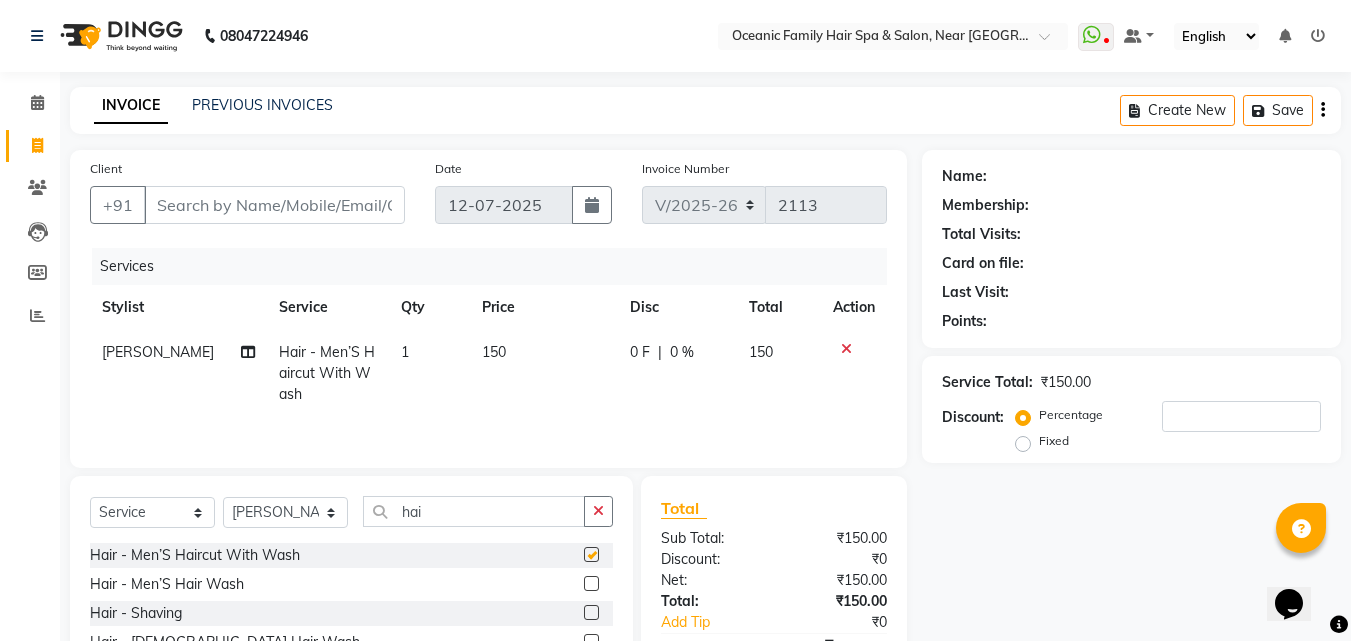 checkbox on "false" 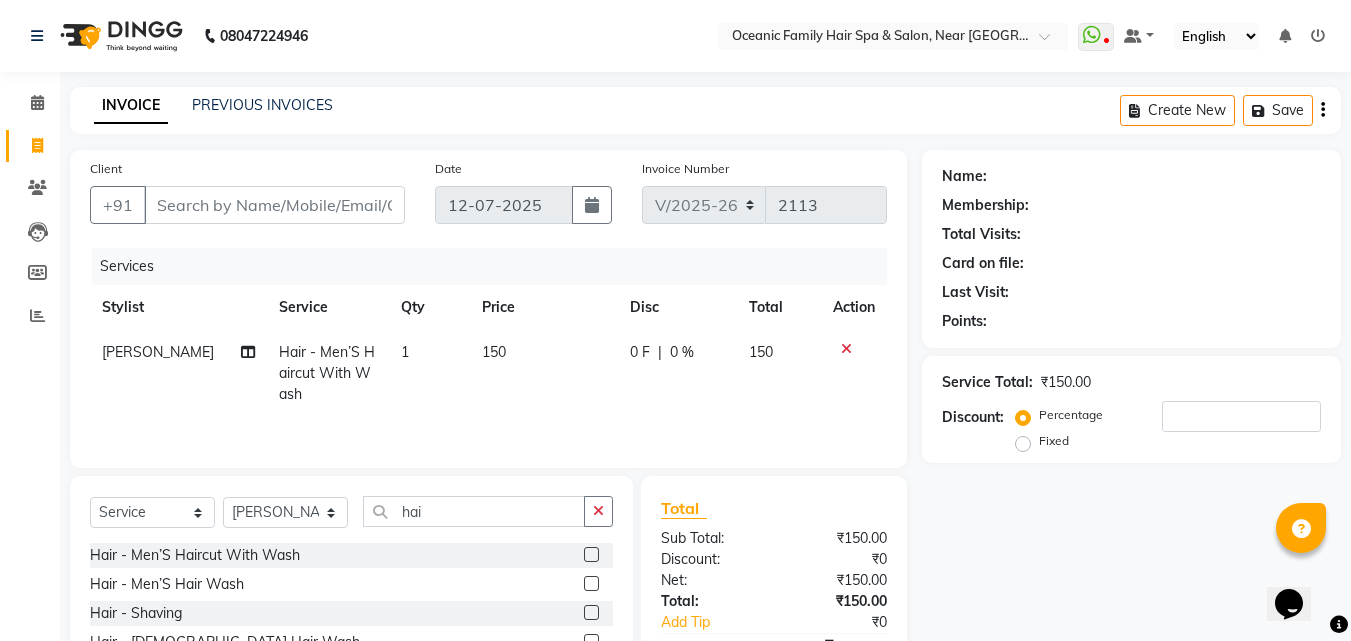 click 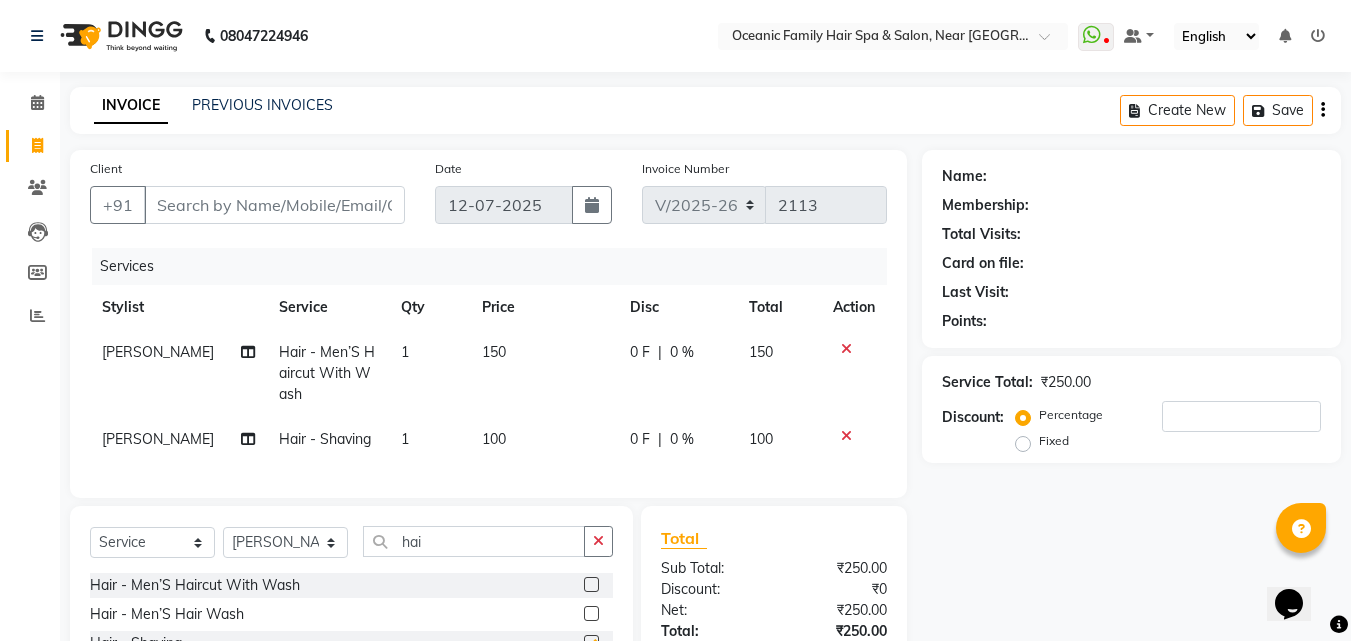 checkbox on "false" 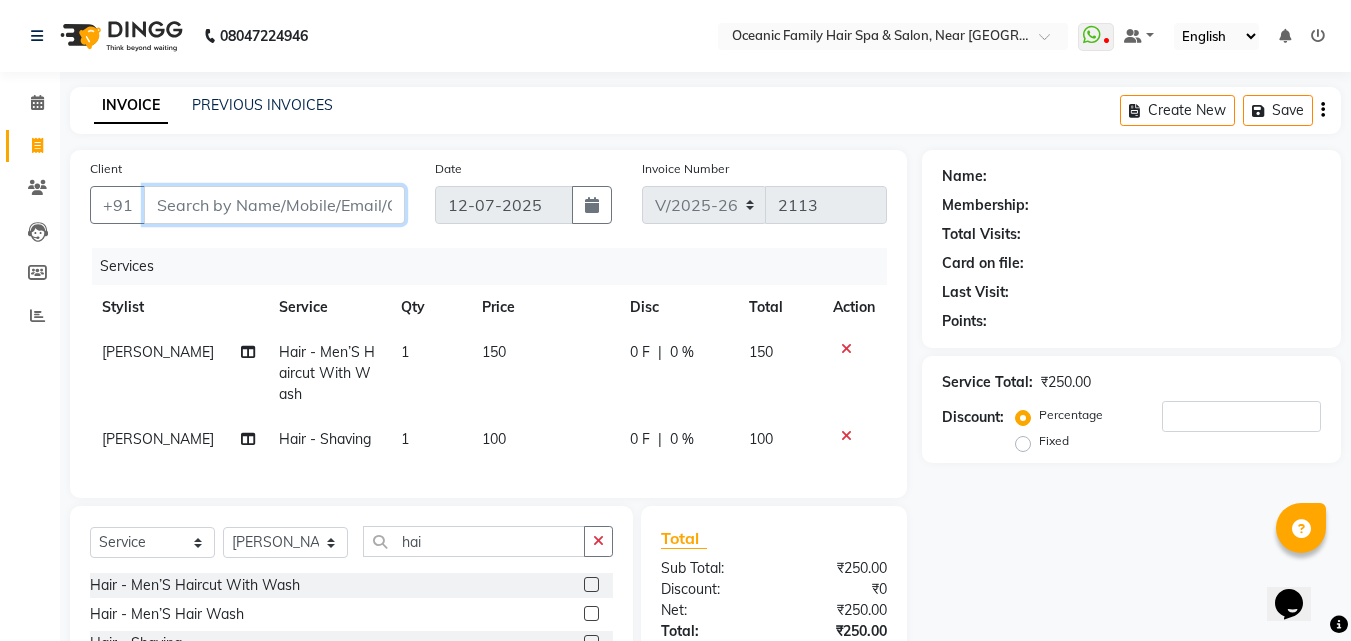 click on "Client" at bounding box center (274, 205) 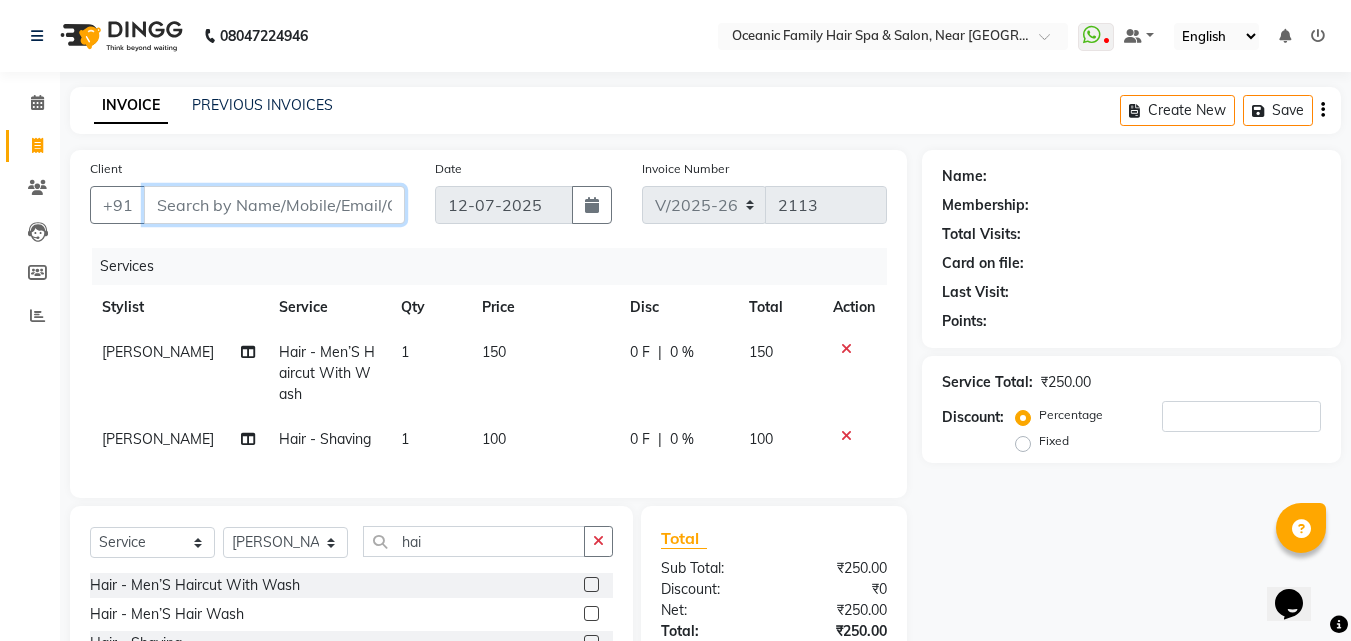 type on "8" 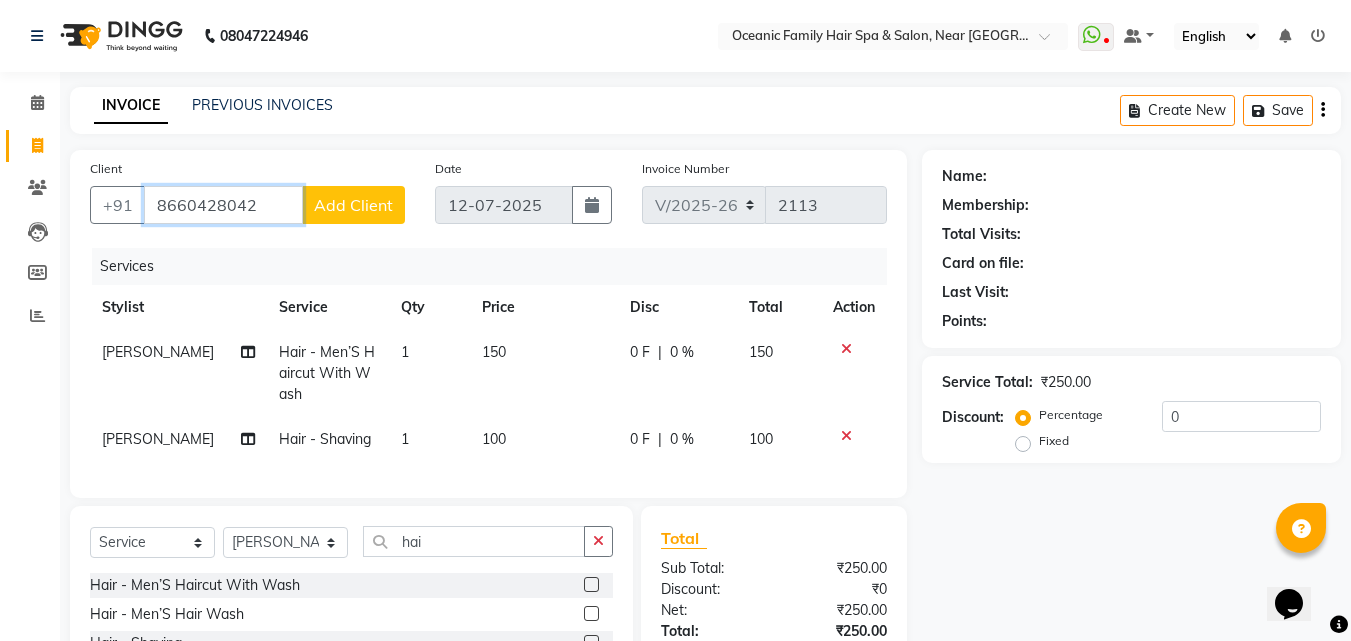 type on "8660428042" 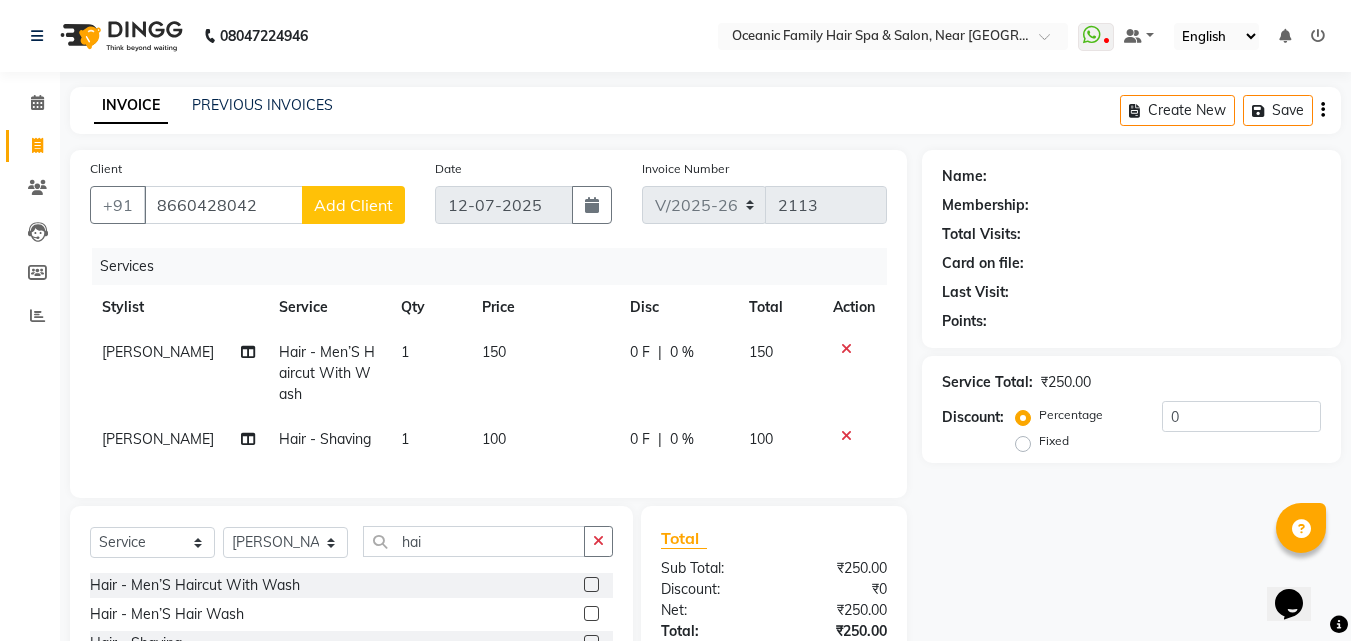 click on "Add Client" 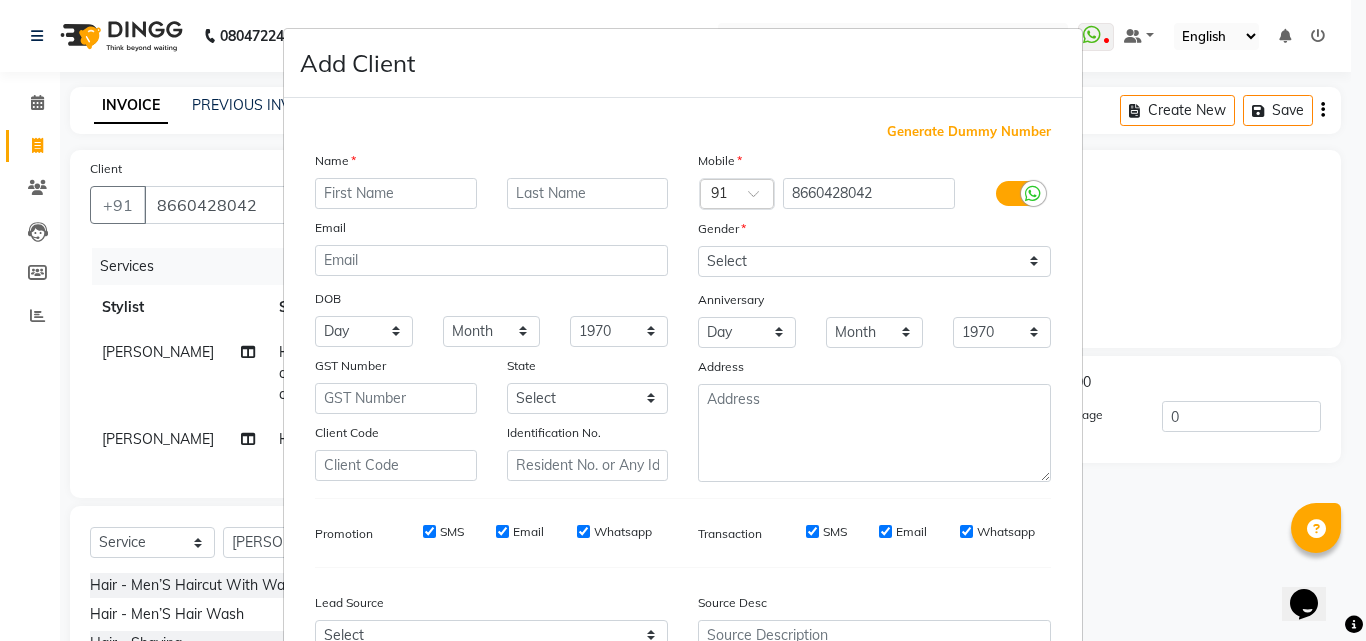 click at bounding box center (396, 193) 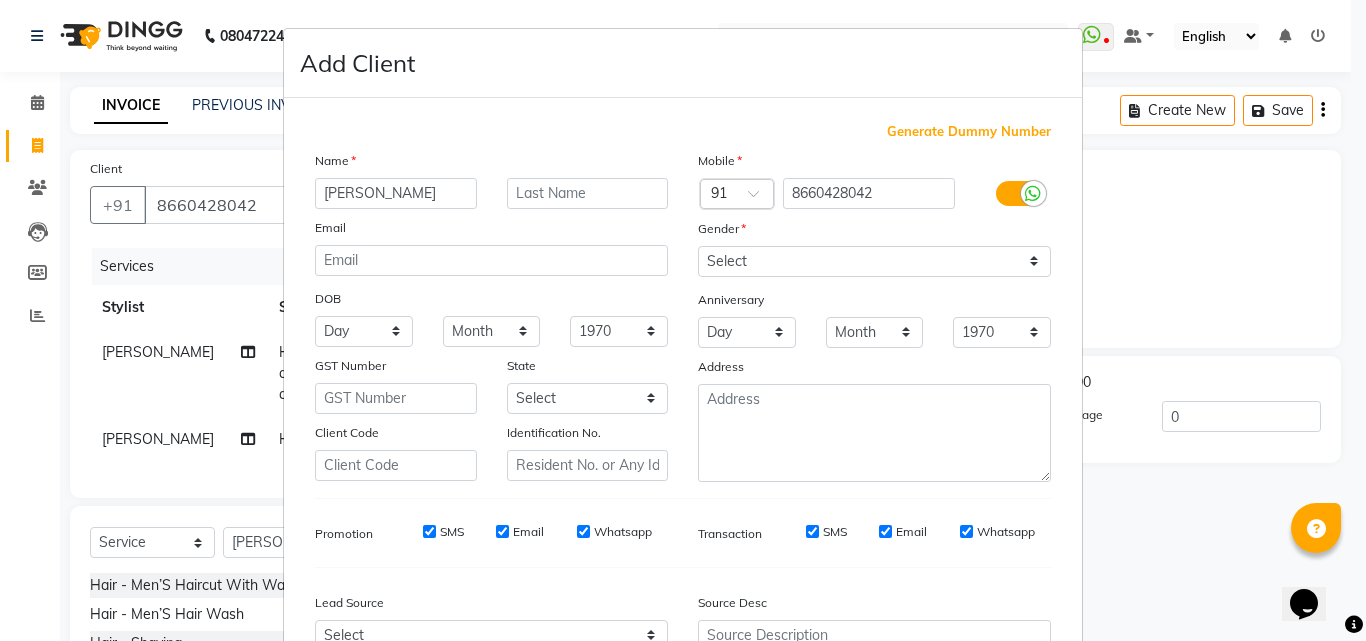 type on "[PERSON_NAME]" 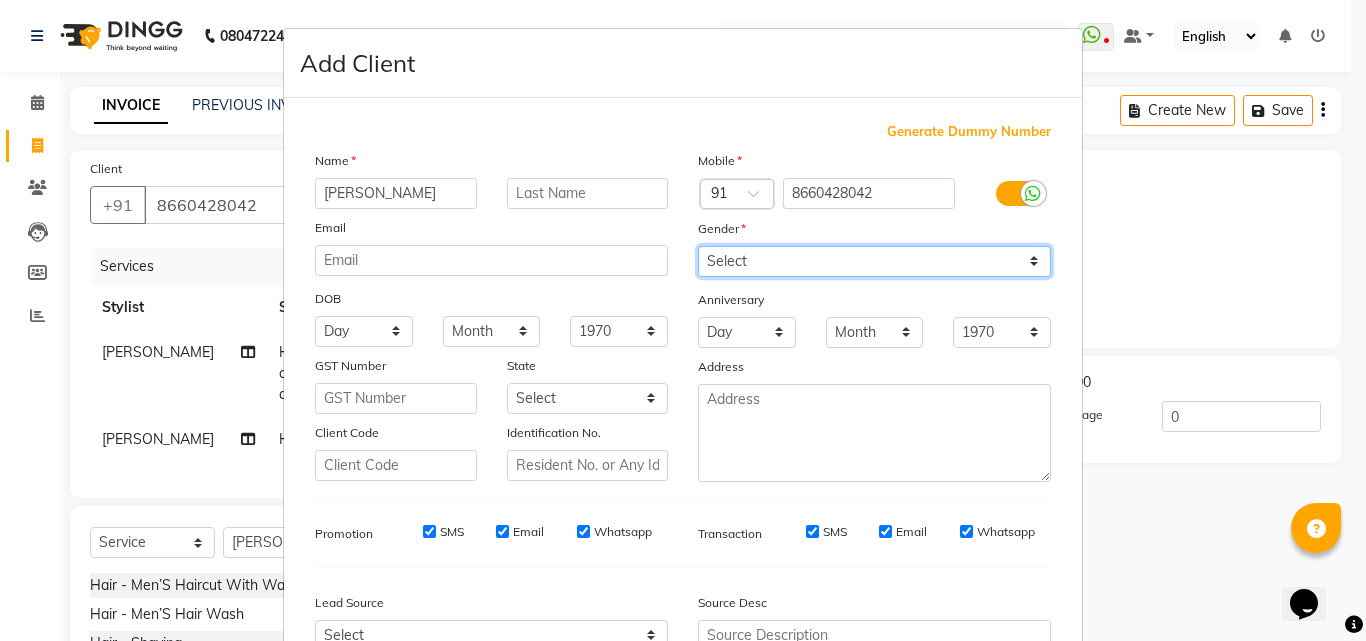 click on "Select [DEMOGRAPHIC_DATA] [DEMOGRAPHIC_DATA] Other Prefer Not To Say" at bounding box center (874, 261) 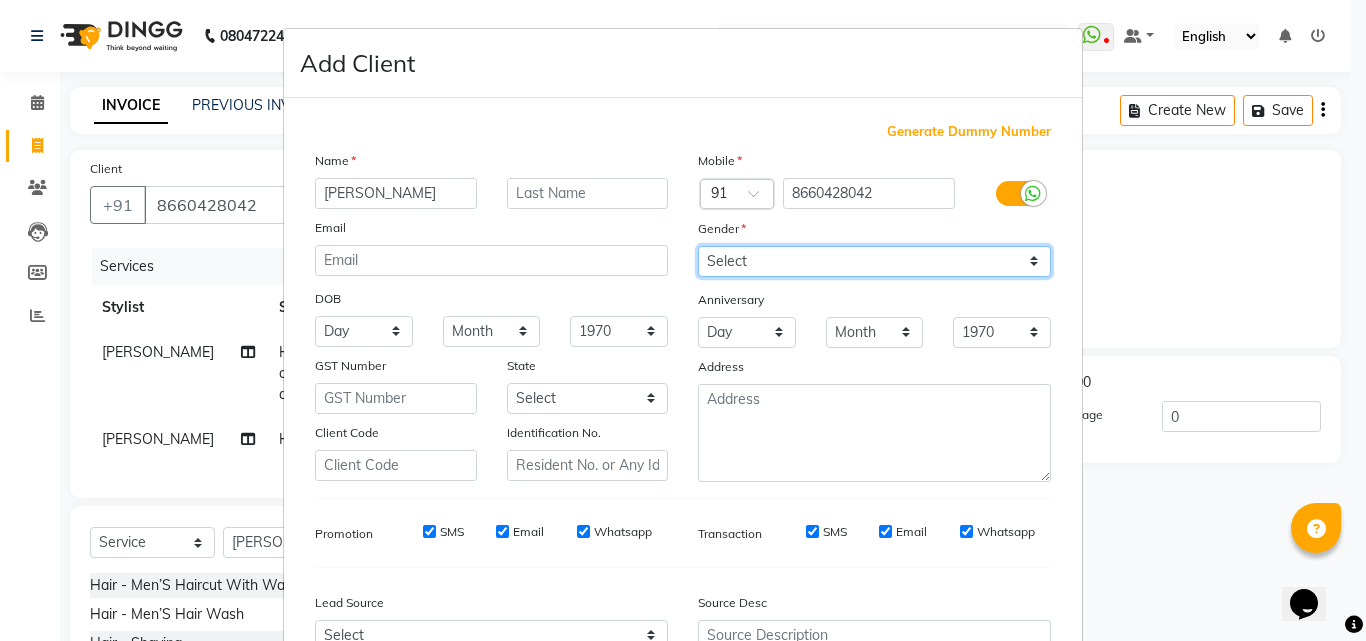select on "[DEMOGRAPHIC_DATA]" 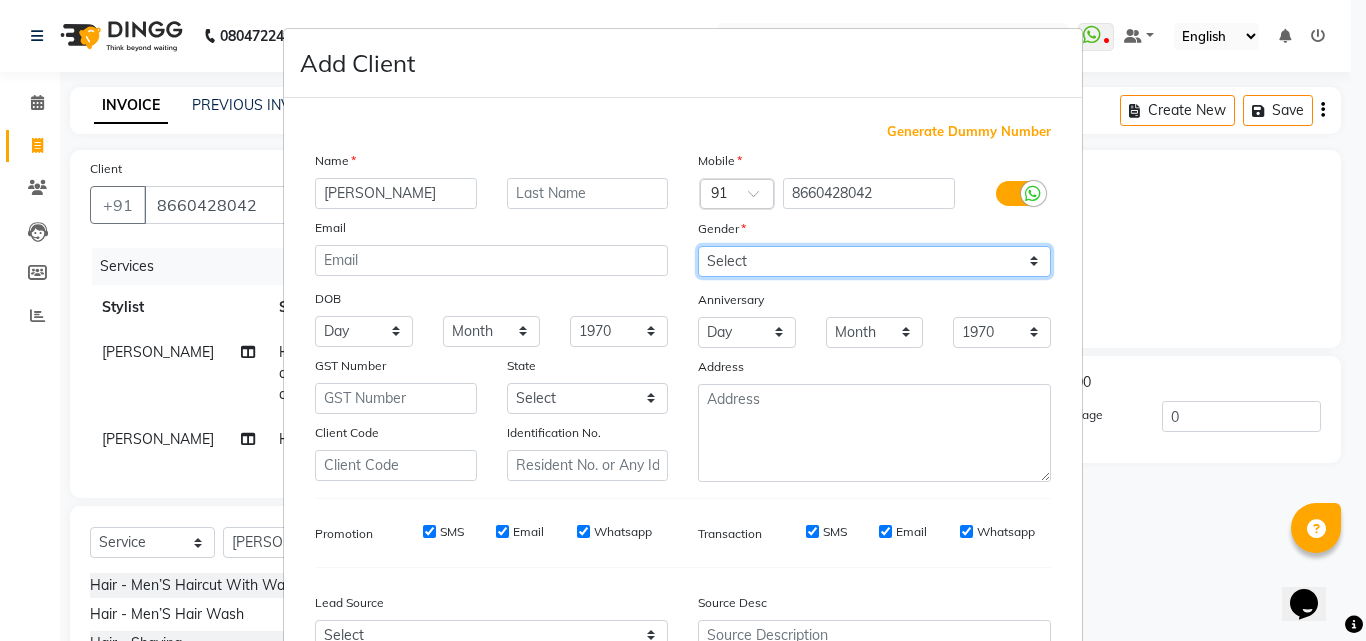 click on "Select [DEMOGRAPHIC_DATA] [DEMOGRAPHIC_DATA] Other Prefer Not To Say" at bounding box center (874, 261) 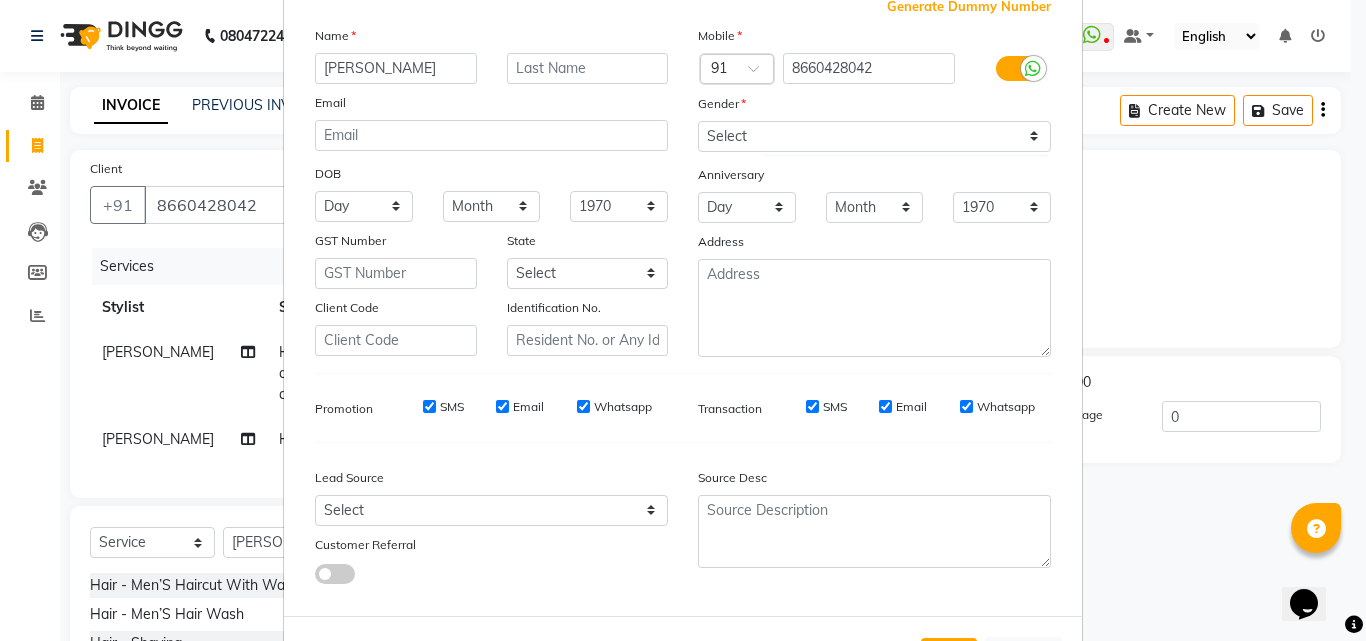 scroll, scrollTop: 170, scrollLeft: 0, axis: vertical 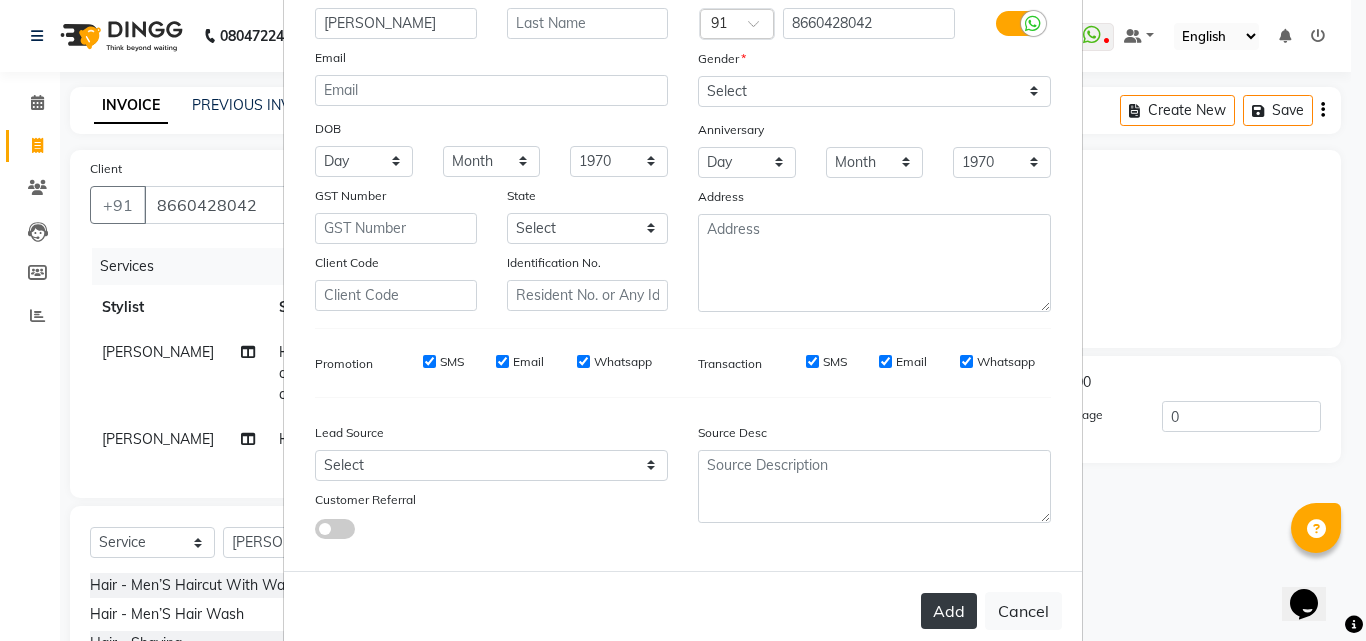 click on "Add" at bounding box center (949, 611) 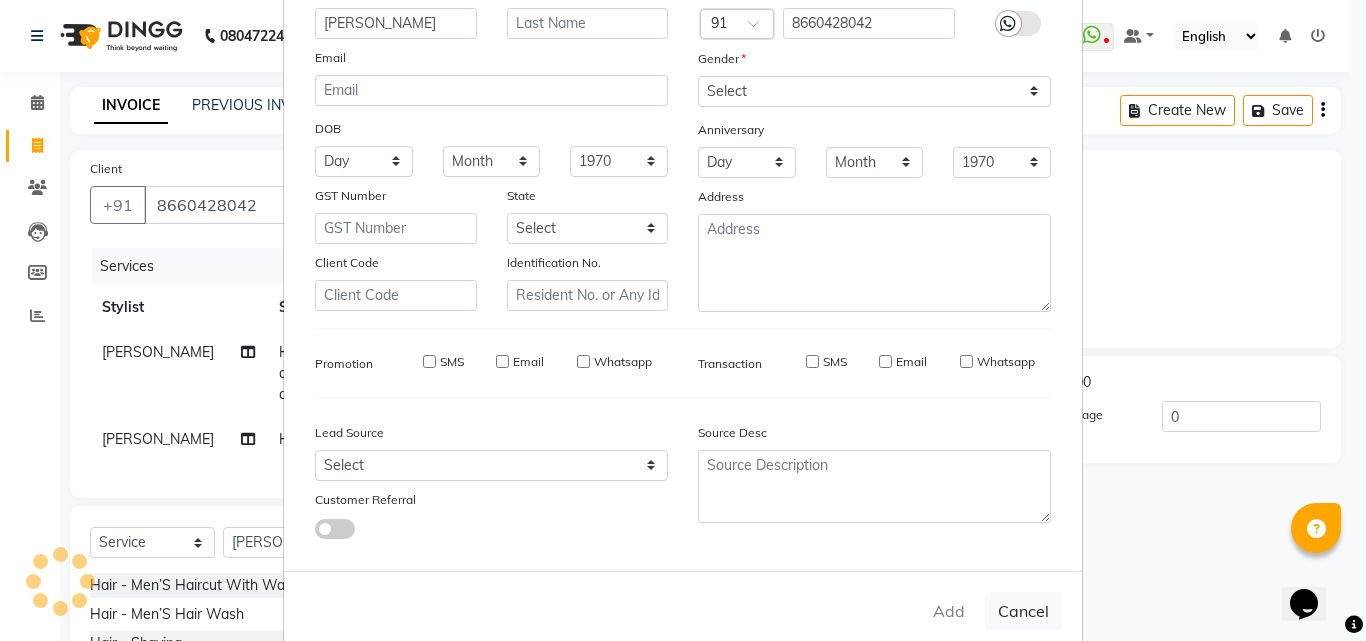 type 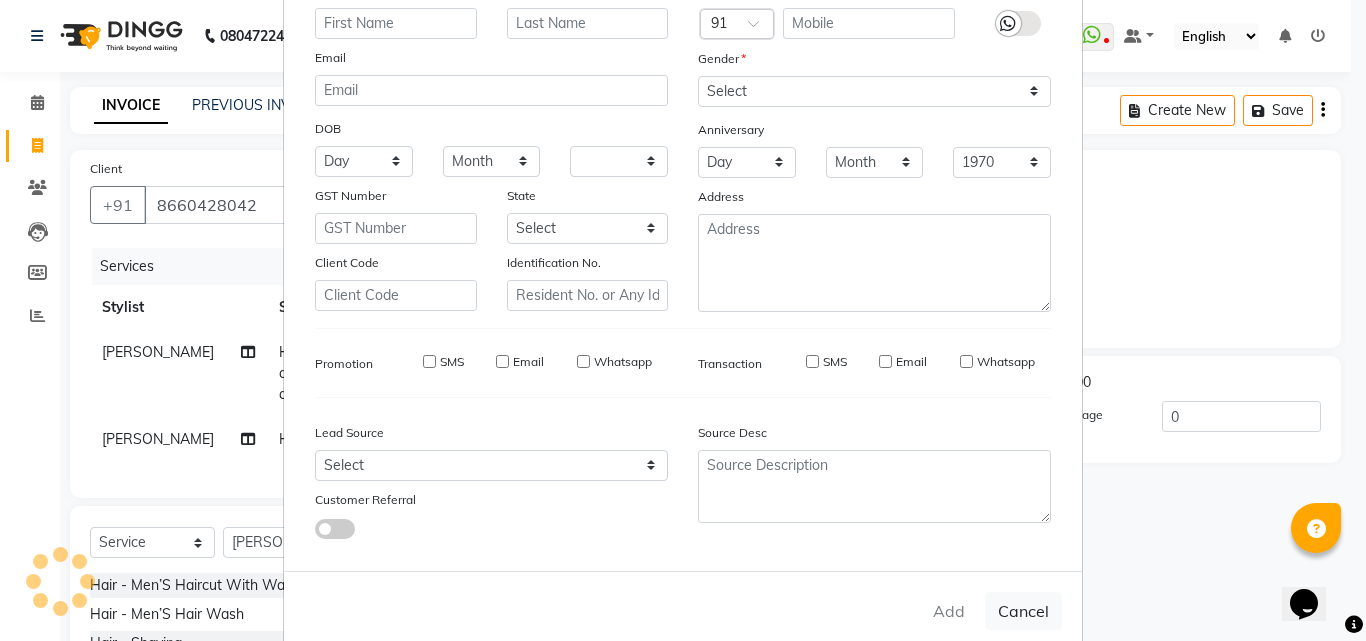 select 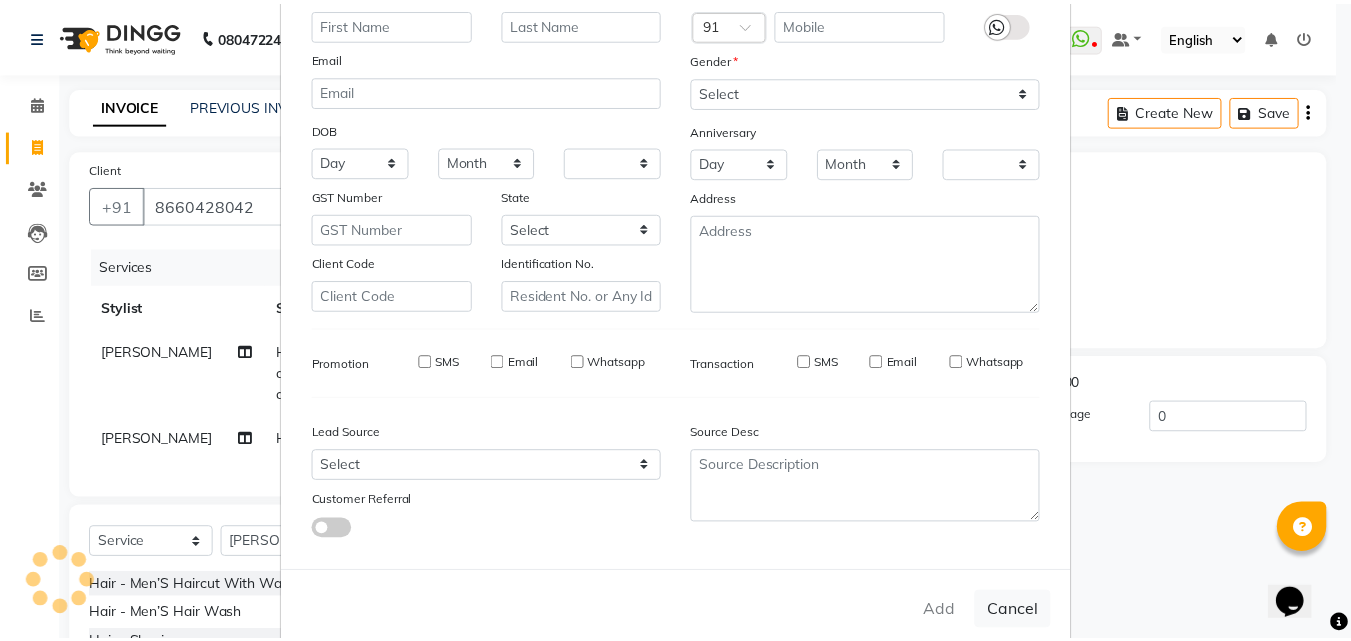 scroll, scrollTop: 208, scrollLeft: 0, axis: vertical 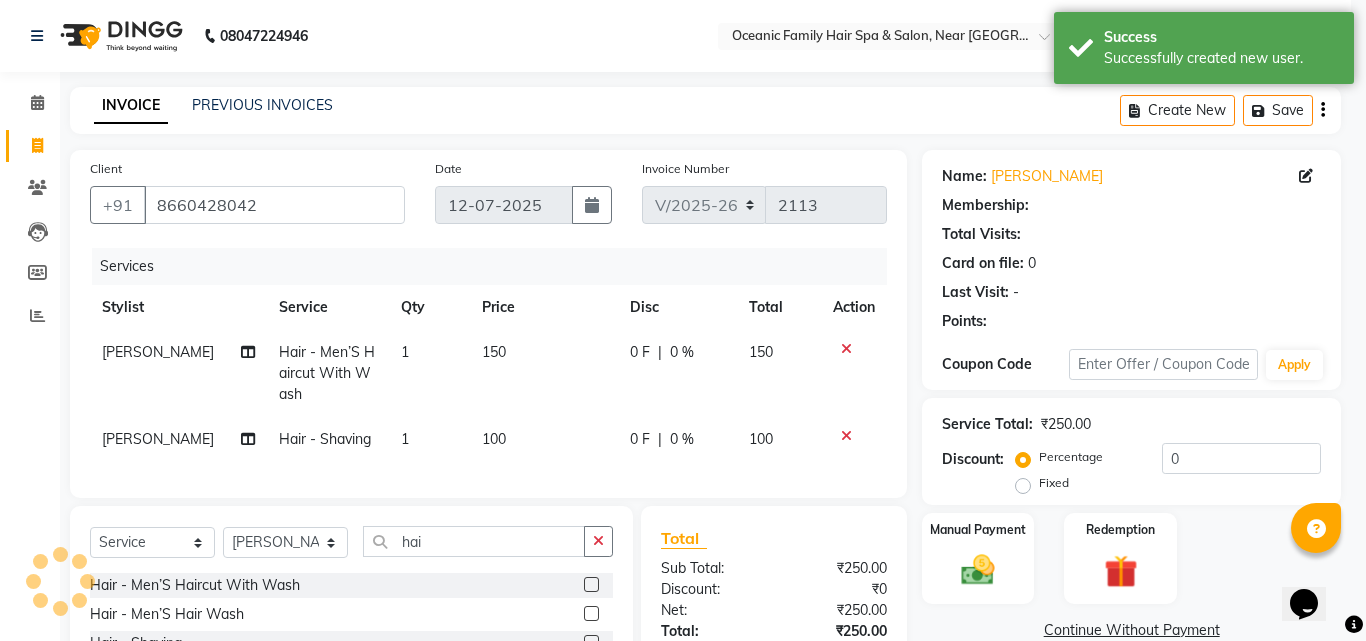 select on "1: Object" 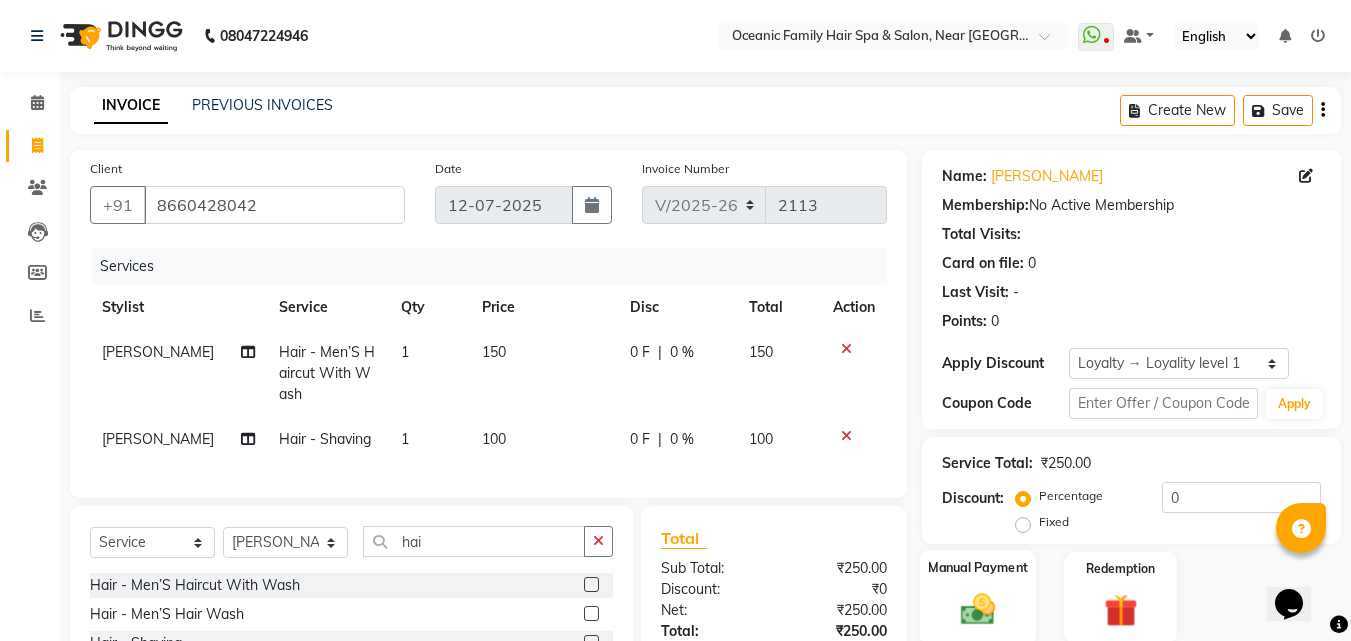 click on "Manual Payment" 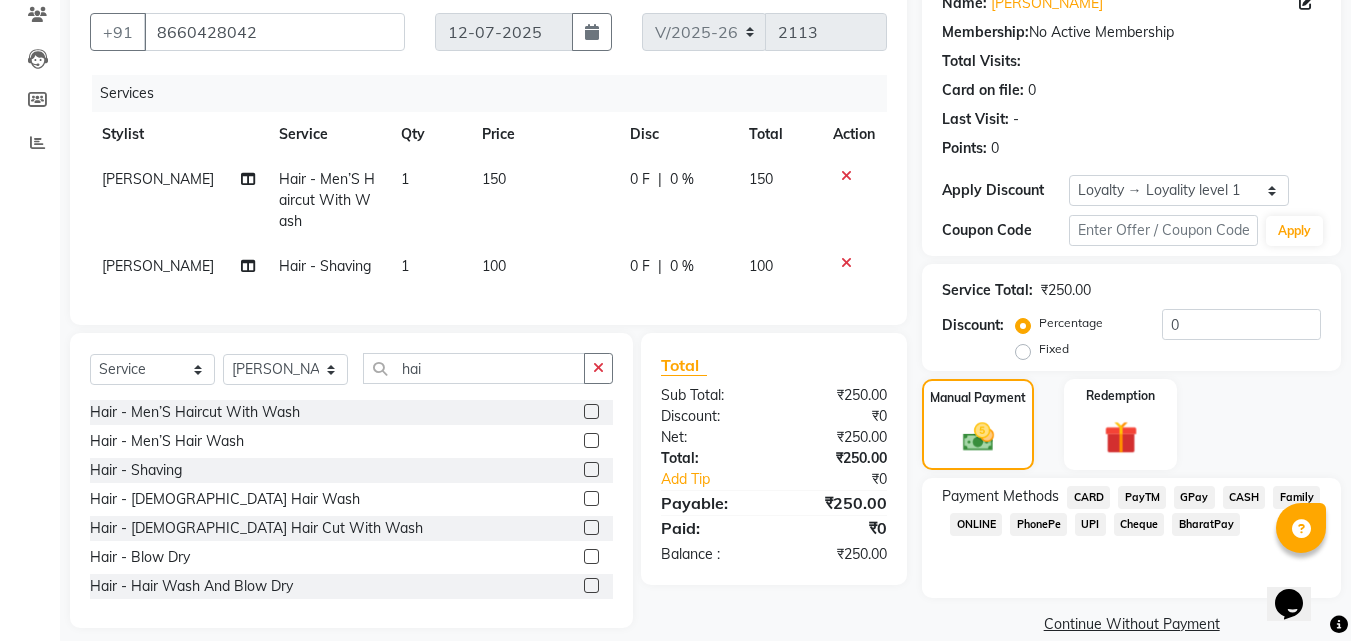 scroll, scrollTop: 202, scrollLeft: 0, axis: vertical 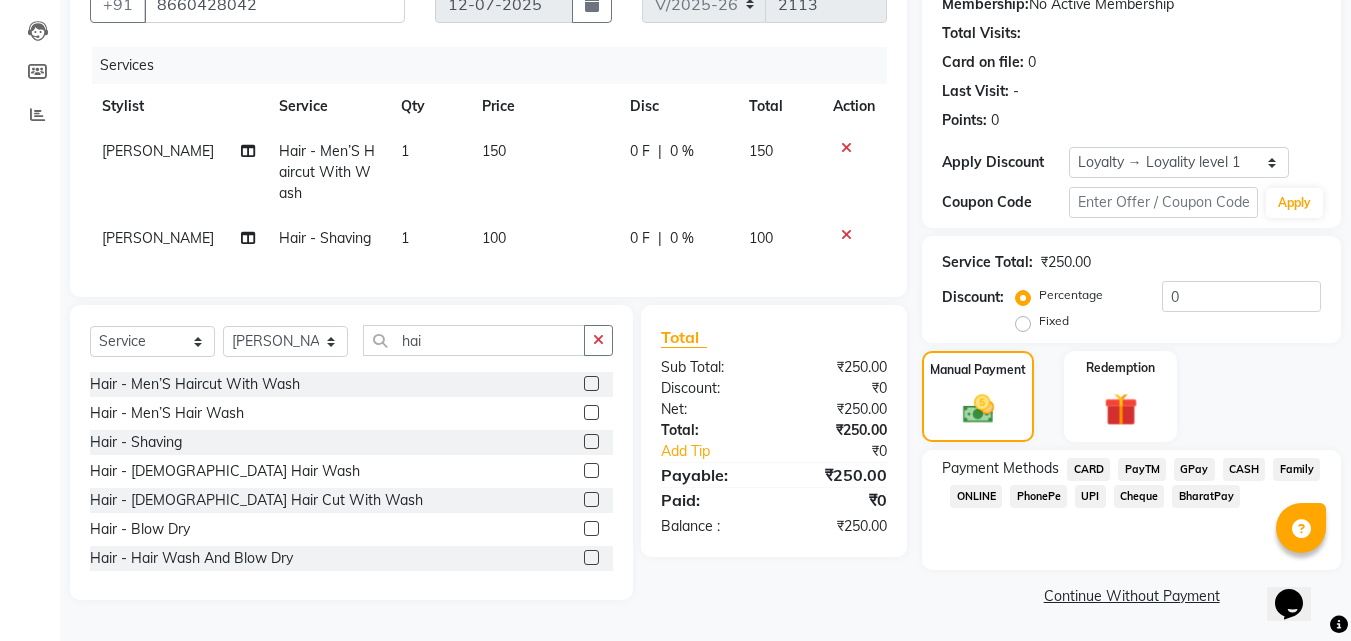 drag, startPoint x: 1251, startPoint y: 462, endPoint x: 1324, endPoint y: 440, distance: 76.243034 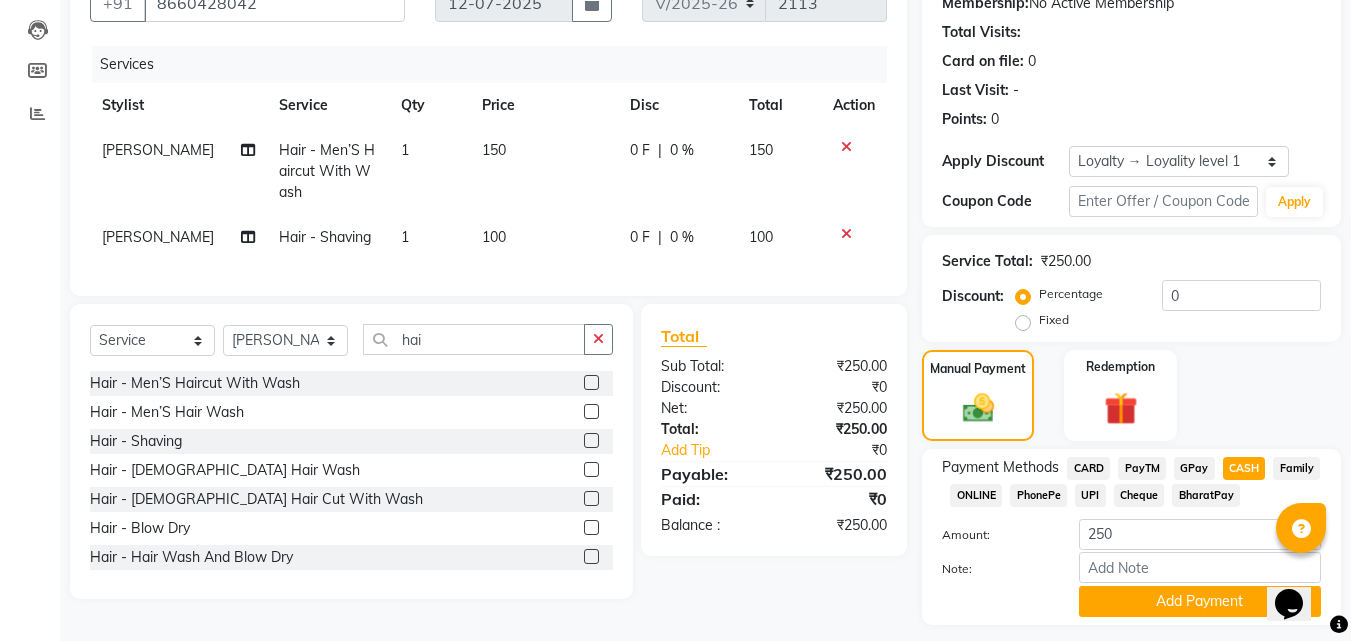 scroll, scrollTop: 257, scrollLeft: 0, axis: vertical 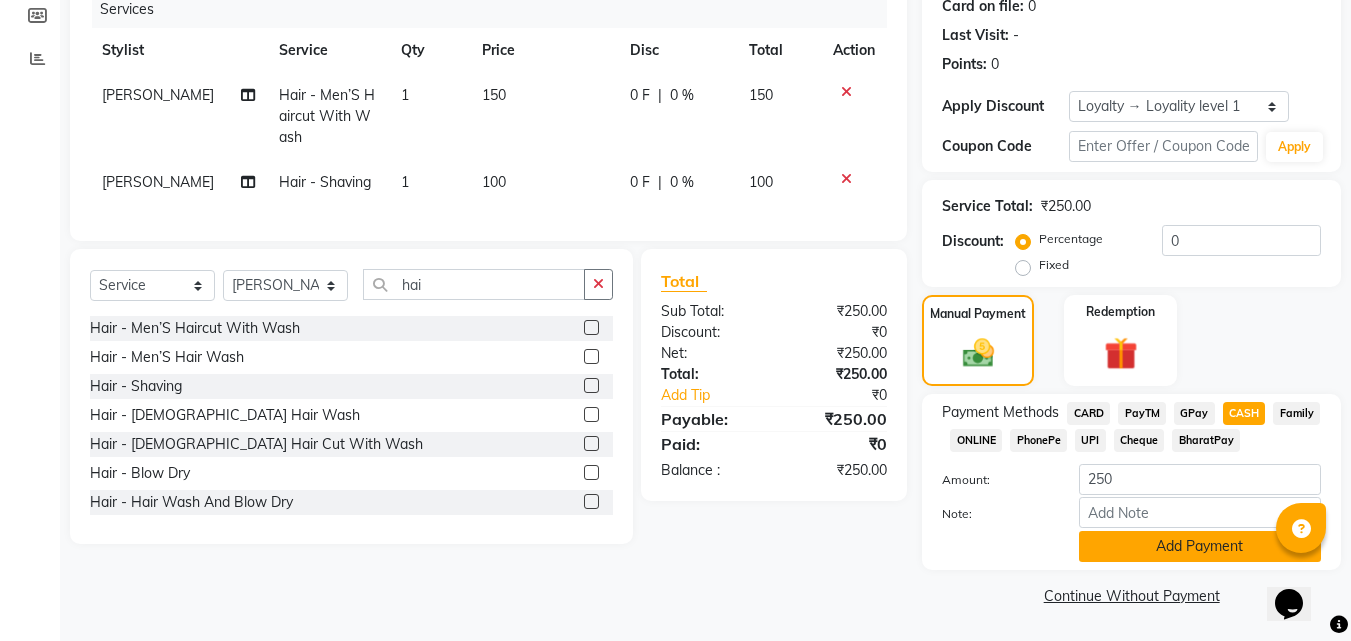 click on "Add Payment" 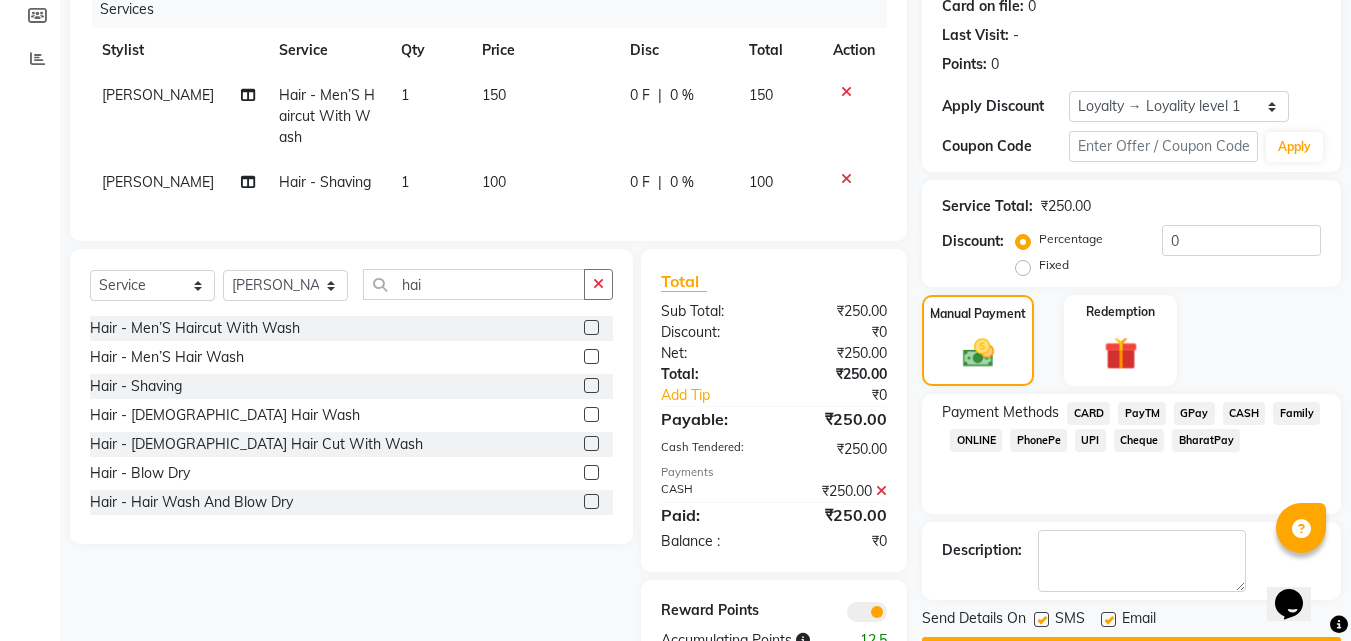 scroll, scrollTop: 332, scrollLeft: 0, axis: vertical 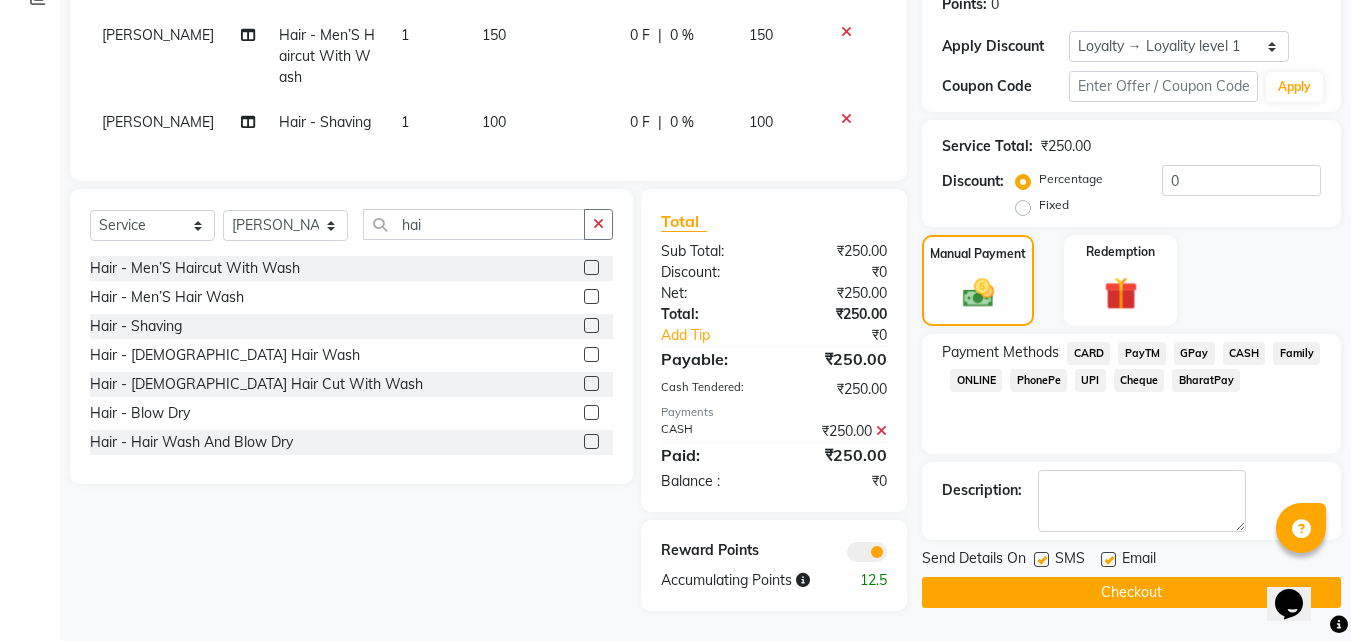 click on "Checkout" 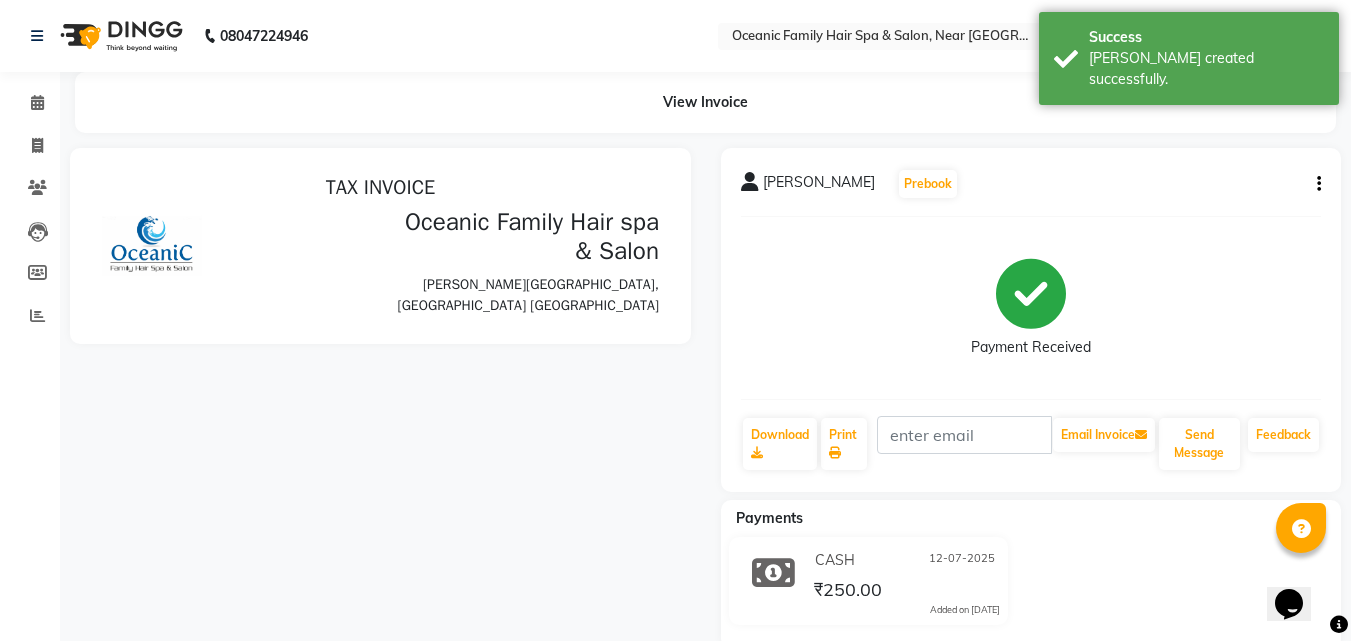 scroll, scrollTop: 0, scrollLeft: 0, axis: both 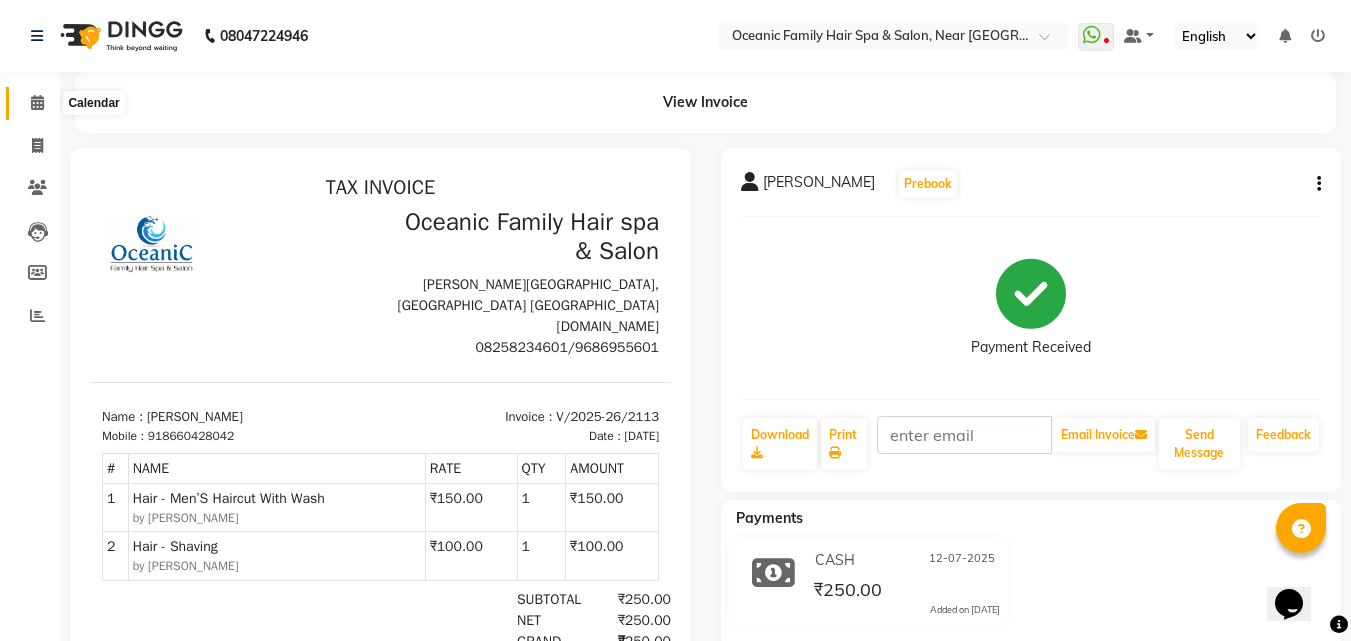click 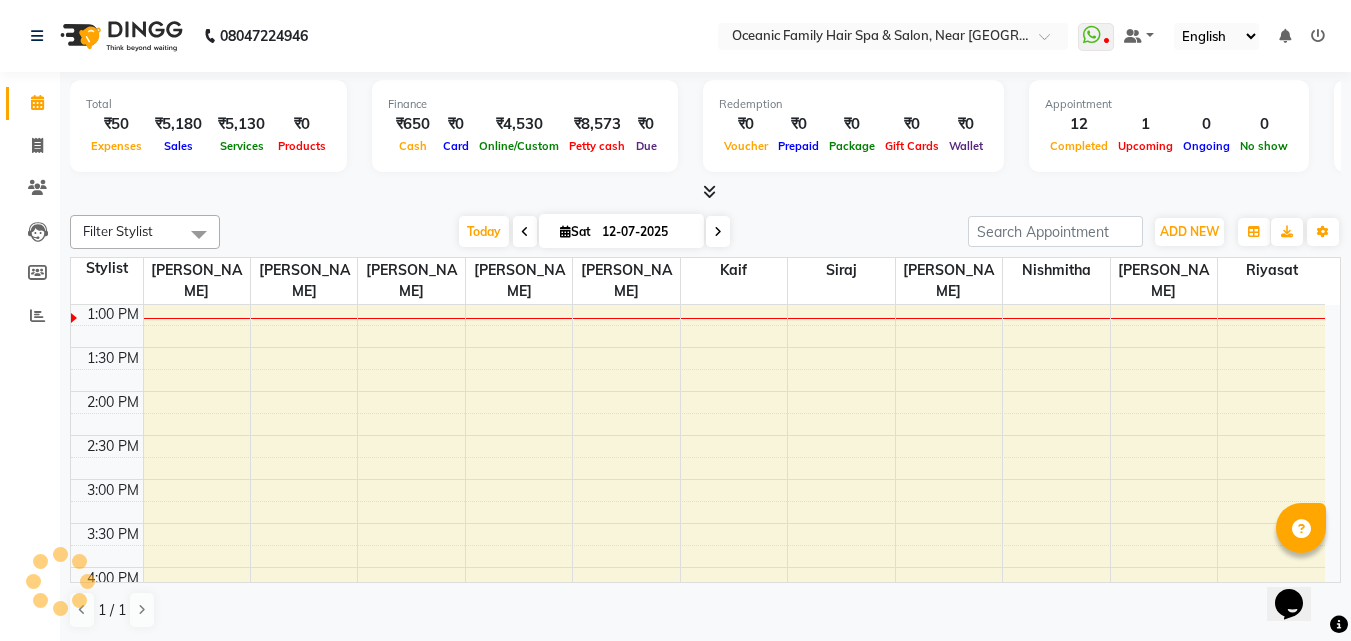 scroll, scrollTop: 0, scrollLeft: 0, axis: both 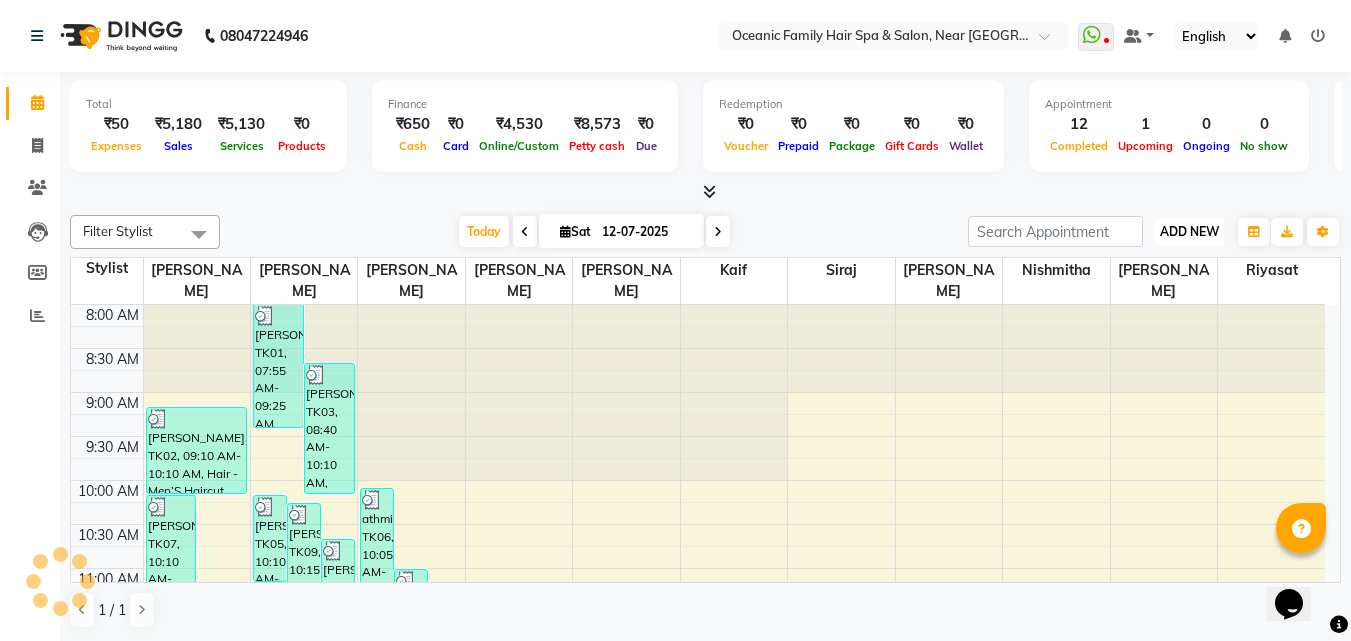 click on "ADD NEW" at bounding box center [1189, 231] 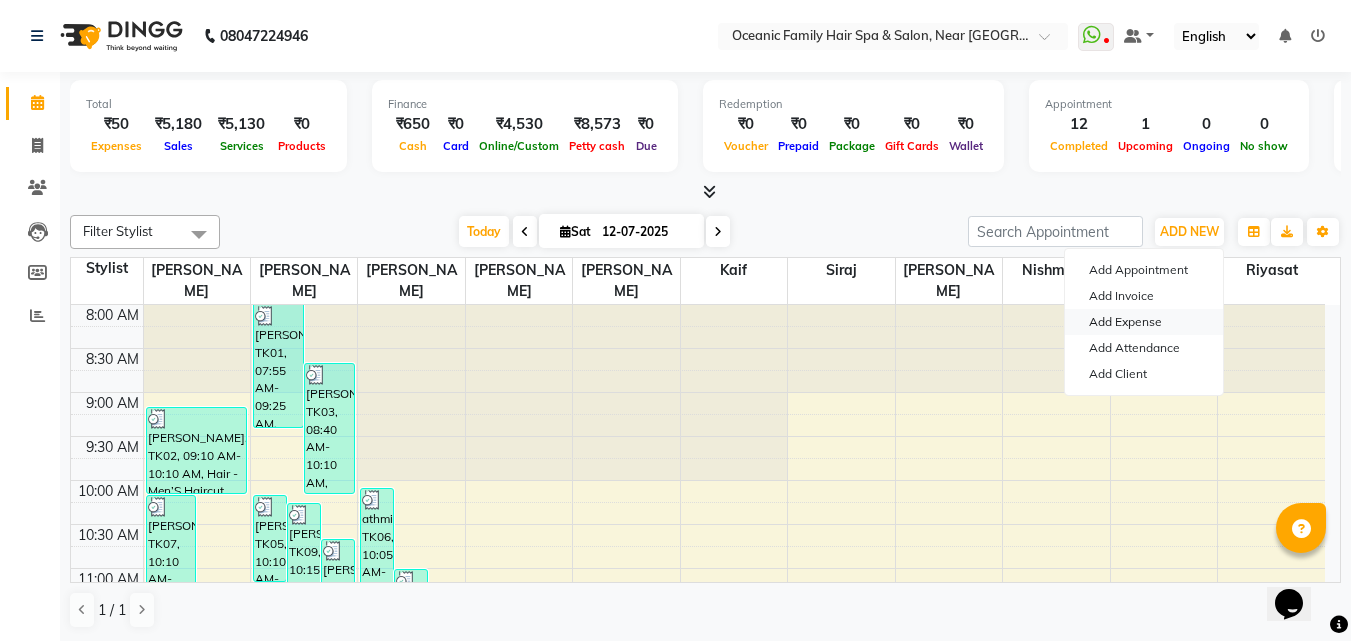 click on "Add Expense" at bounding box center (1144, 322) 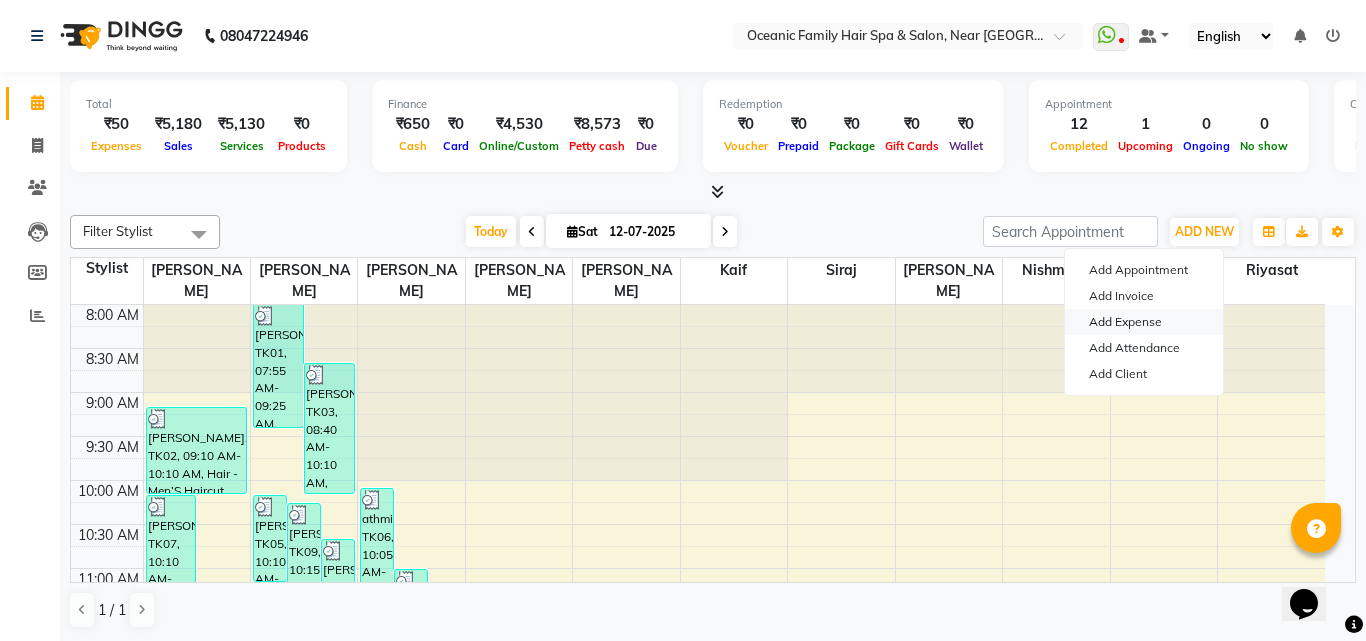 select on "1" 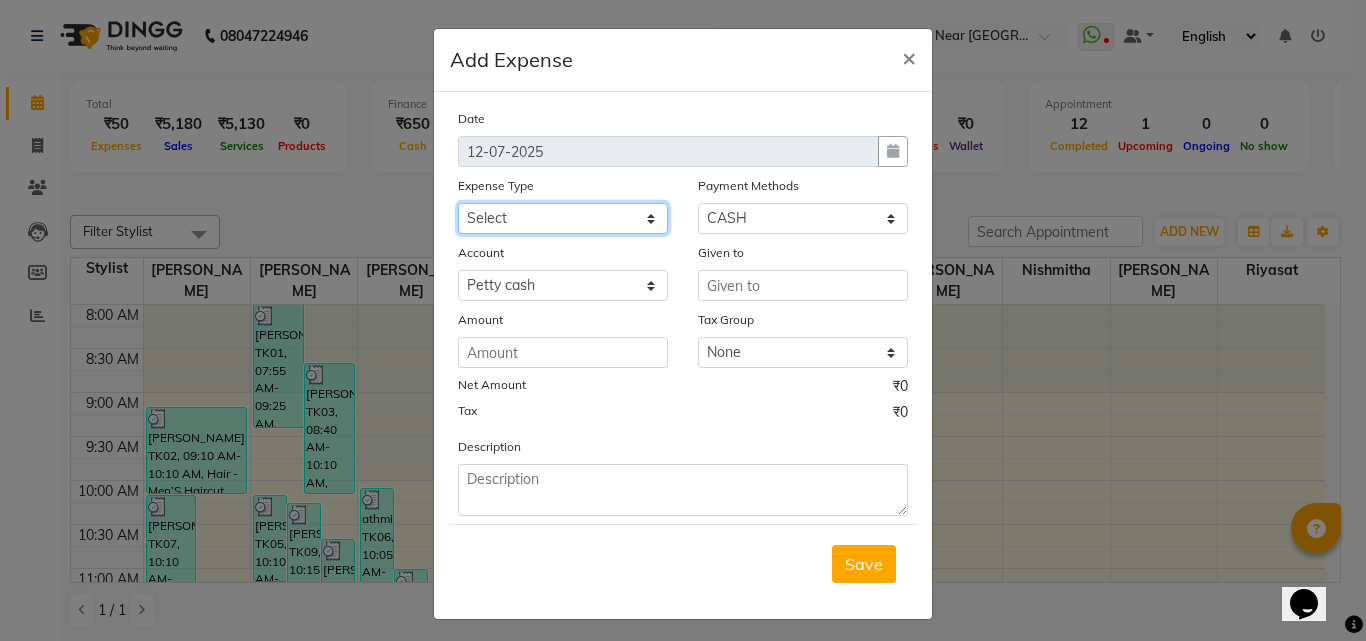click on "Select [PERSON_NAME] [PERSON_NAME] [PERSON_NAME] Bank charges Cash transfer to bank Cash transfer to hub Client Snacks Clinical charges Govt fee House Exp Kaif Loan Repayment Maintenance Marketing Miscellaneous Nishmitha Other [PERSON_NAME] Pigmi [PERSON_NAME] Pigmi [PERSON_NAME] Pigmi VRS Previous month exp Product [PERSON_NAME] [PERSON_NAME] [PERSON_NAME] Maid Riyasat Salary Salon Equipment salon rent [PERSON_NAME] [PERSON_NAME] [PERSON_NAME] Staff Room Rent Staff Snacks Staff Tip [PERSON_NAME] Tax Utilities" 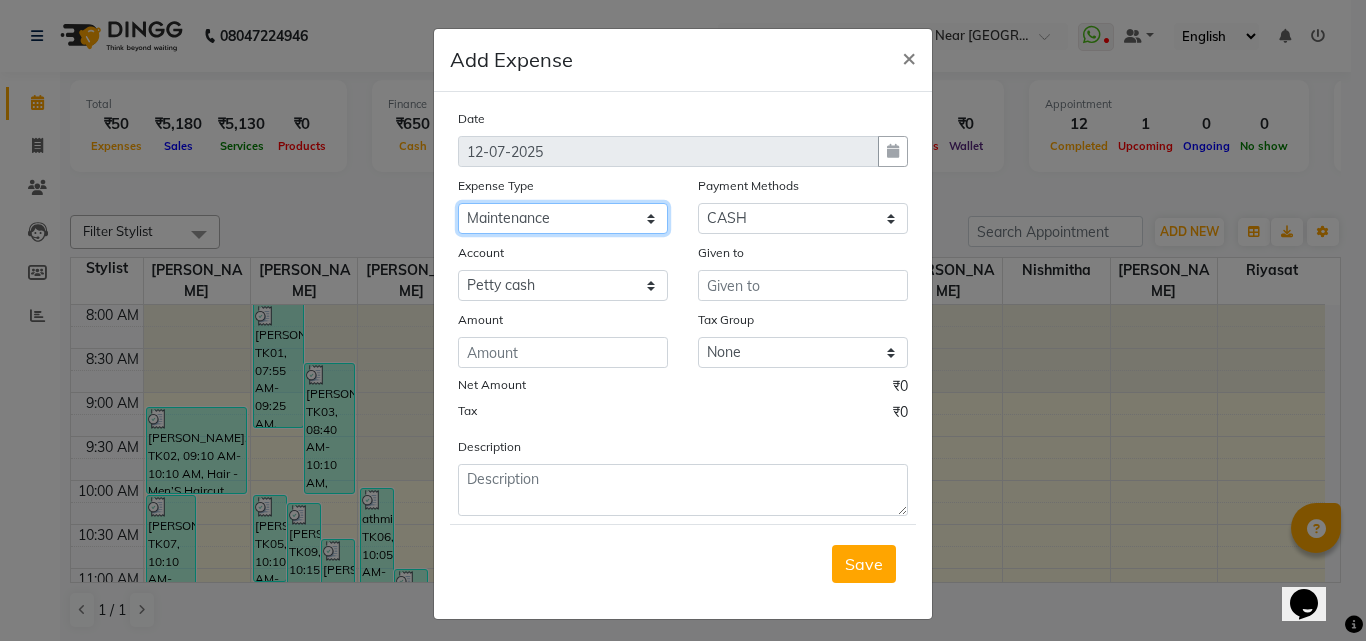 click on "Select [PERSON_NAME] [PERSON_NAME] [PERSON_NAME] Bank charges Cash transfer to bank Cash transfer to hub Client Snacks Clinical charges Govt fee House Exp Kaif Loan Repayment Maintenance Marketing Miscellaneous Nishmitha Other [PERSON_NAME] Pigmi [PERSON_NAME] Pigmi [PERSON_NAME] Pigmi VRS Previous month exp Product [PERSON_NAME] [PERSON_NAME] [PERSON_NAME] Maid Riyasat Salary Salon Equipment salon rent [PERSON_NAME] [PERSON_NAME] [PERSON_NAME] Staff Room Rent Staff Snacks Staff Tip [PERSON_NAME] Tax Utilities" 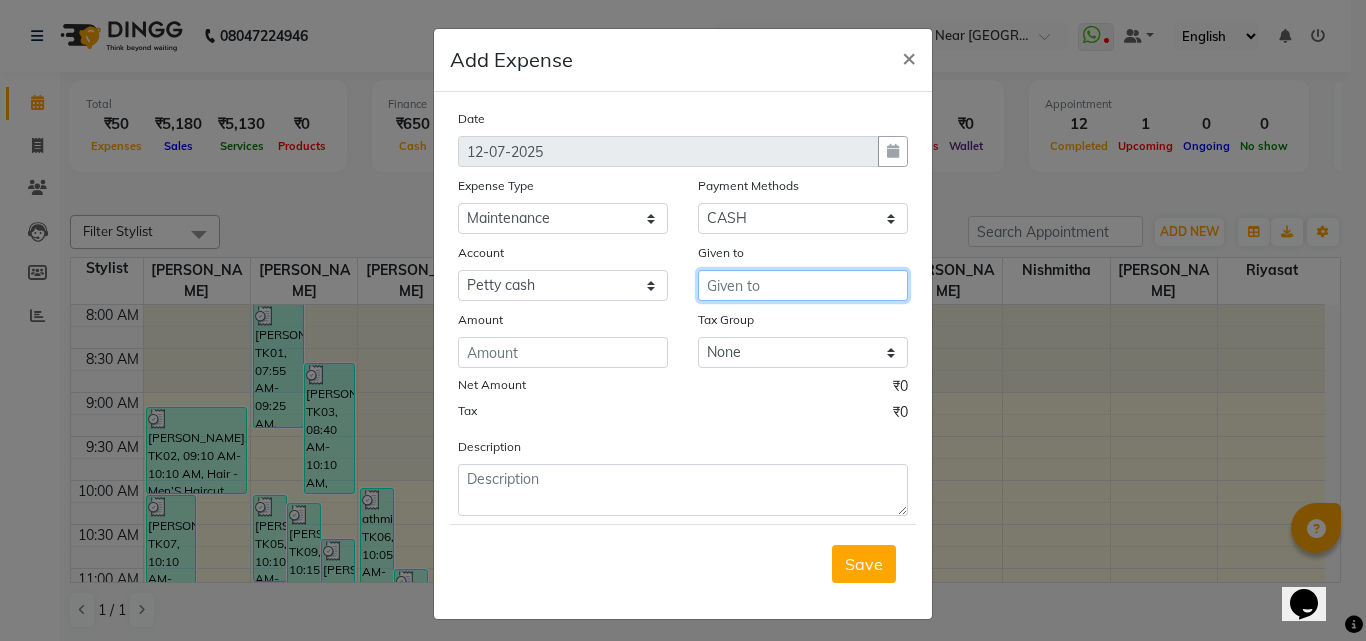 click at bounding box center [803, 285] 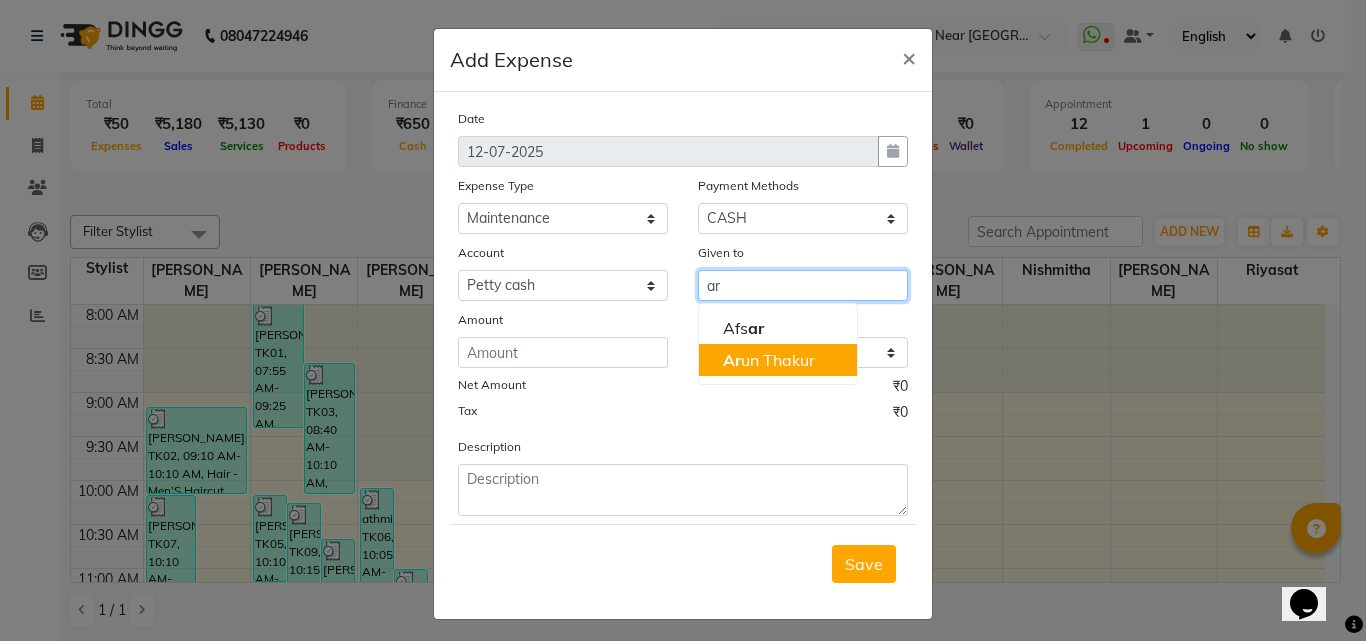 click on "Ar un Thakur" at bounding box center (769, 360) 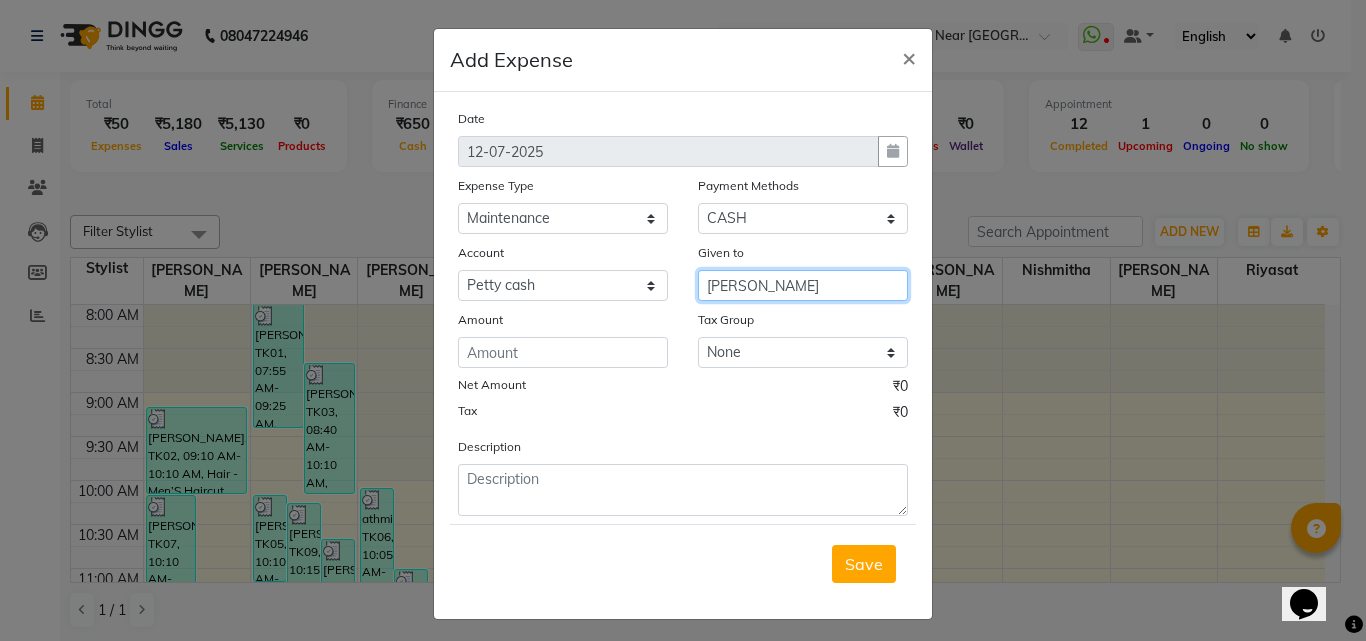 type on "[PERSON_NAME]" 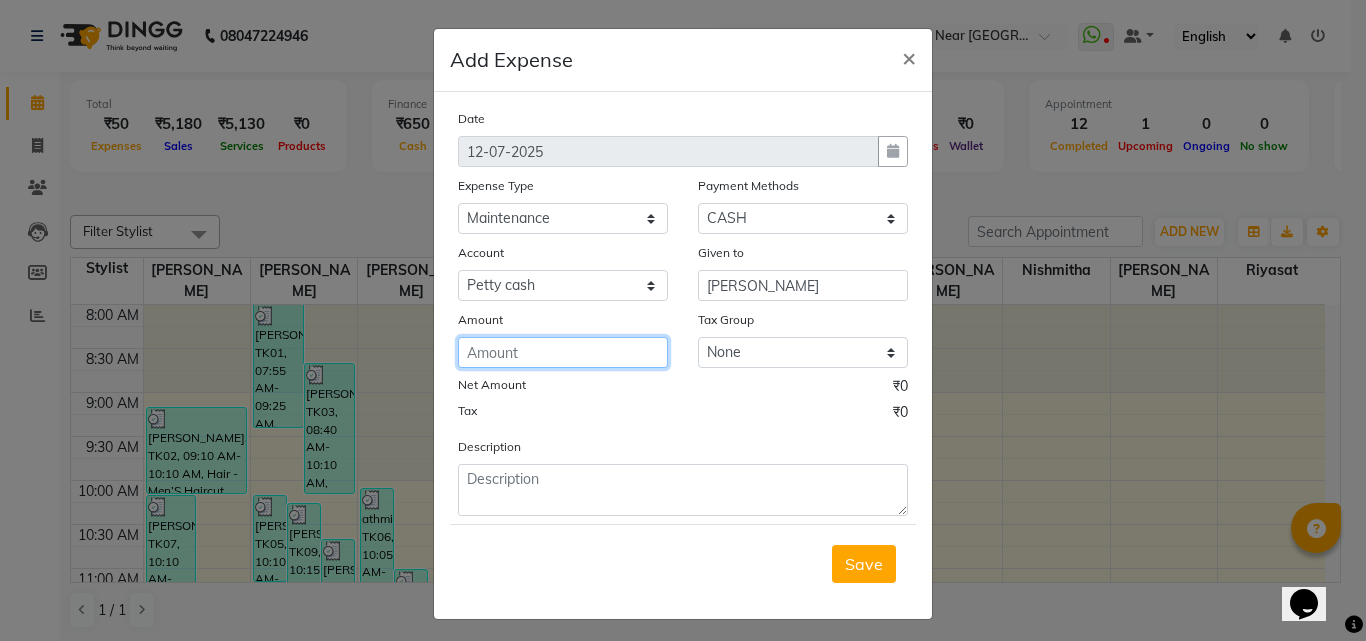 click 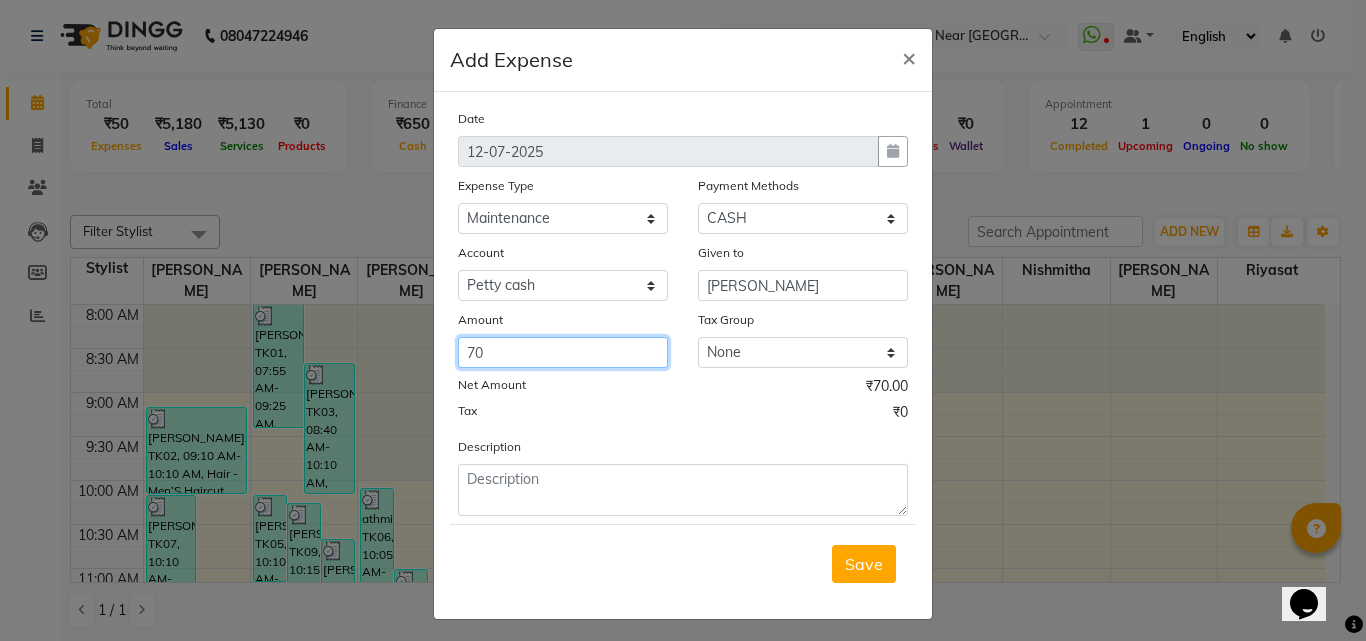 type on "70" 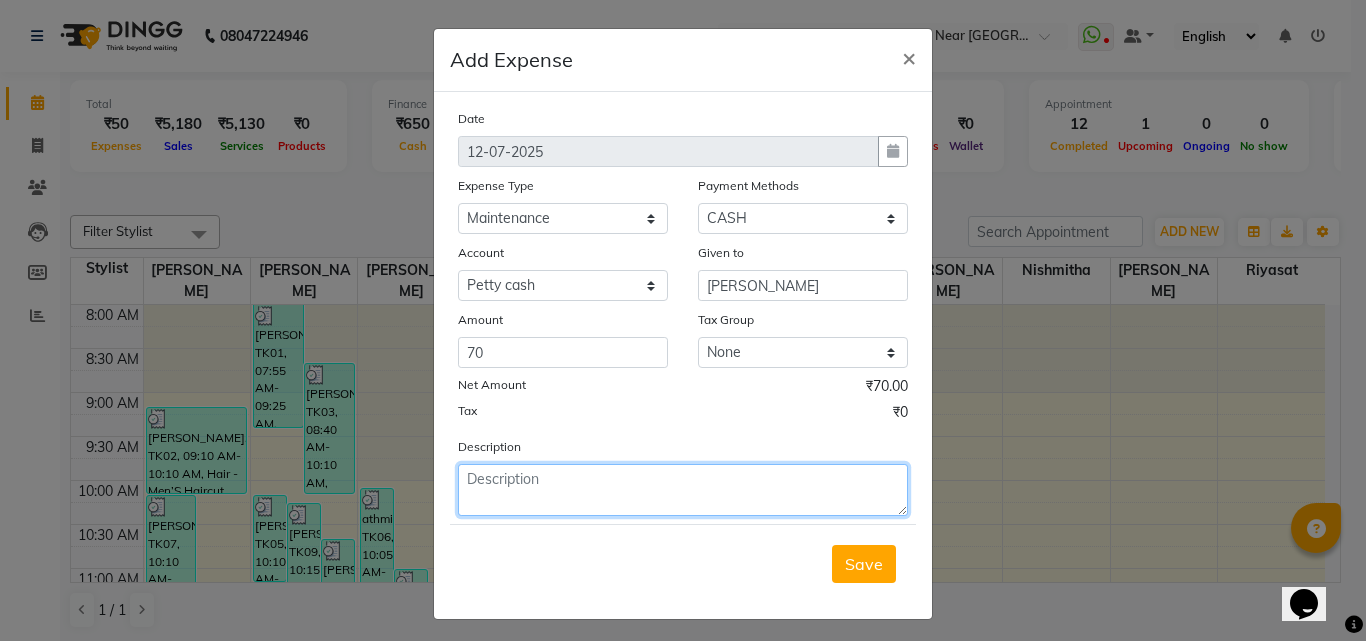 click 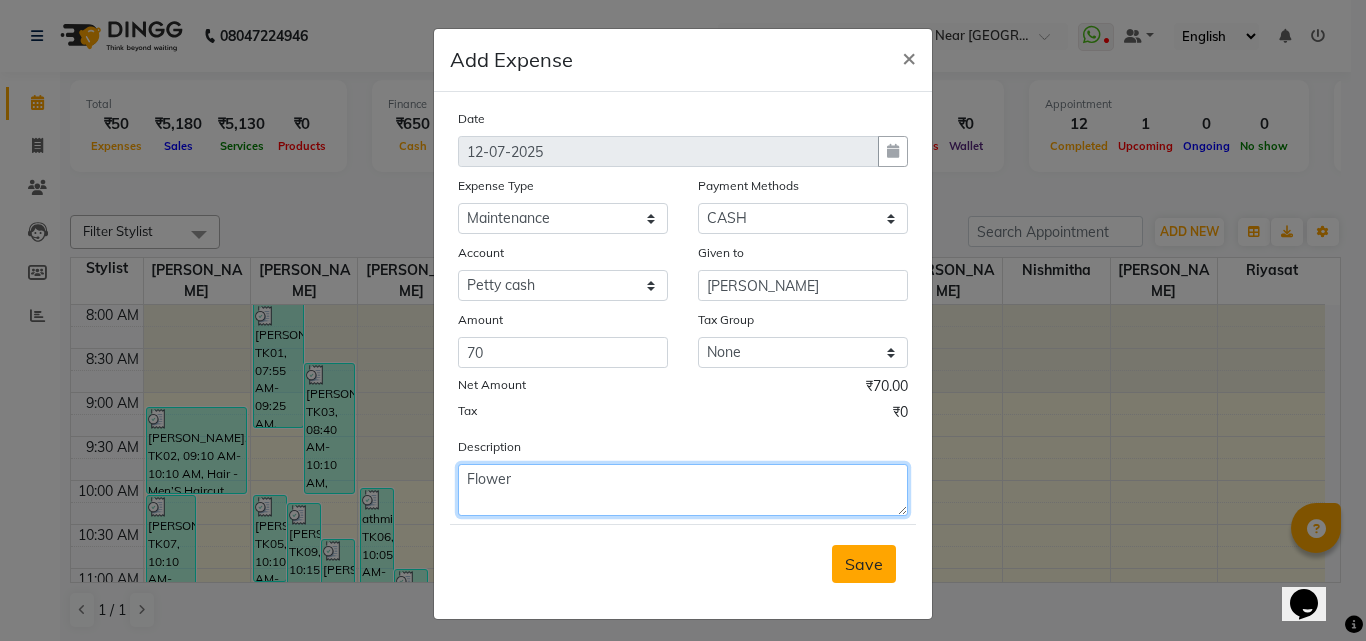 type on "Flower" 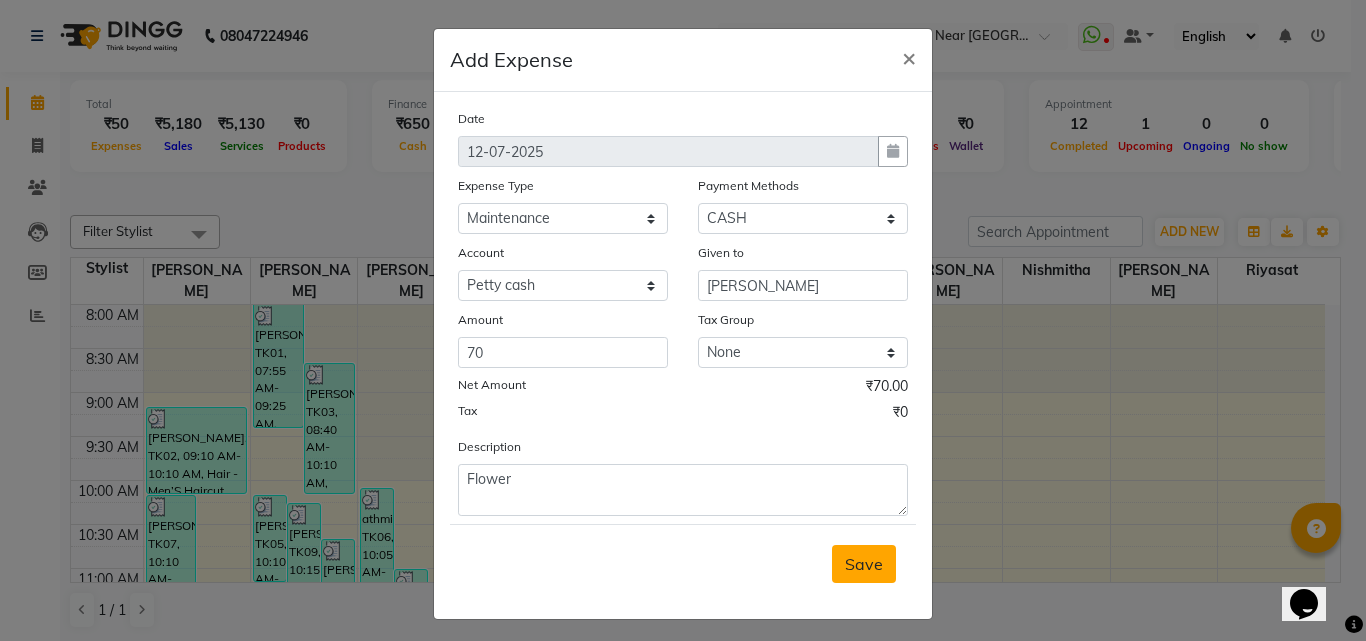 click on "Save" at bounding box center (864, 564) 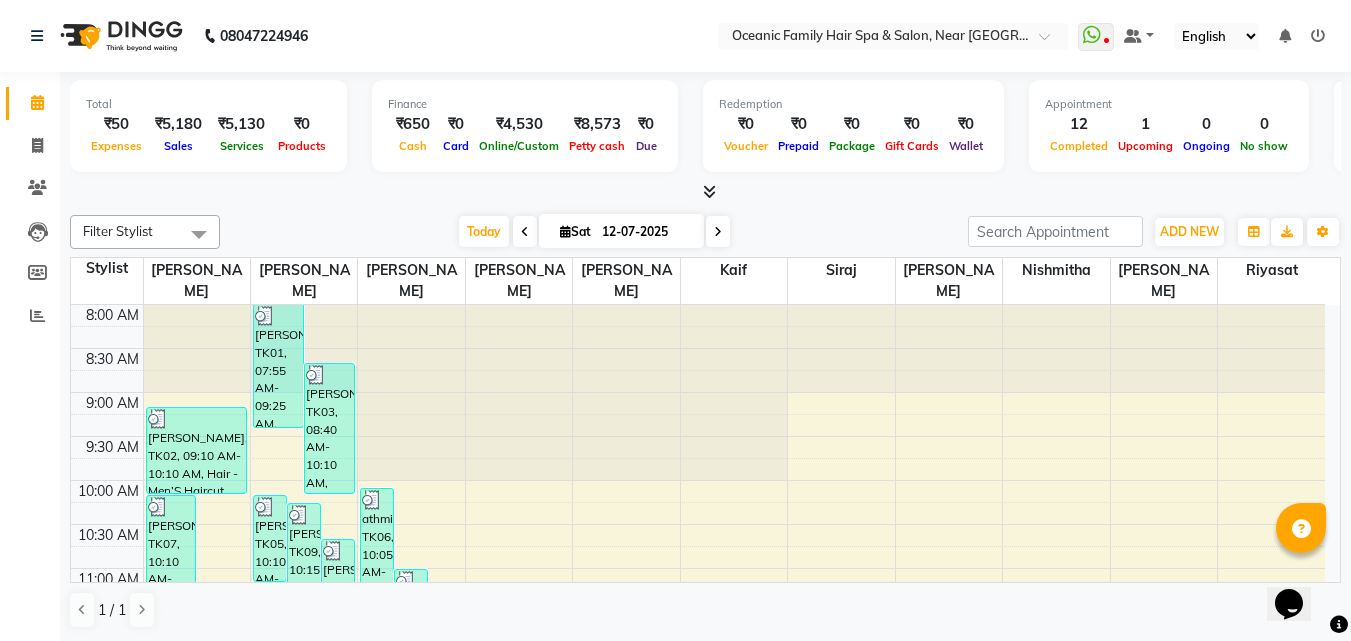 click on "08047224946 Select Location × Oceanic Family Hair Spa & Salon, Near [GEOGRAPHIC_DATA]  WhatsApp Status  ✕ Status:  Disconnected Most Recent Message: [DATE]     09:21 PM Recent Service Activity: [DATE]     08:52 AM  08047224946 Whatsapp Settings Default Panel My Panel English ENGLISH Español العربية मराठी हिंदी ગુજરાતી தமிழ் 中文 Notifications nothing to show" 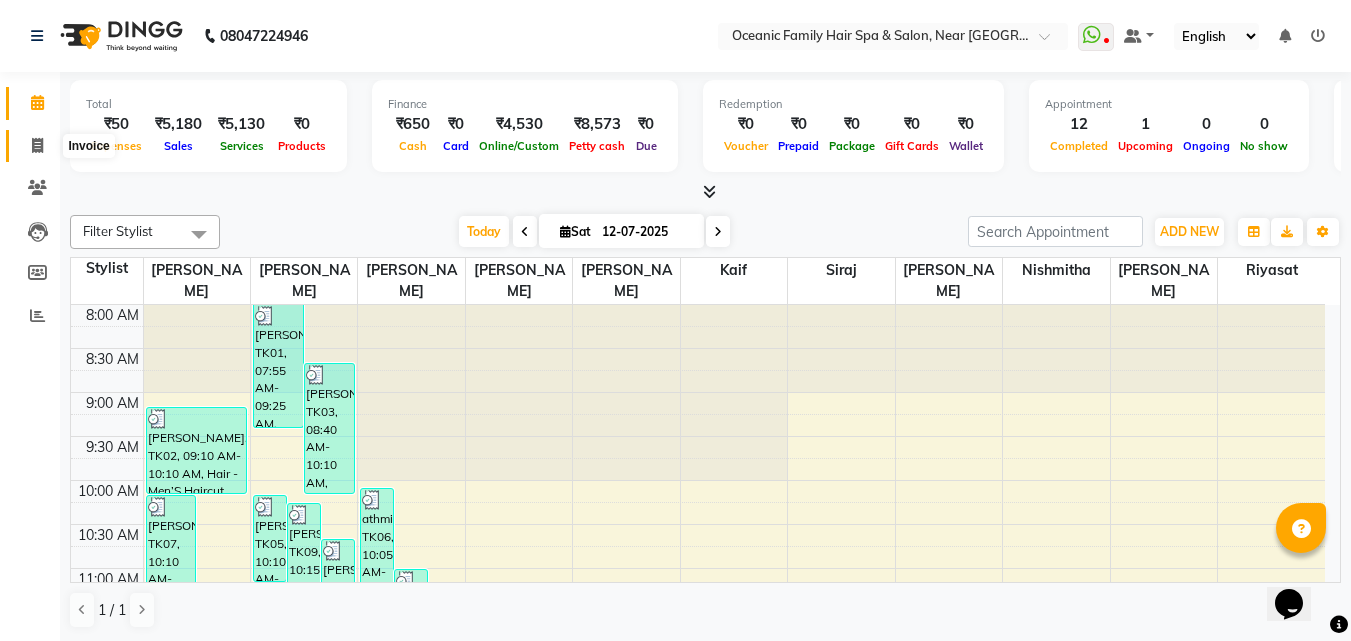 click 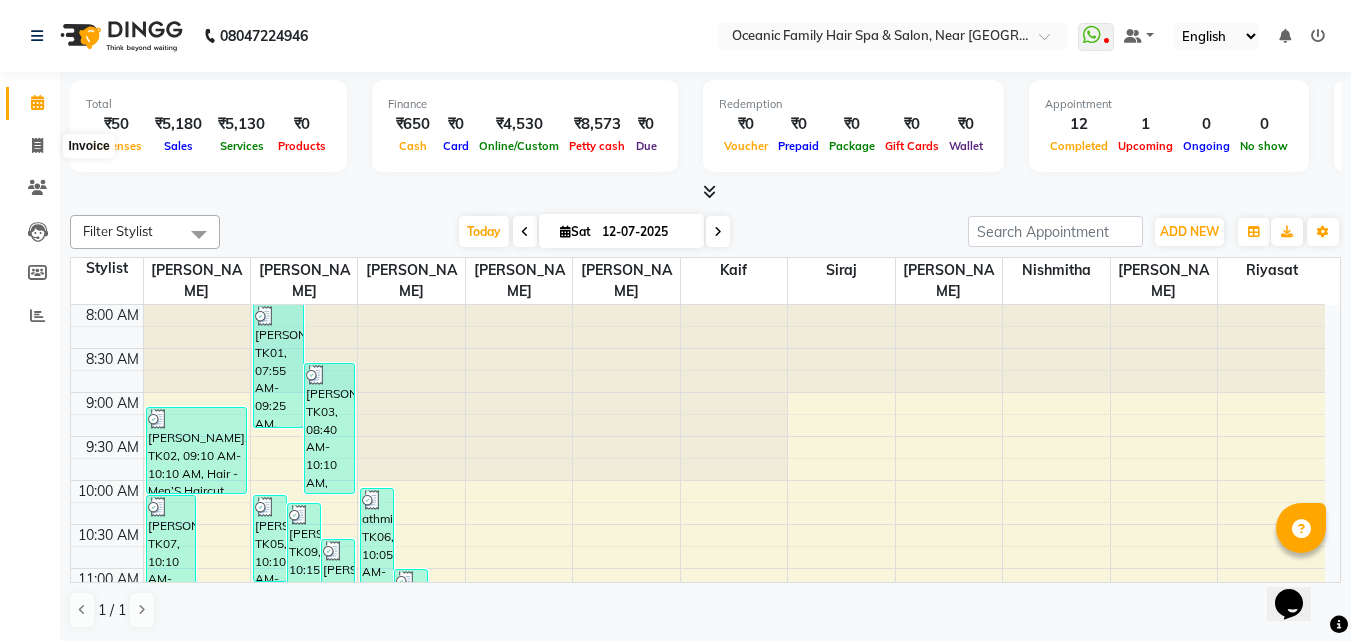 select on "service" 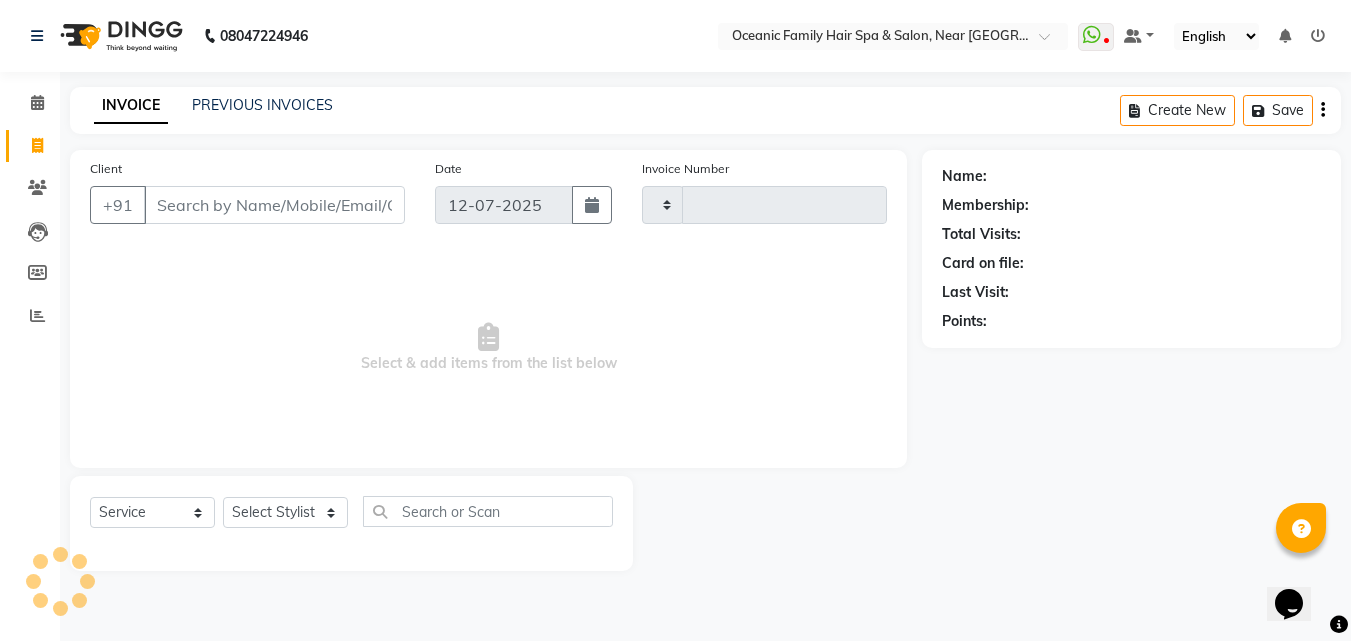 type on "2114" 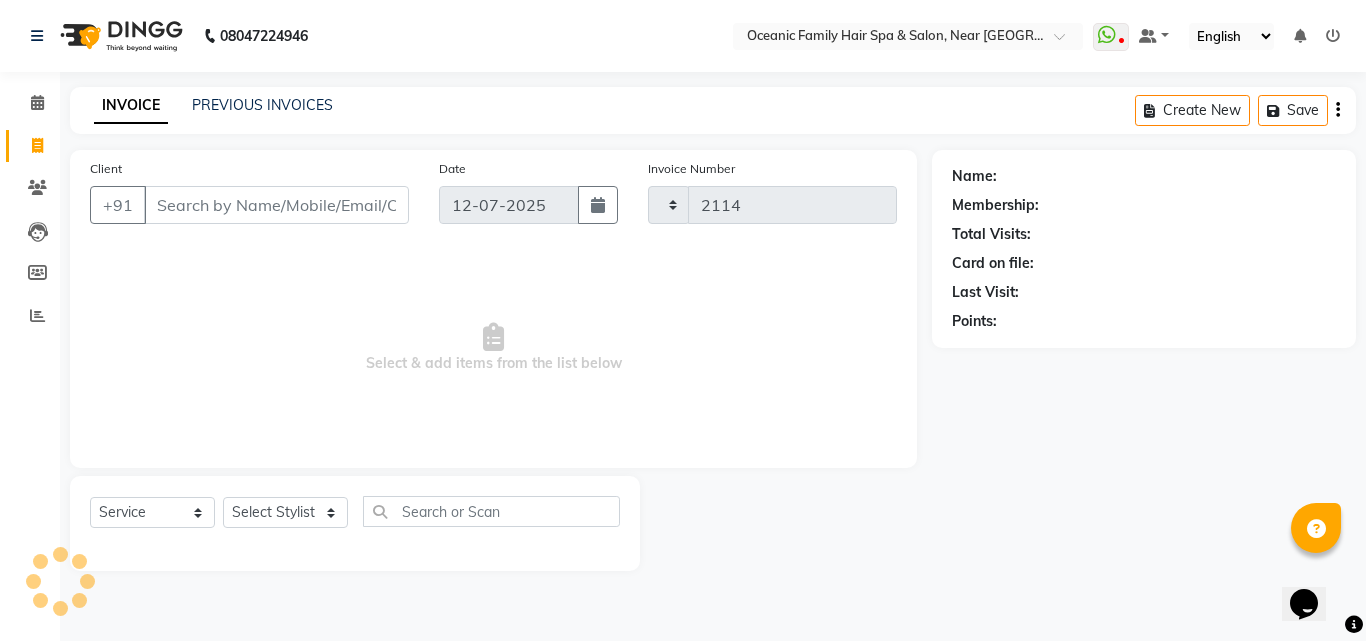 select on "4366" 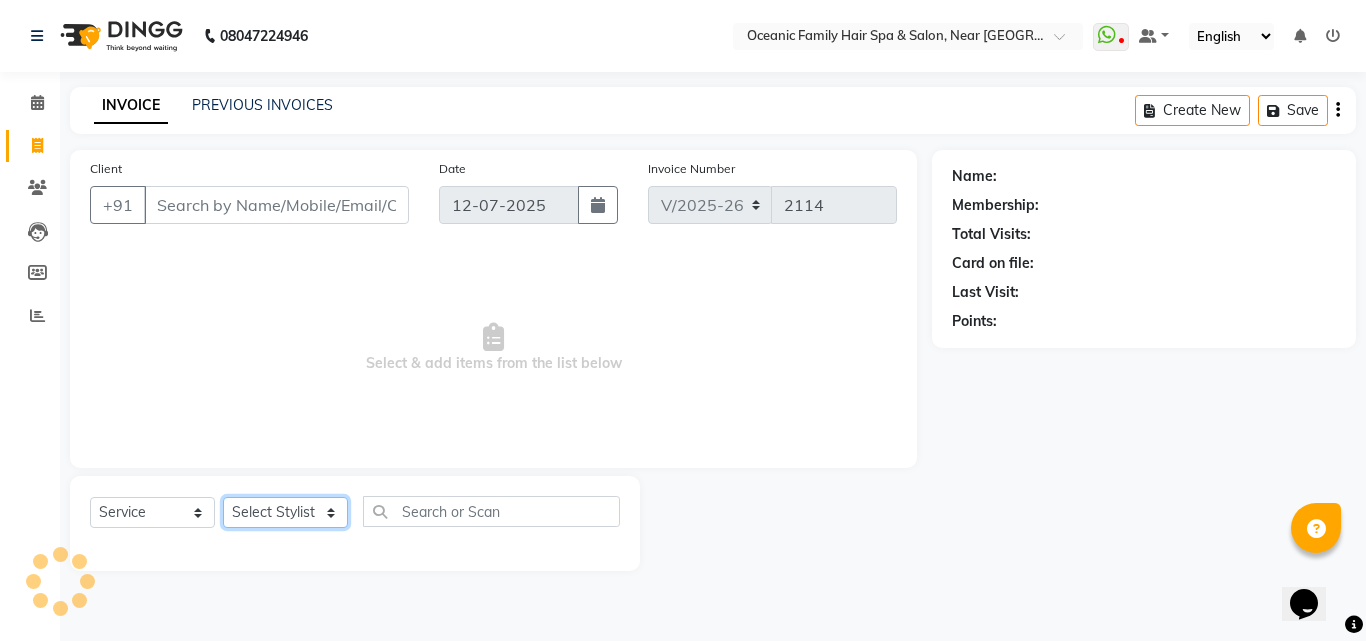 click on "Select Stylist [PERSON_NAME] [PERSON_NAME] Kaif [PERSON_NAME] [PERSON_NAME] Riyasat [PERSON_NAME] [PERSON_NAME]" 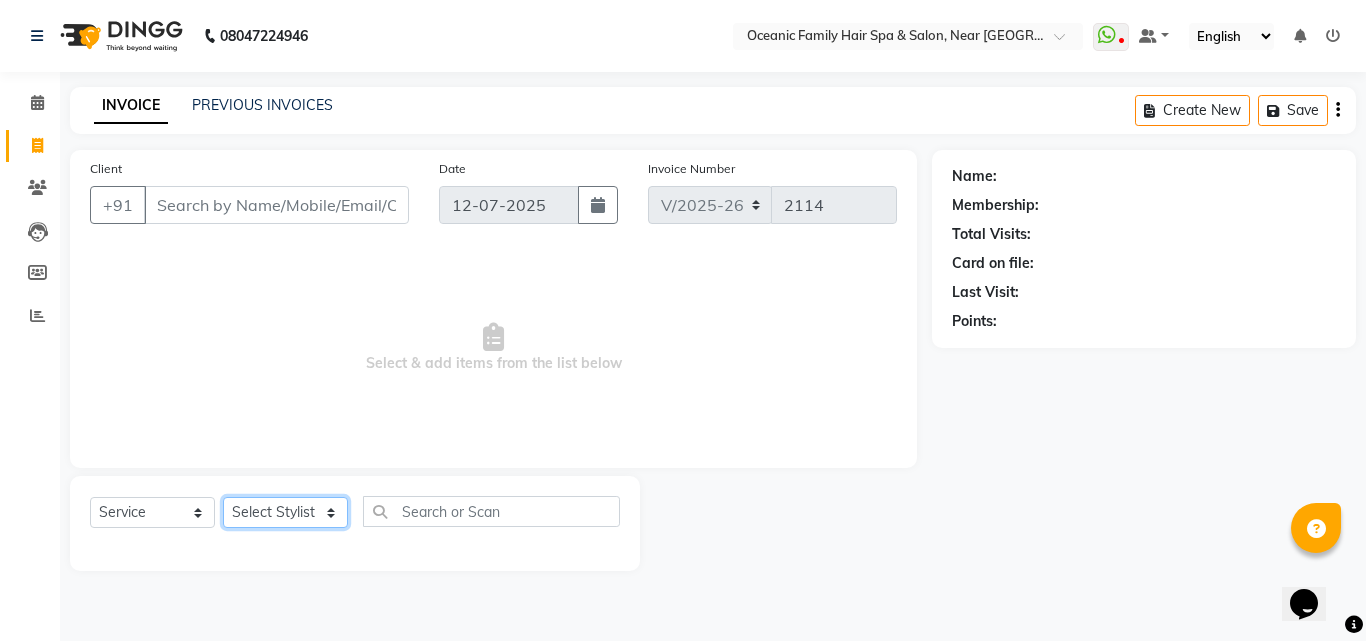select on "23948" 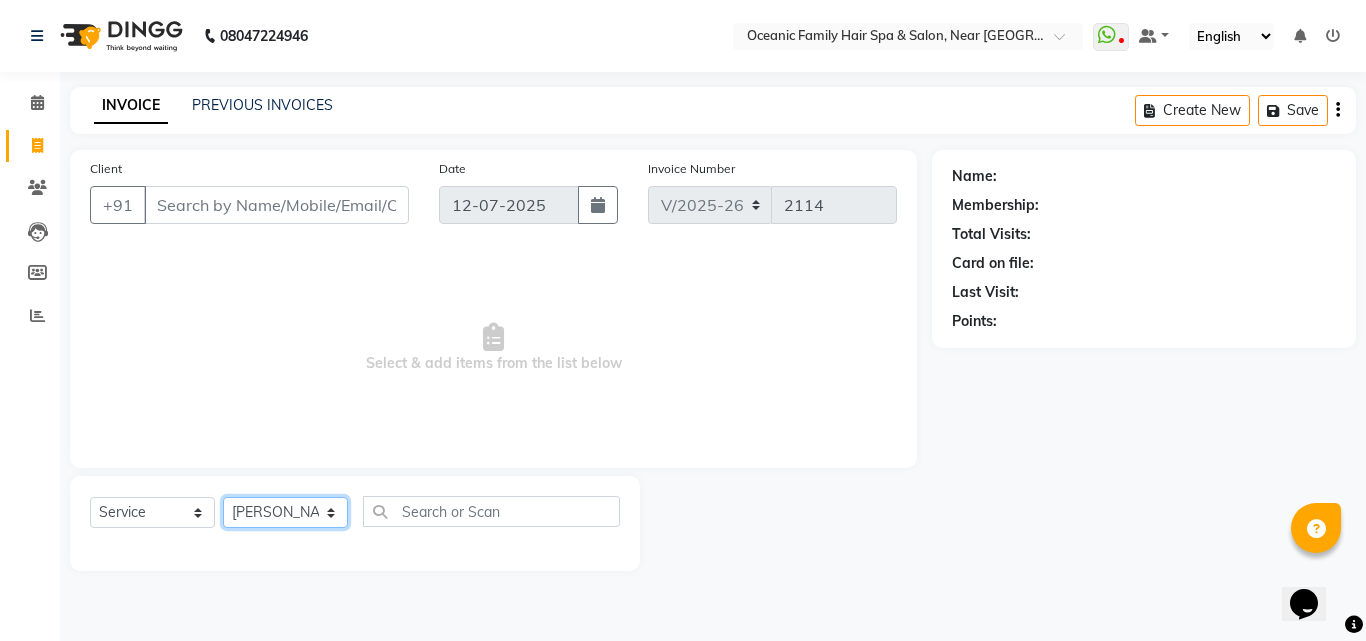 click on "Select Stylist [PERSON_NAME] [PERSON_NAME] Kaif [PERSON_NAME] [PERSON_NAME] Riyasat [PERSON_NAME] [PERSON_NAME]" 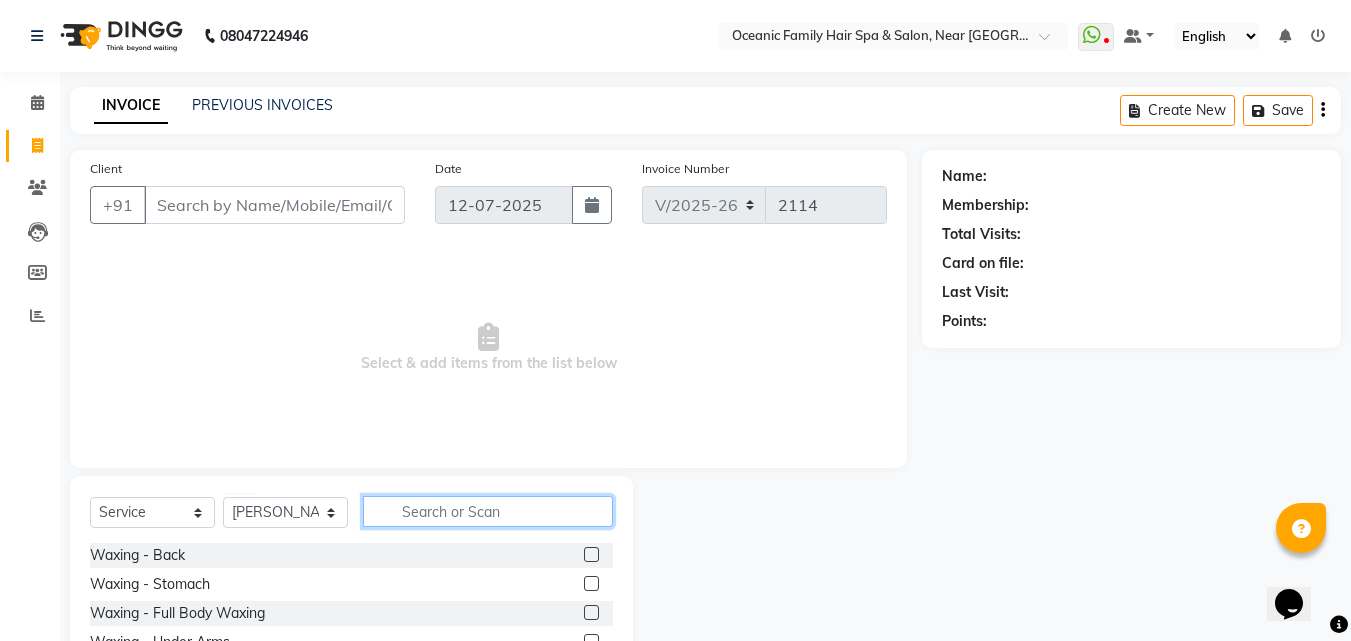 click 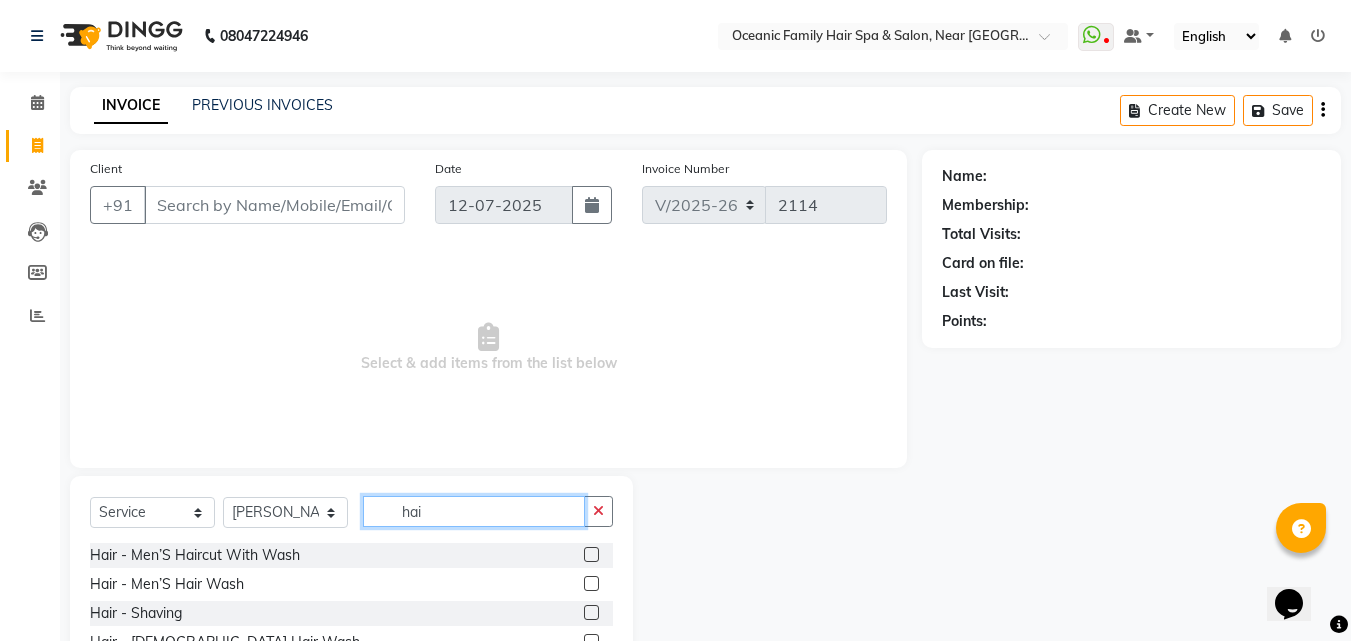 type on "hai" 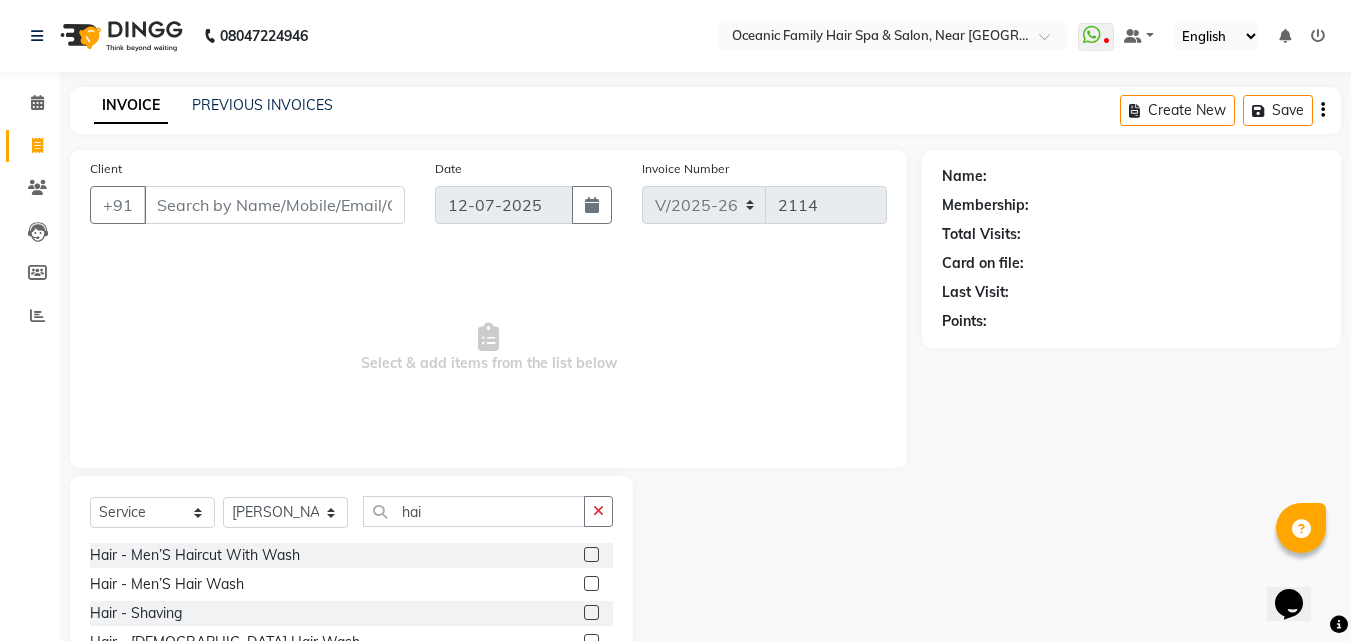 click 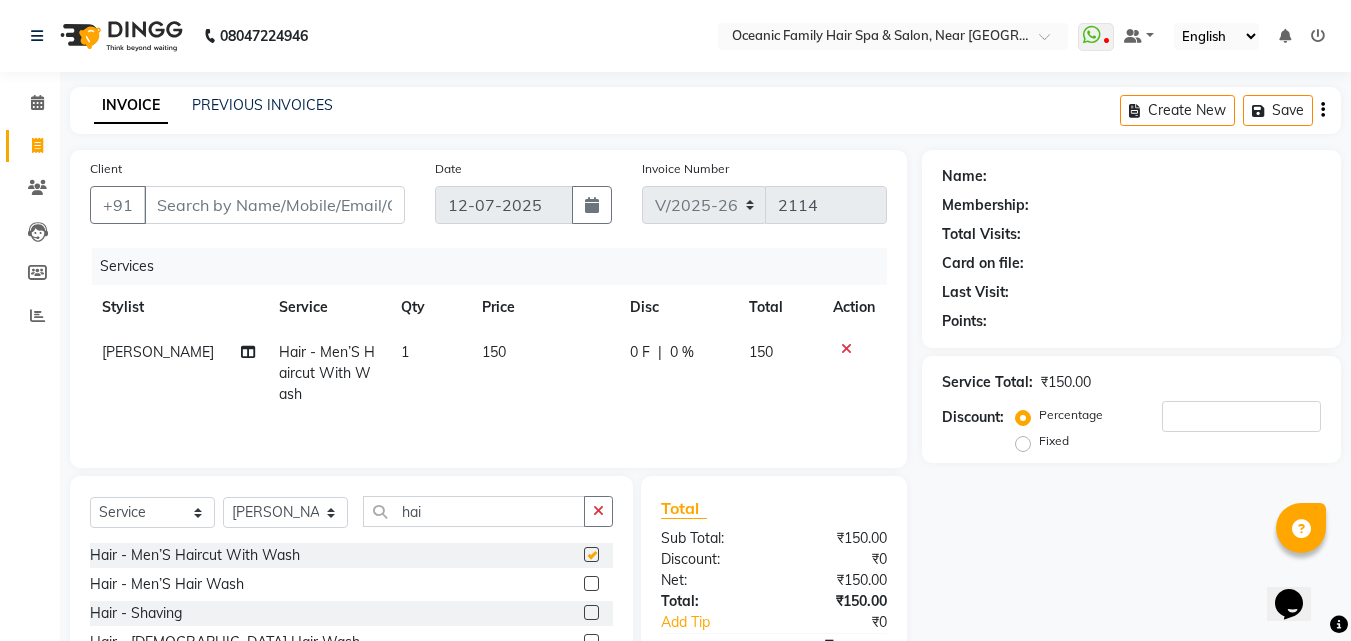 checkbox on "false" 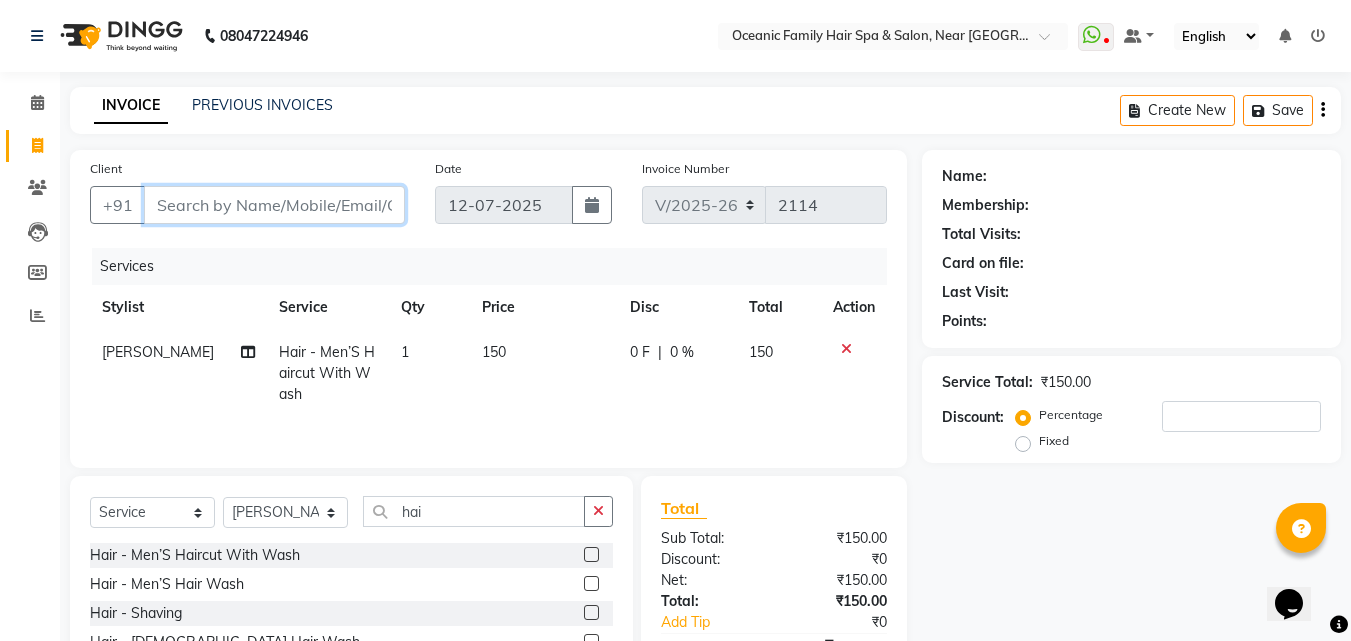 click on "Client" at bounding box center (274, 205) 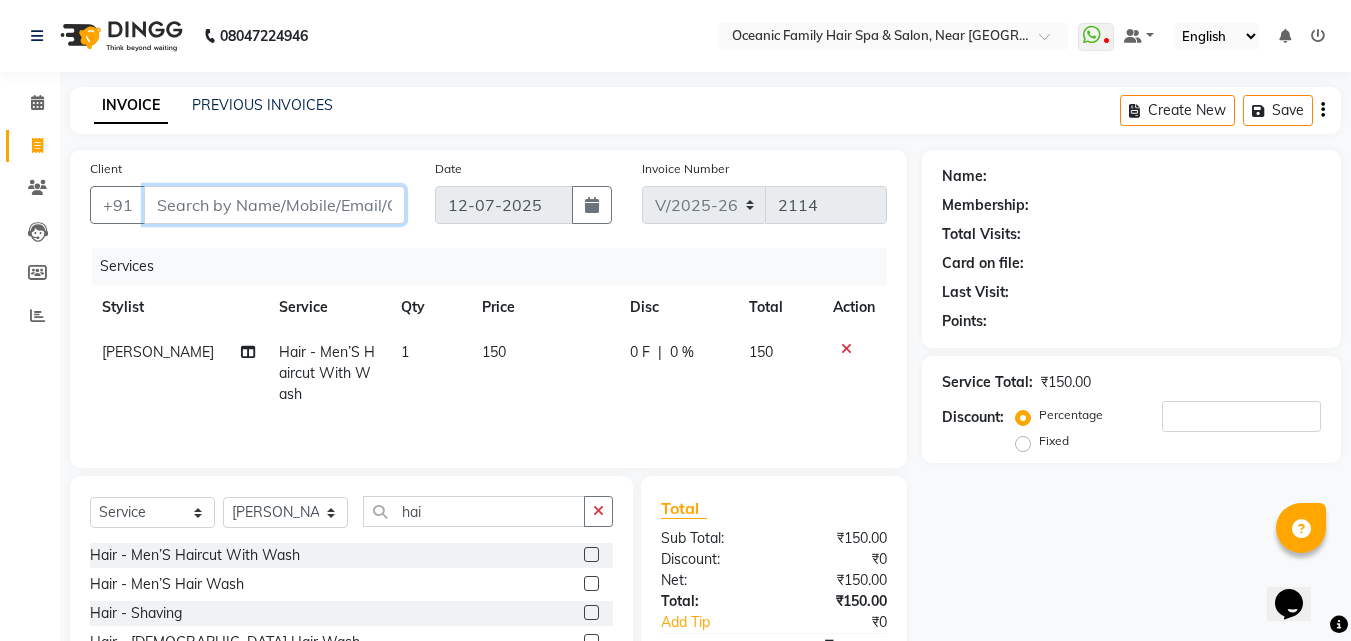 click on "Client" at bounding box center [274, 205] 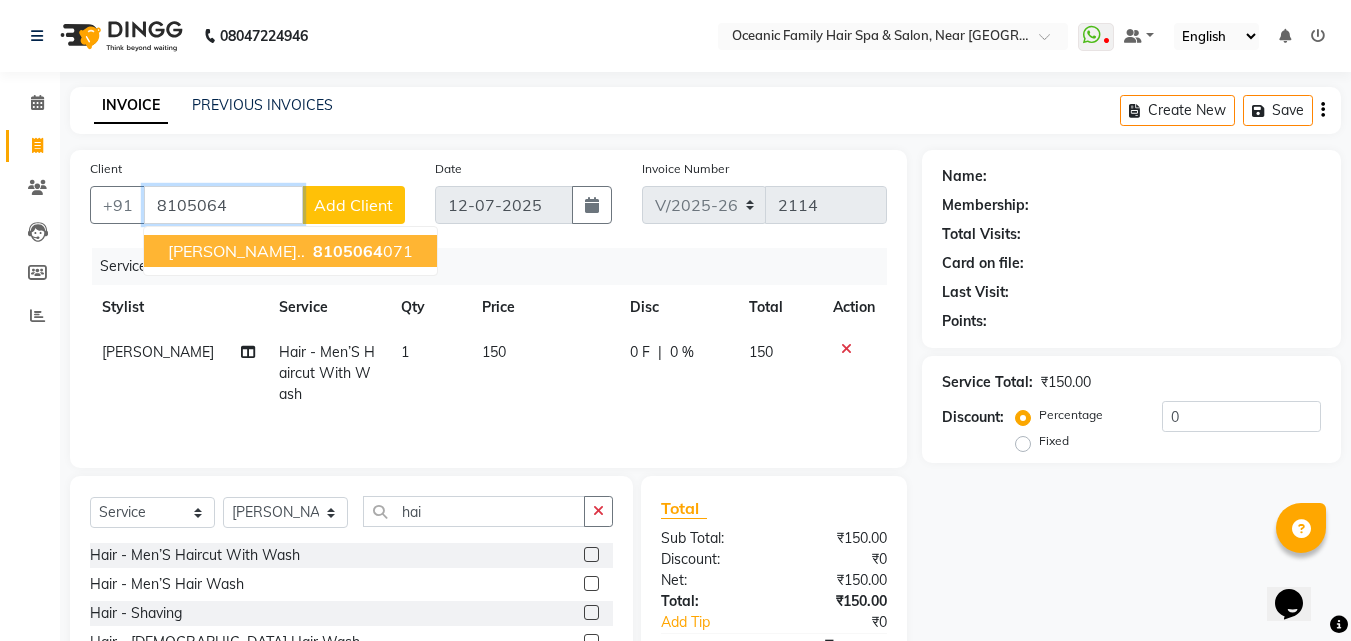 click on "8105064" at bounding box center [348, 251] 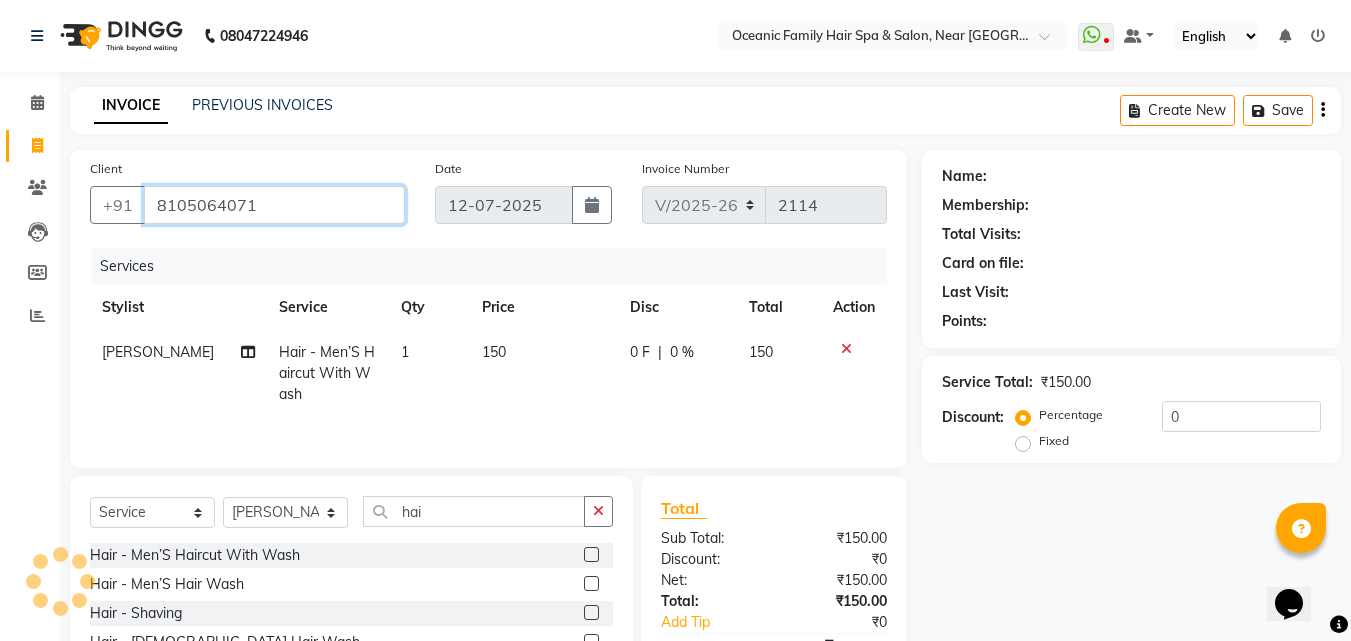type on "8105064071" 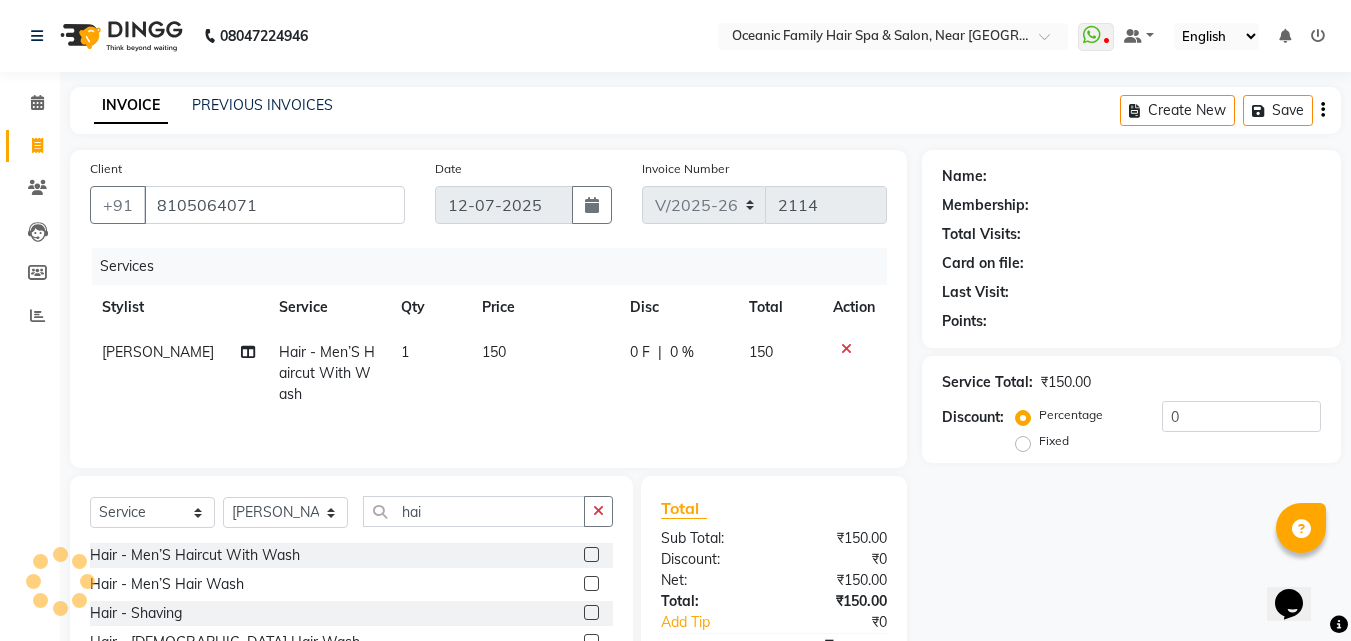 select on "1: Object" 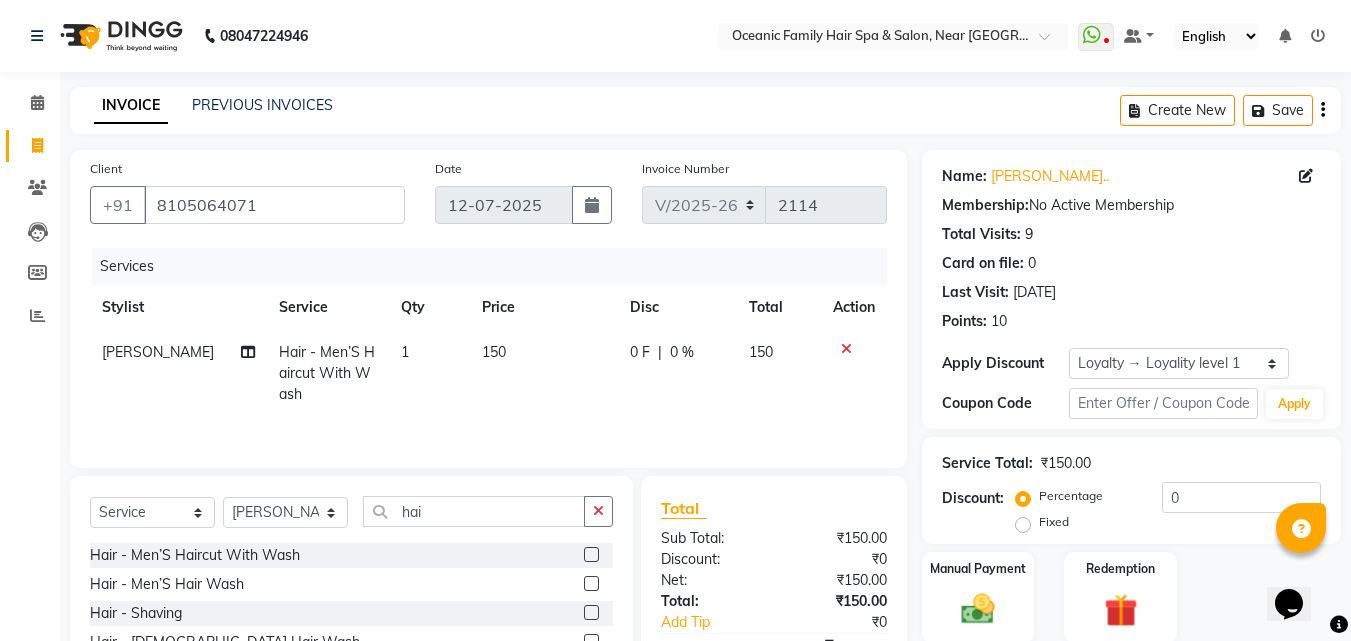 scroll, scrollTop: 160, scrollLeft: 0, axis: vertical 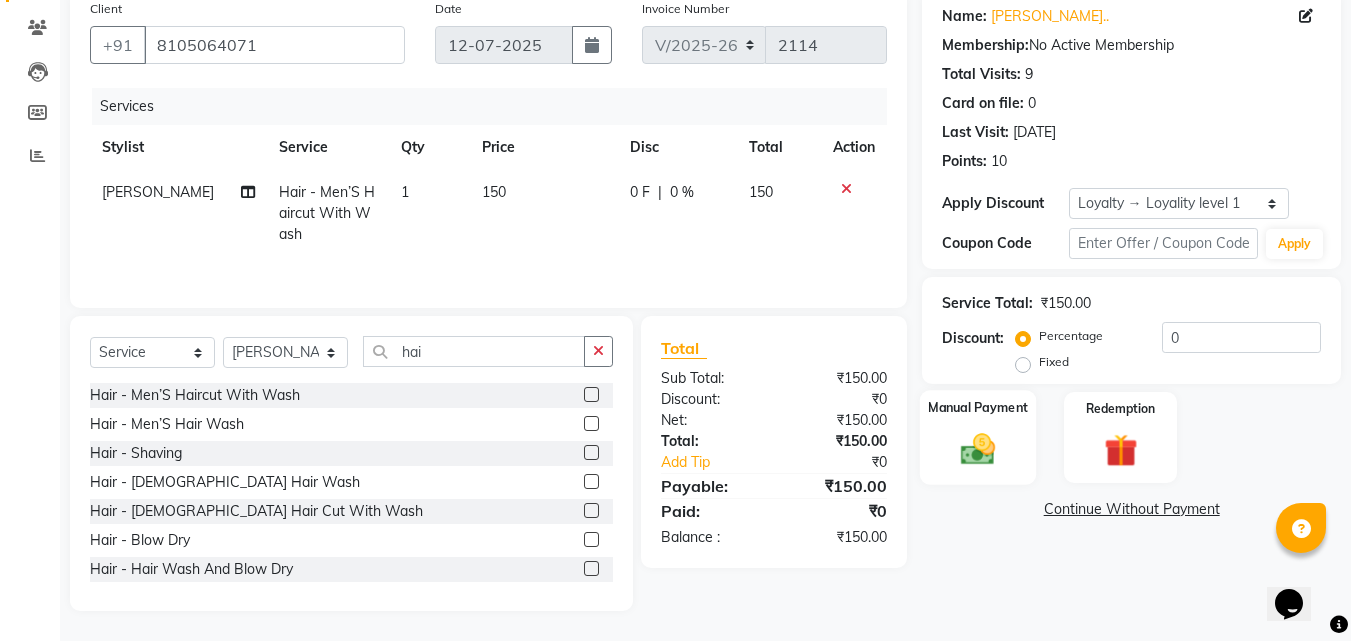 click on "Manual Payment" 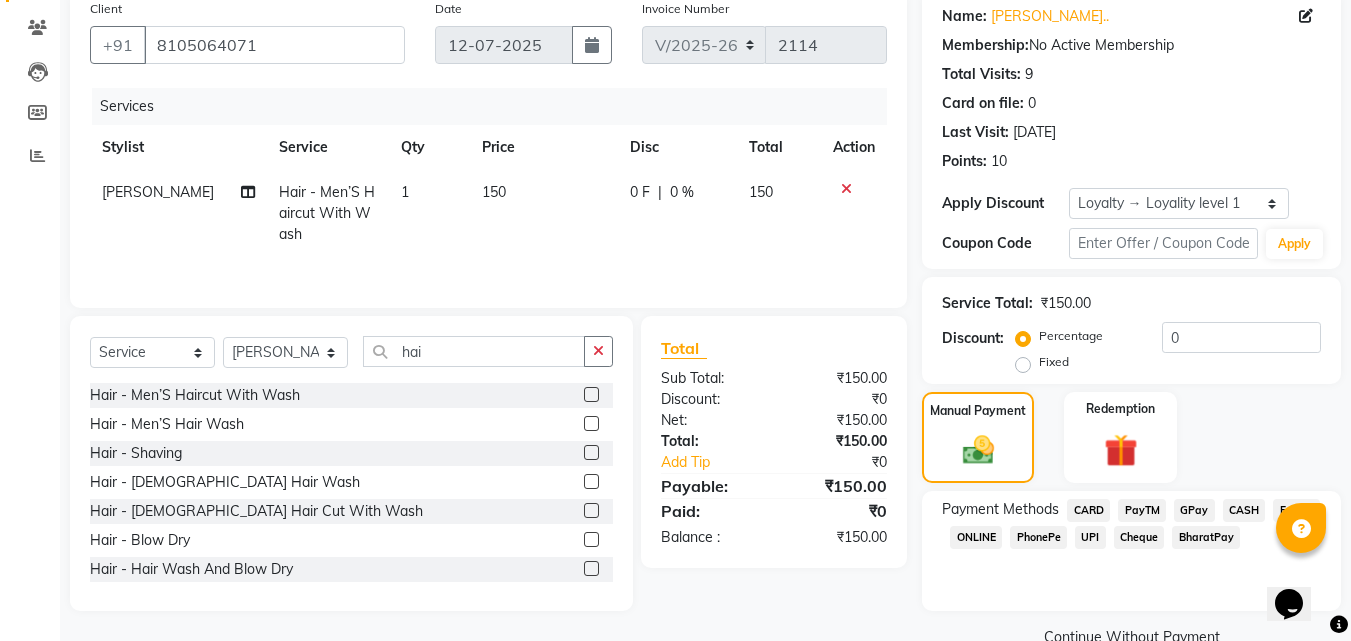 drag, startPoint x: 974, startPoint y: 454, endPoint x: 1198, endPoint y: 519, distance: 233.24022 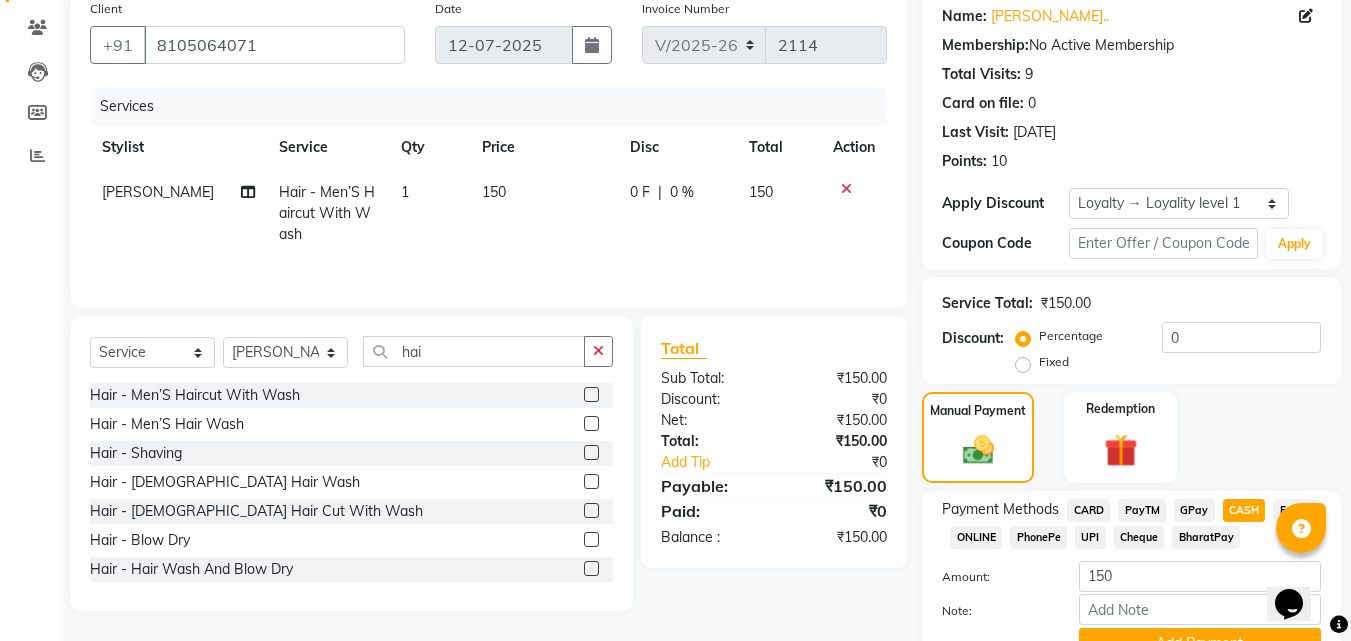 scroll, scrollTop: 257, scrollLeft: 0, axis: vertical 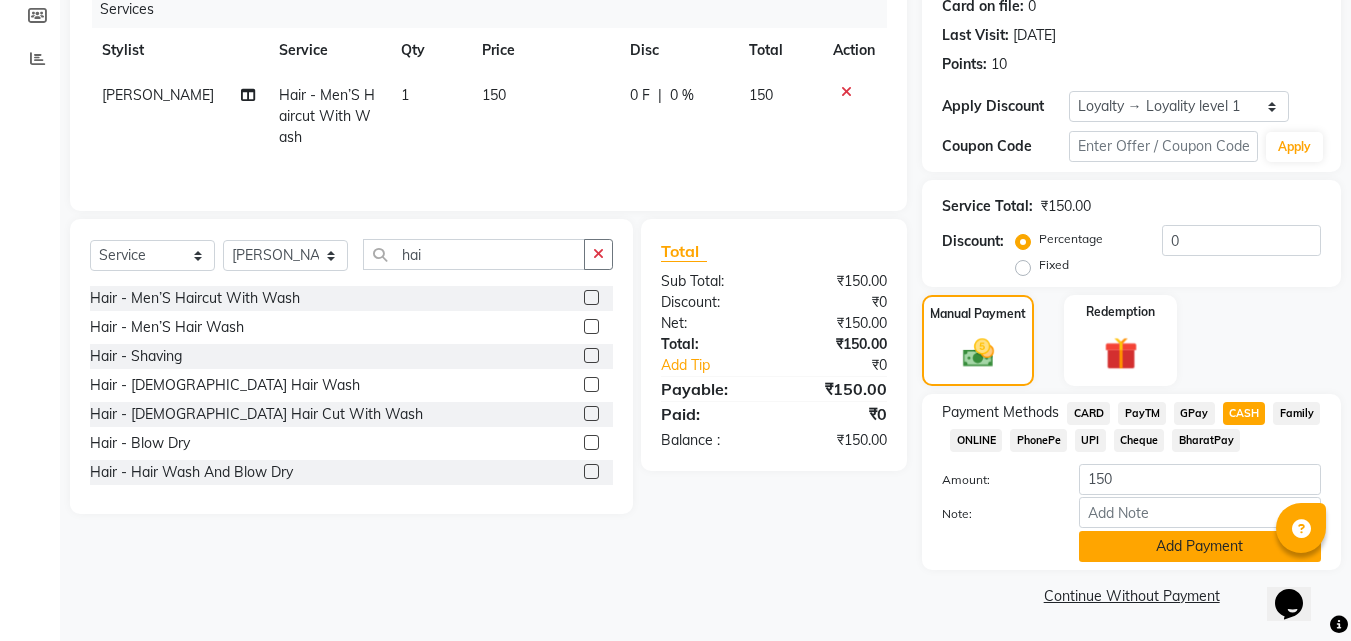 click on "Add Payment" 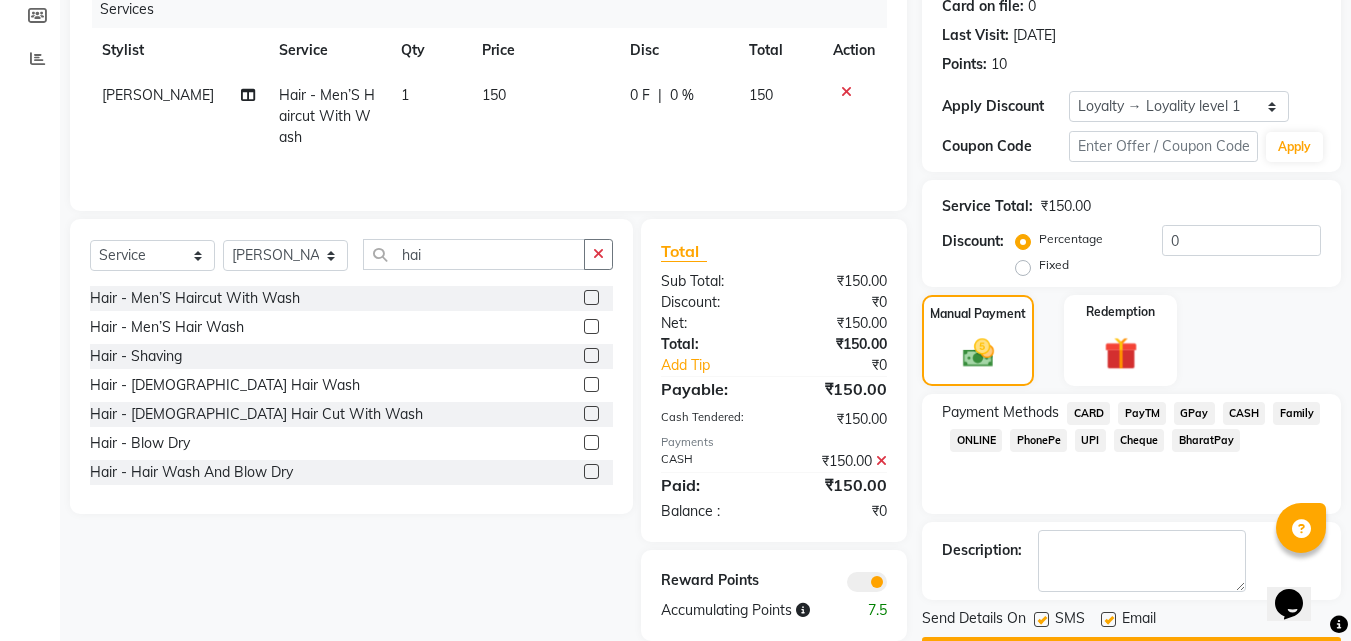 scroll, scrollTop: 314, scrollLeft: 0, axis: vertical 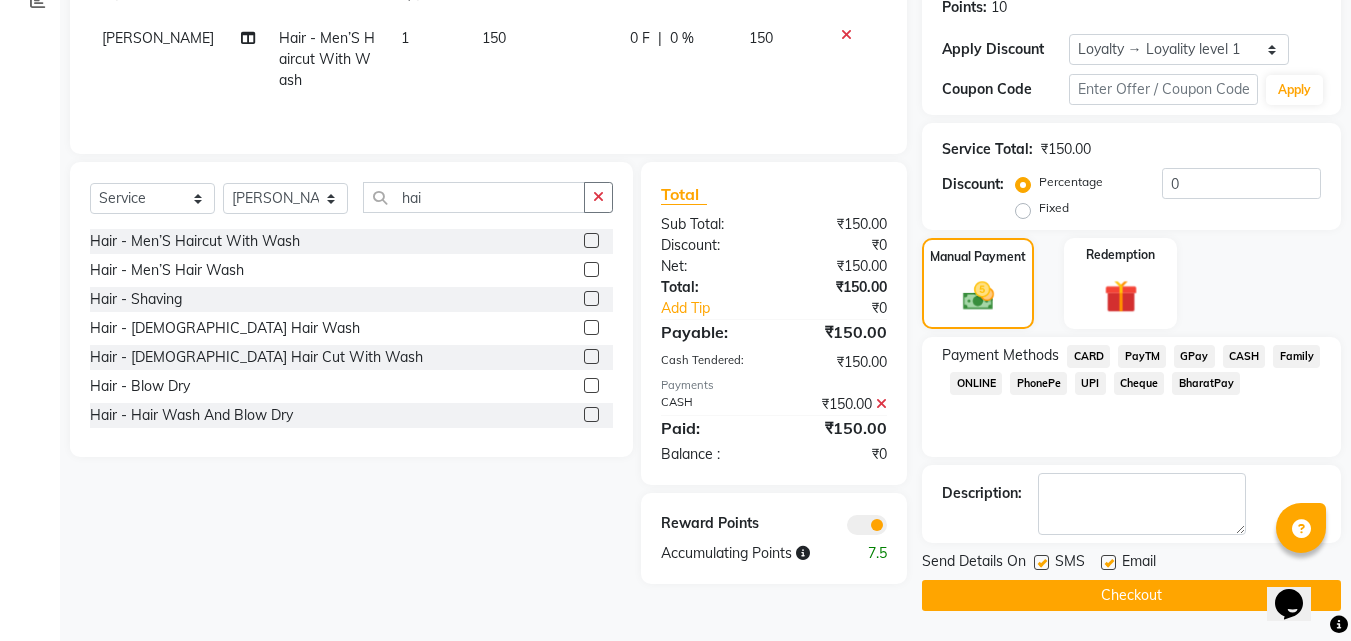 click on "Checkout" 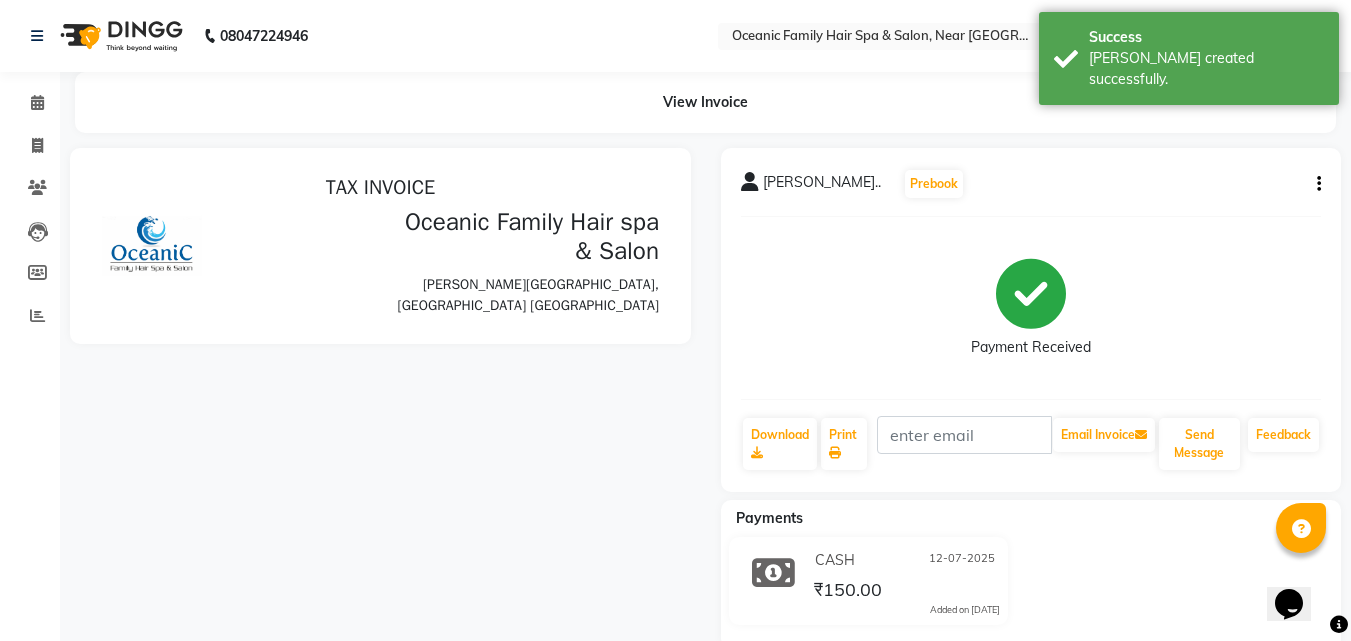 scroll, scrollTop: 0, scrollLeft: 0, axis: both 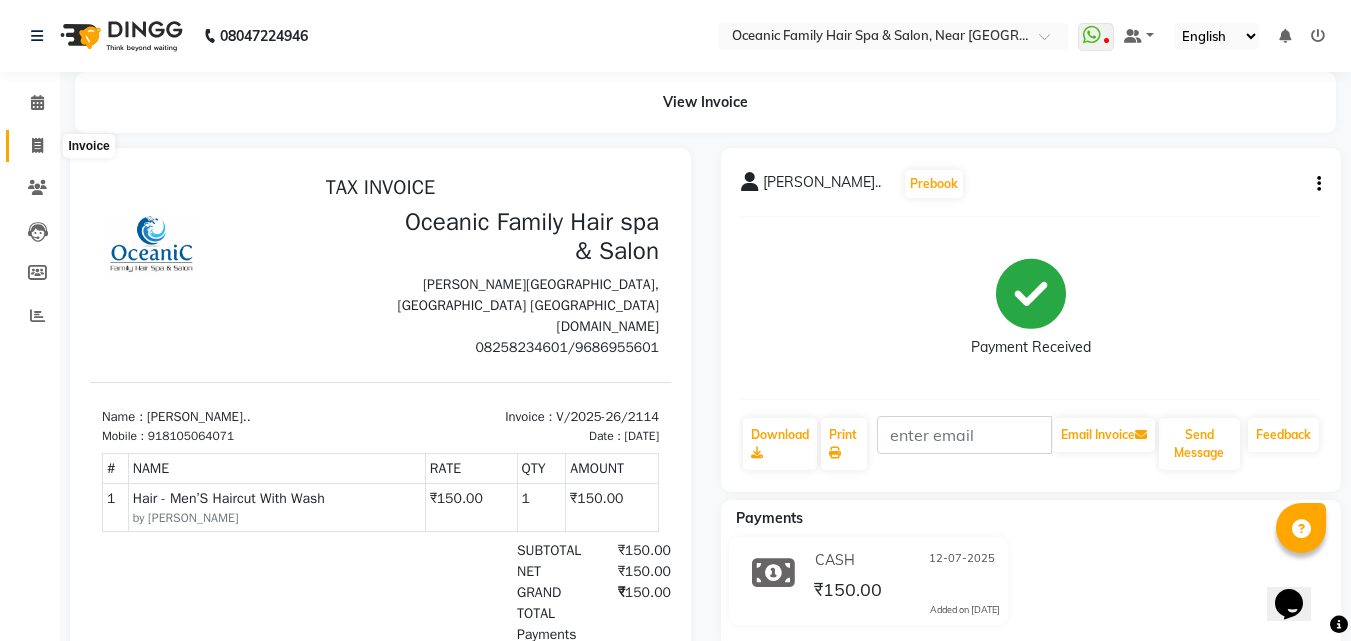 click 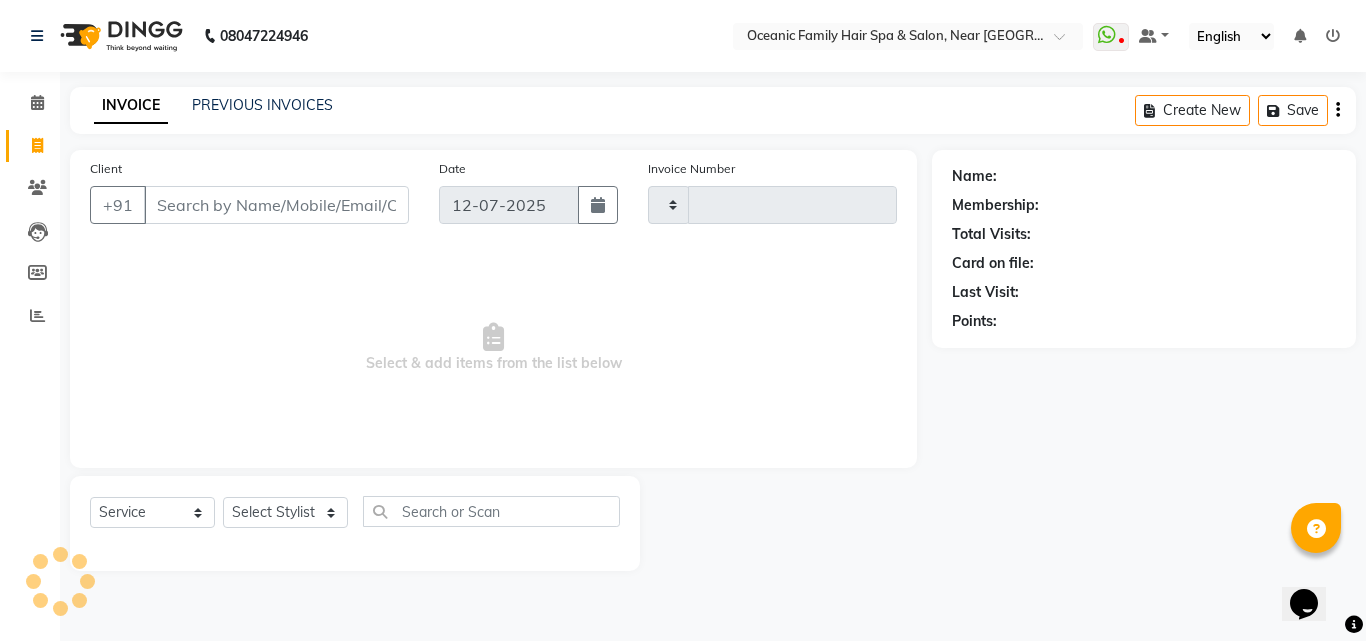 type on "2115" 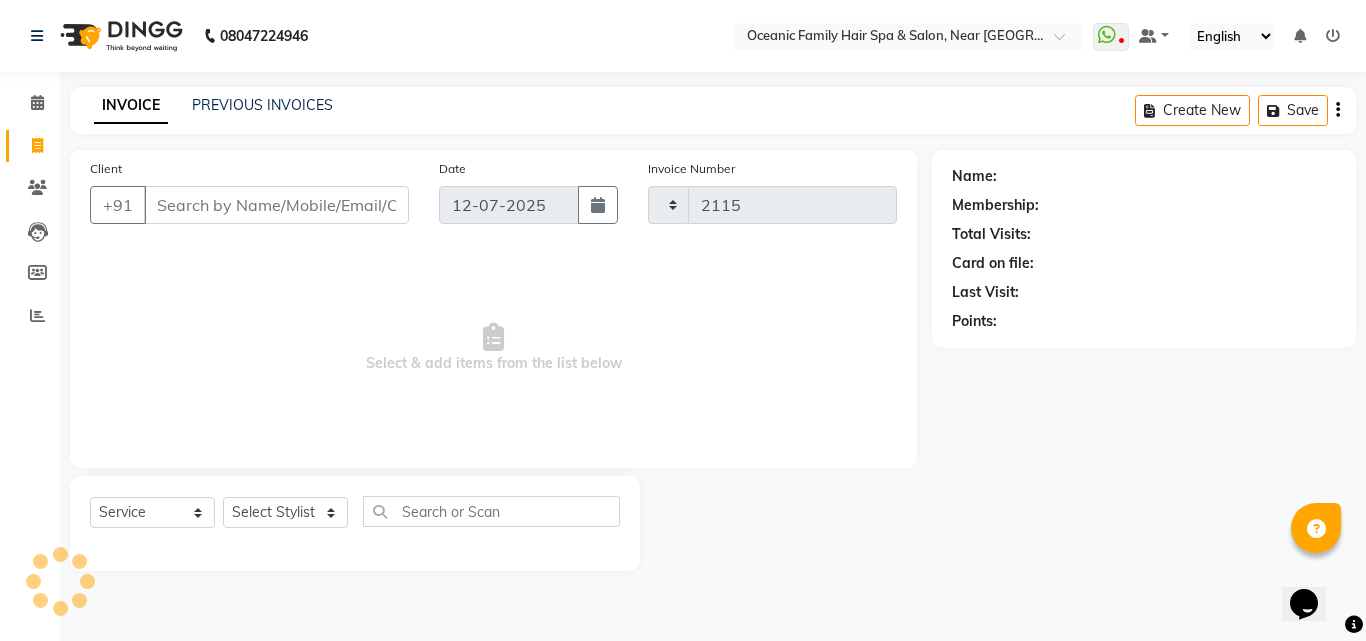 select on "4366" 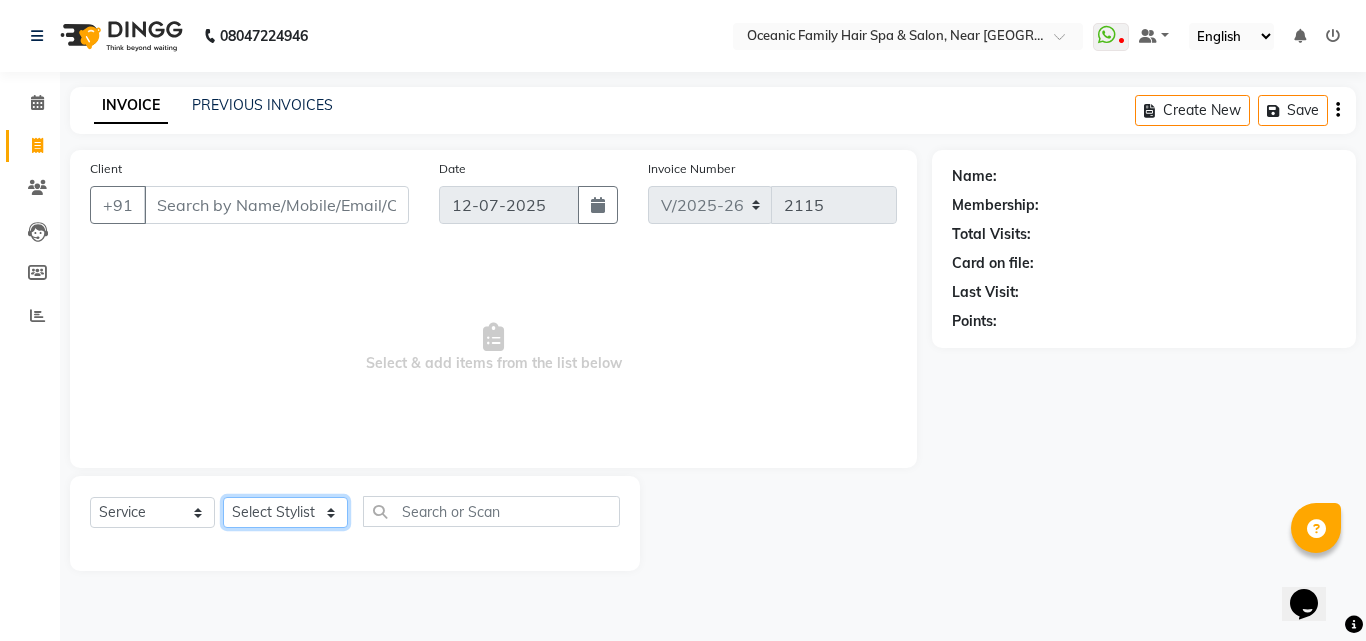 click on "Select Stylist [PERSON_NAME] [PERSON_NAME] Kaif [PERSON_NAME] [PERSON_NAME] Riyasat [PERSON_NAME] [PERSON_NAME]" 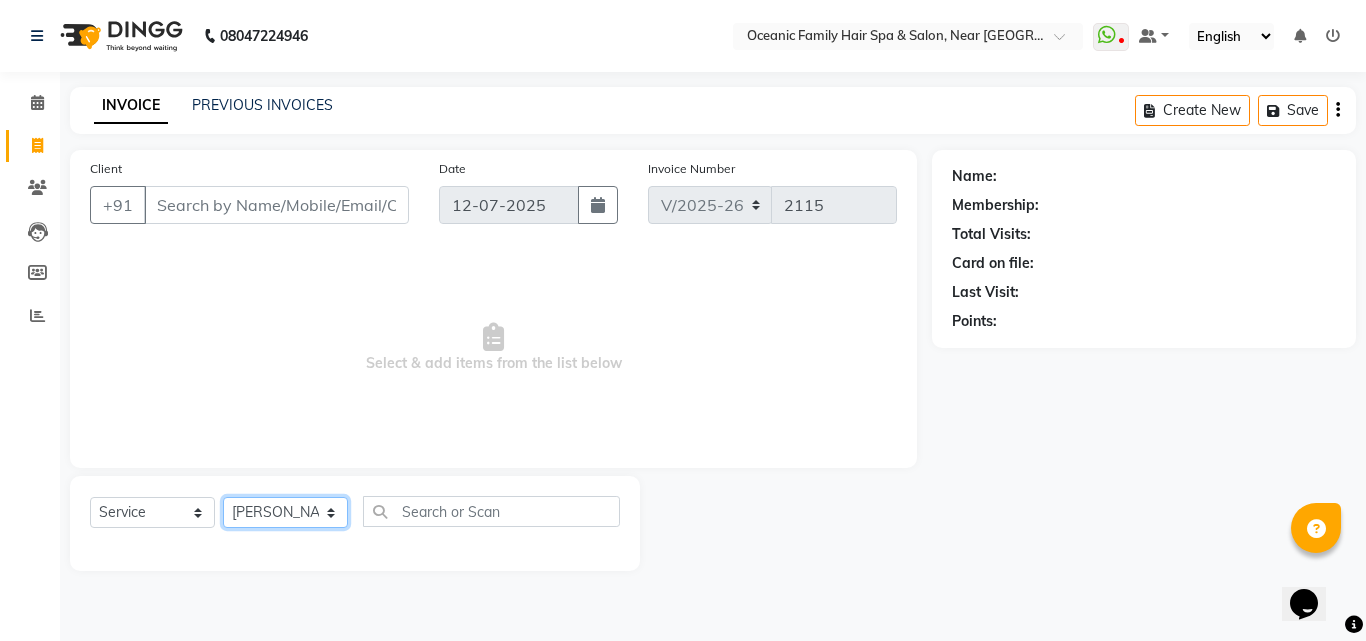 click on "Select Stylist [PERSON_NAME] [PERSON_NAME] Kaif [PERSON_NAME] [PERSON_NAME] Riyasat [PERSON_NAME] [PERSON_NAME]" 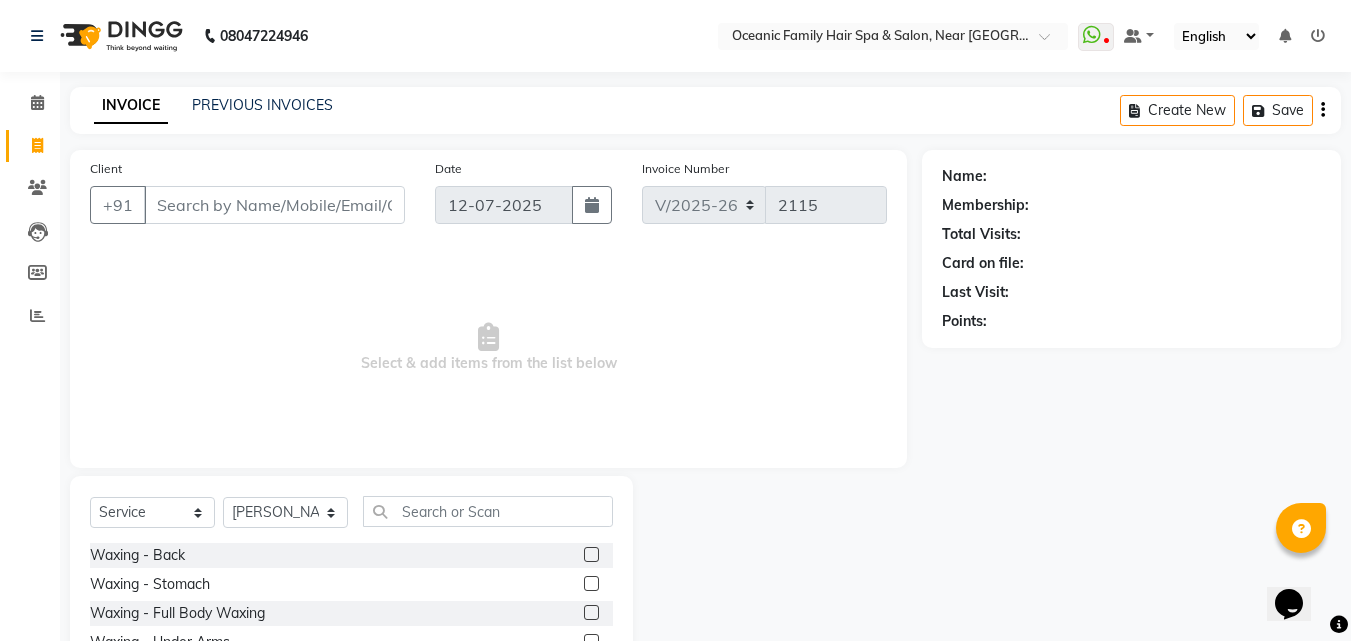 click on "Select  Service  Product  Membership  Package Voucher Prepaid Gift Card  Select Stylist [PERSON_NAME] [PERSON_NAME] Kaif Nishmitha [PERSON_NAME] Riyasat [PERSON_NAME] [PERSON_NAME] Waxing - Back  Waxing - Stomach  Waxing - Full Body  Waxing  Waxing - Under Arms  Waxing - Upper Lip  Waxing - Full Hand  Waxing - Face    Waxing  Waxing - Full Legs   Waxing  Waxing - Half Legs  [MEDICAL_DATA] Therapy - Extra Instant Glow Pack  [MEDICAL_DATA] Therapy - Back Polishing  [MEDICAL_DATA] Therapy - Basic Clean - Up  (Fruit)  [MEDICAL_DATA] Therapy - Lacto Protein - Clean-Up  [MEDICAL_DATA] Therapy - Instant Glow- Clean-Up  [MEDICAL_DATA] Therapy - Gold-Clean Up  [MEDICAL_DATA] Therapy - Instant Glow Exfoliation  [MEDICAL_DATA] Therapy - Honey Wanuka  [MEDICAL_DATA] Therapy - D-[MEDICAL_DATA] Exfoliation  [MEDICAL_DATA] Therapy - Aroma Clean - Up  D  - [MEDICAL_DATA] (Natures) - D Tan Face  D  - [MEDICAL_DATA] (Natures) - D Tan Full Legs  D  - [MEDICAL_DATA] (Natures) - D Tan Full Hand  D  - [MEDICAL_DATA] (Natures) - D Tan Full Body  D  - [MEDICAL_DATA] (Natures) - D Tan Neck  Massages - Face Reflexology" 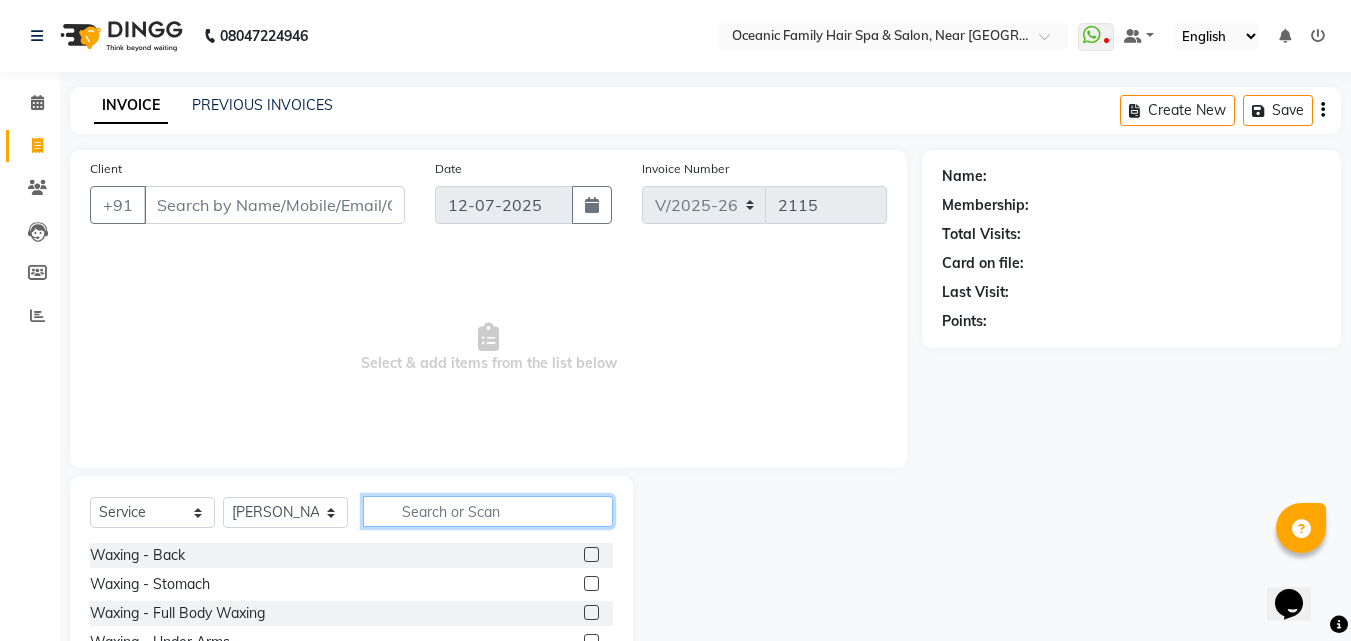 drag, startPoint x: 447, startPoint y: 519, endPoint x: 425, endPoint y: 441, distance: 81.0432 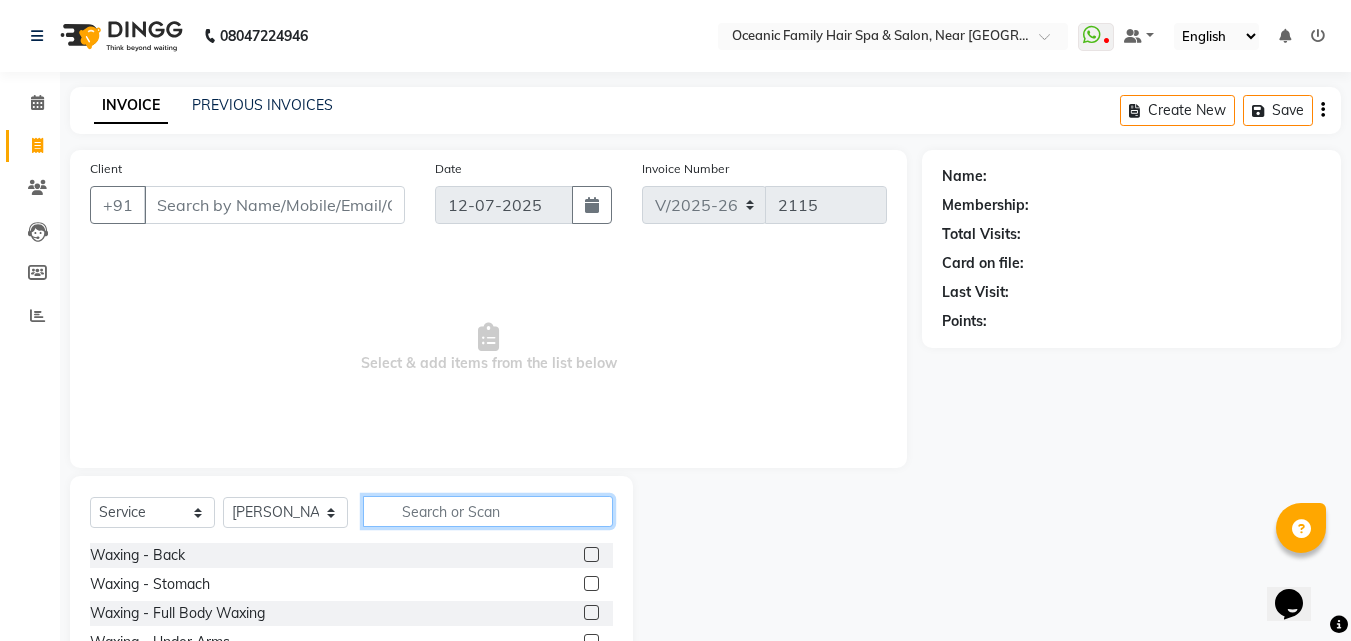 click 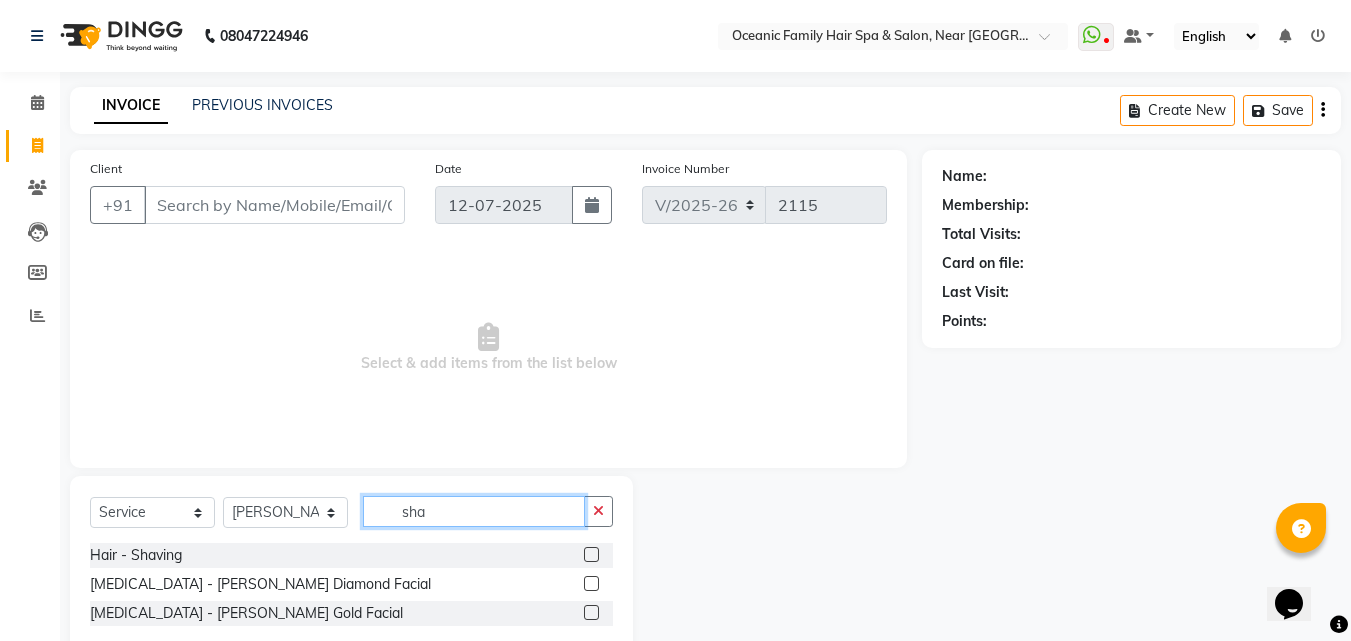 type on "sha" 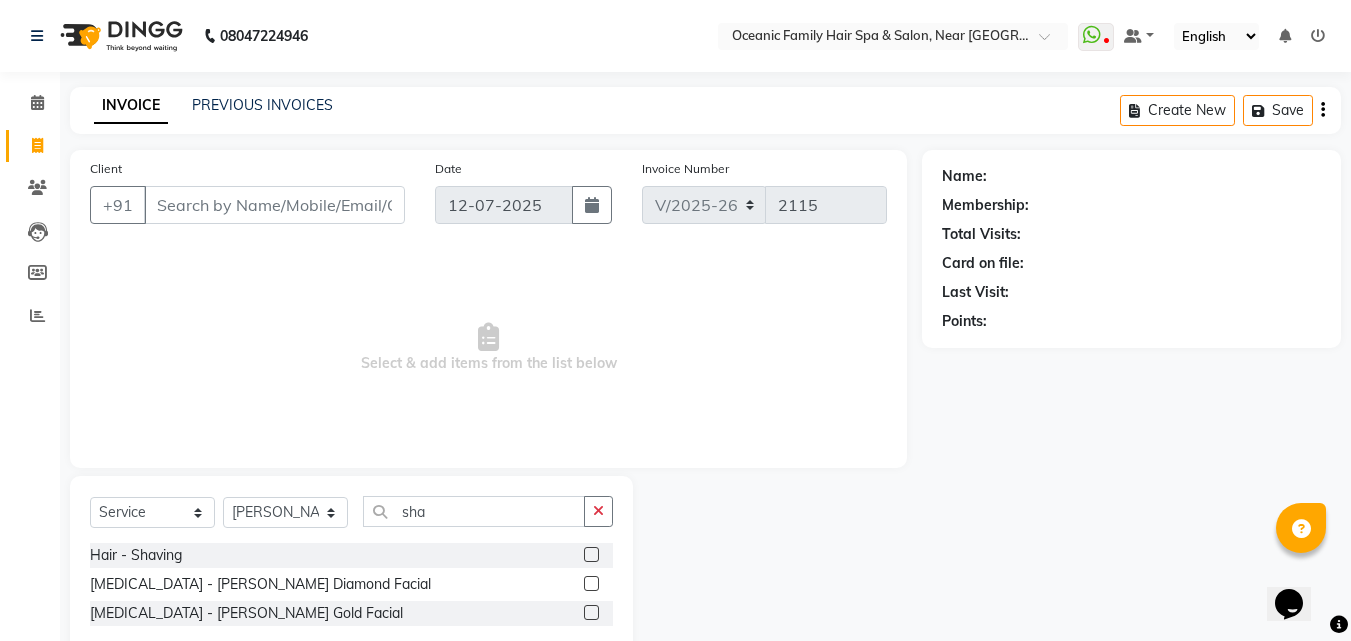 click 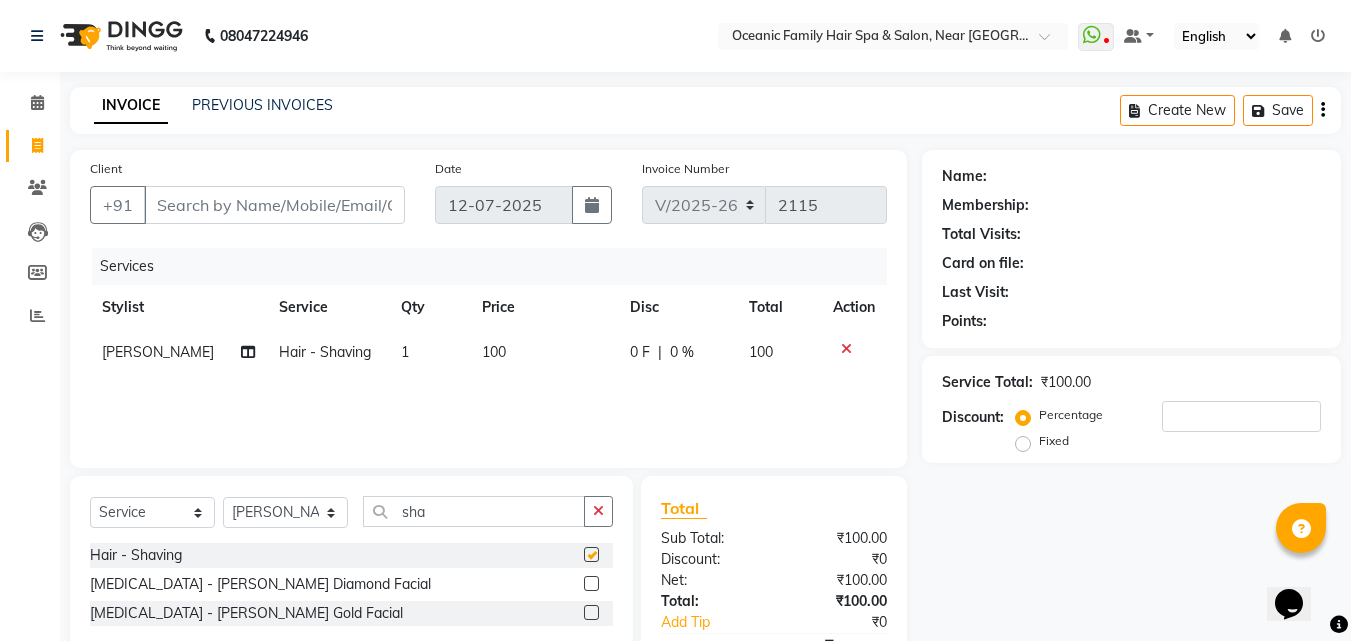 checkbox on "false" 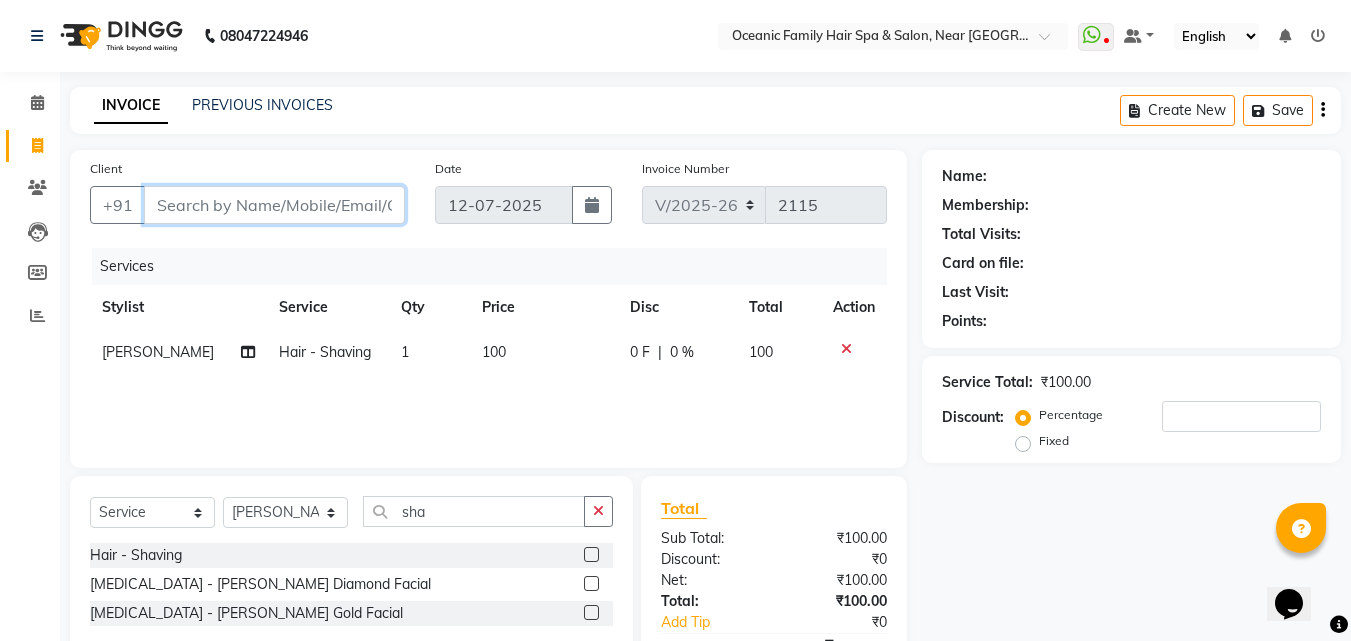 click on "Client" at bounding box center (274, 205) 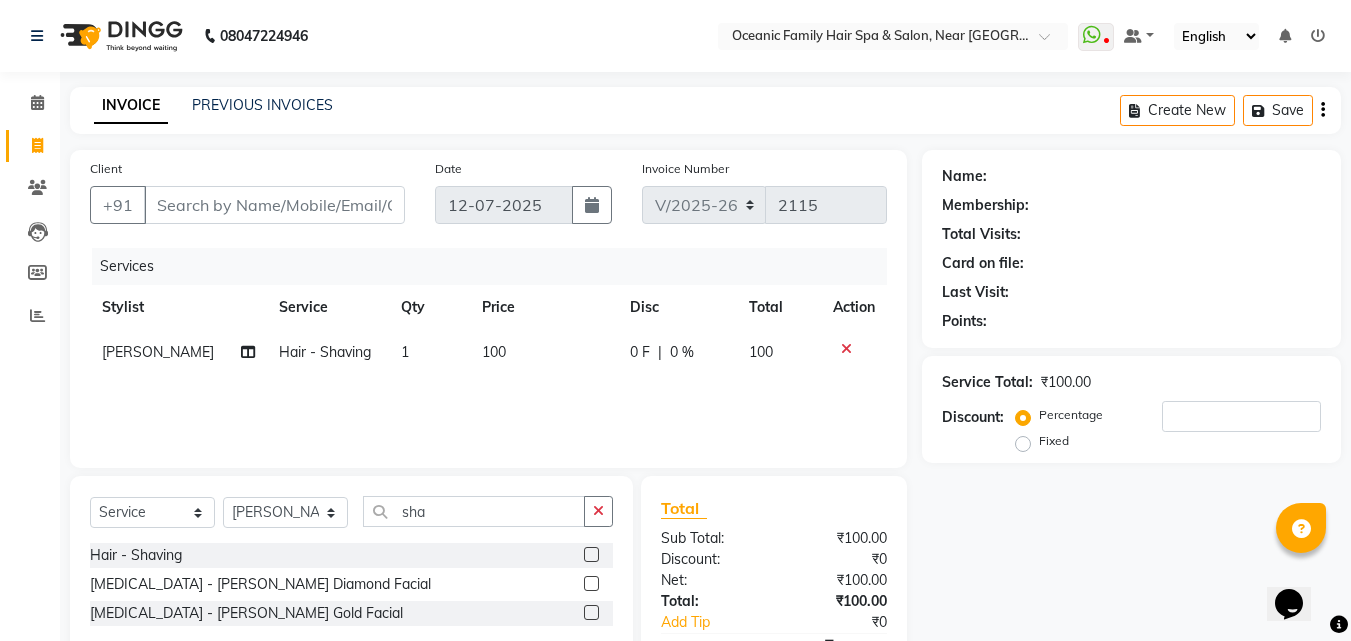 drag, startPoint x: 577, startPoint y: 31, endPoint x: 536, endPoint y: 39, distance: 41.773197 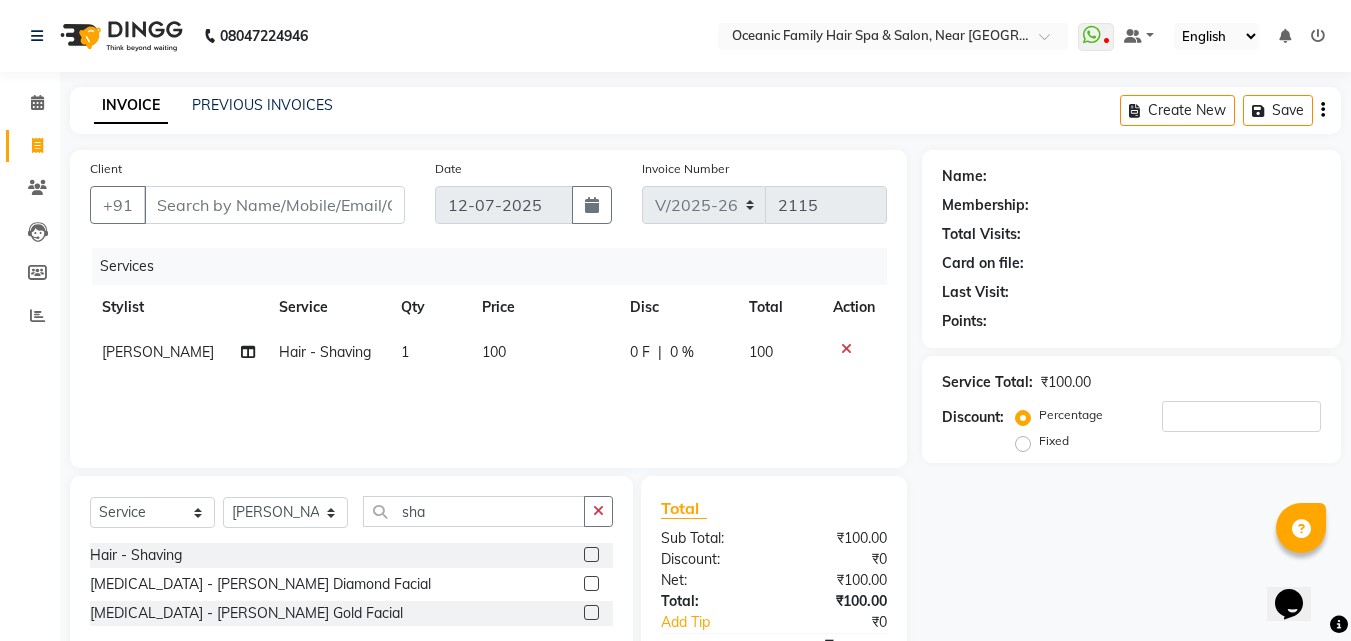 drag, startPoint x: 537, startPoint y: 49, endPoint x: 490, endPoint y: 52, distance: 47.095646 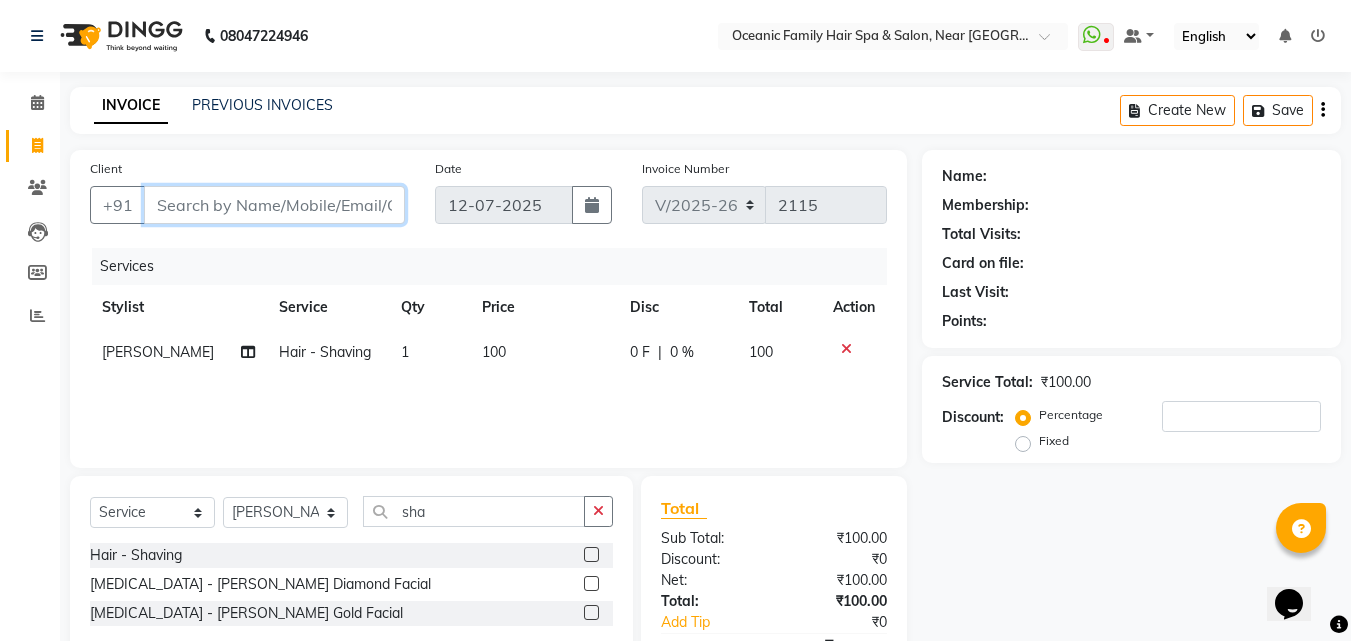 click on "Client" at bounding box center [274, 205] 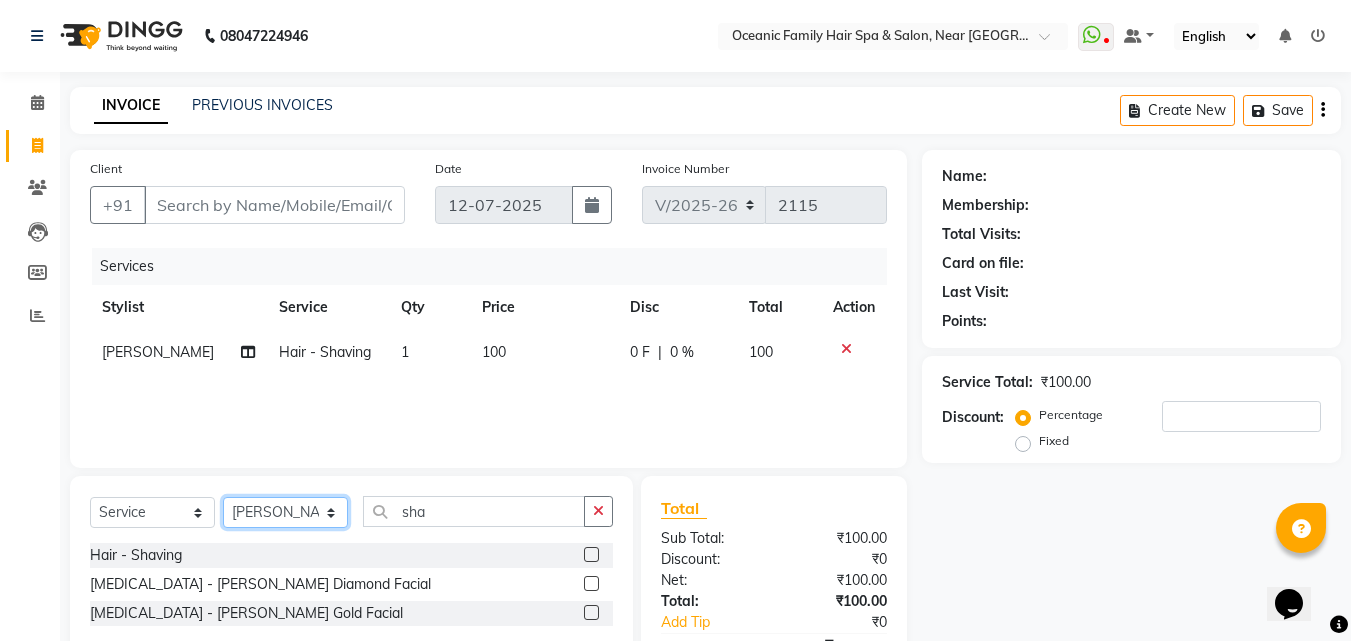 click on "Select Stylist [PERSON_NAME] [PERSON_NAME] Kaif [PERSON_NAME] [PERSON_NAME] Riyasat [PERSON_NAME] [PERSON_NAME]" 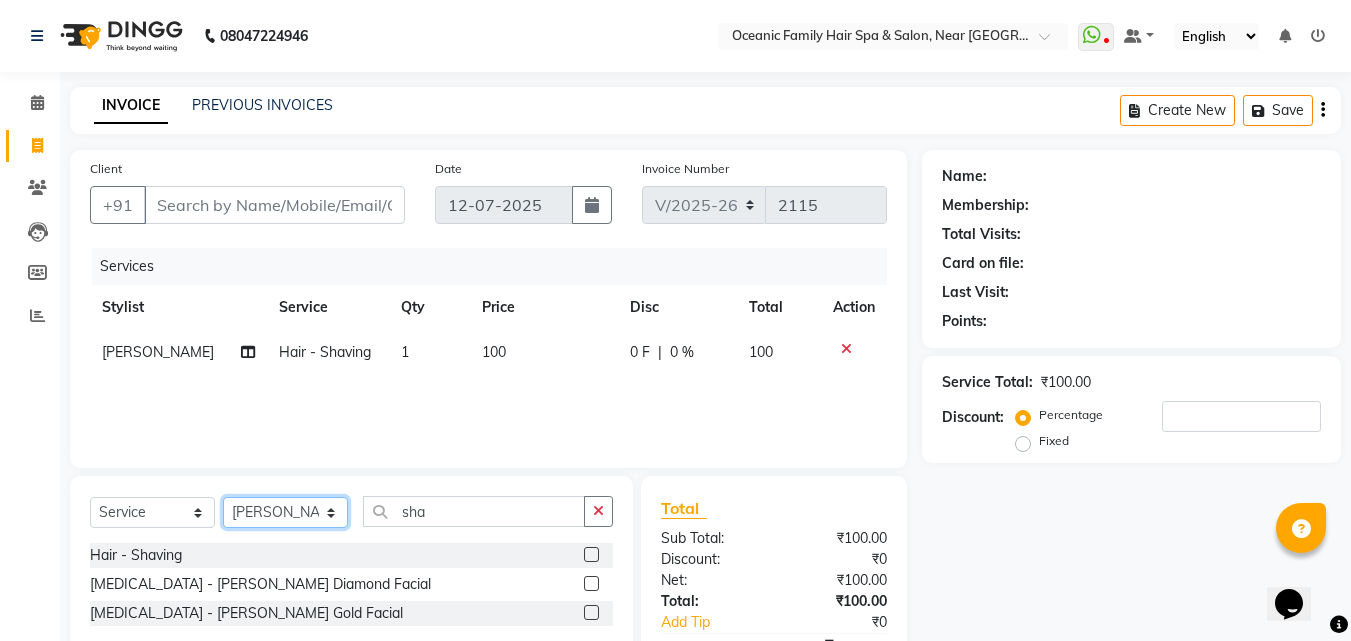 select on "23957" 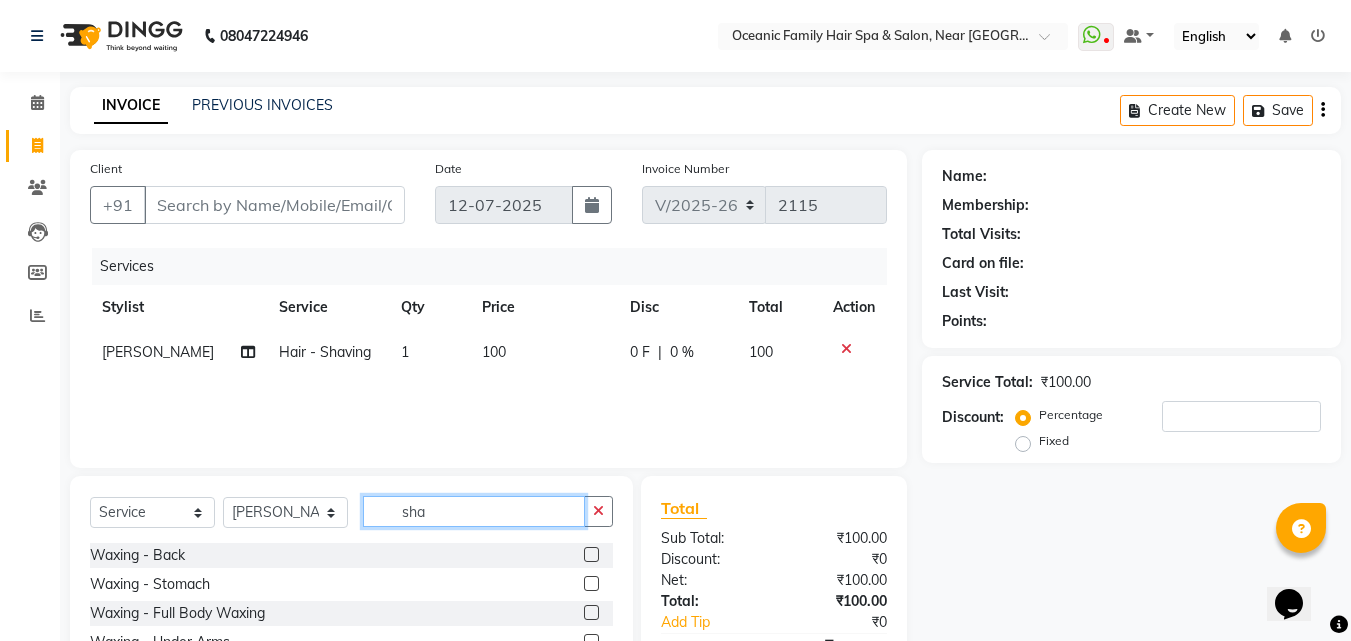 click on "sha" 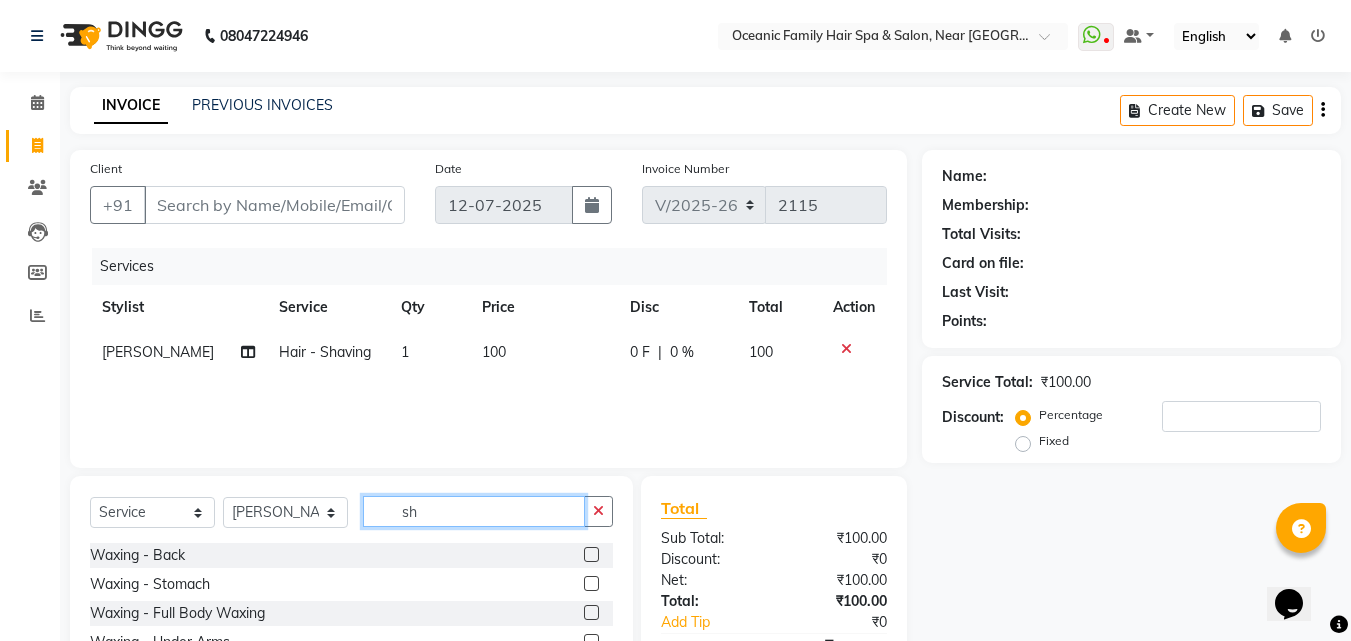 type on "s" 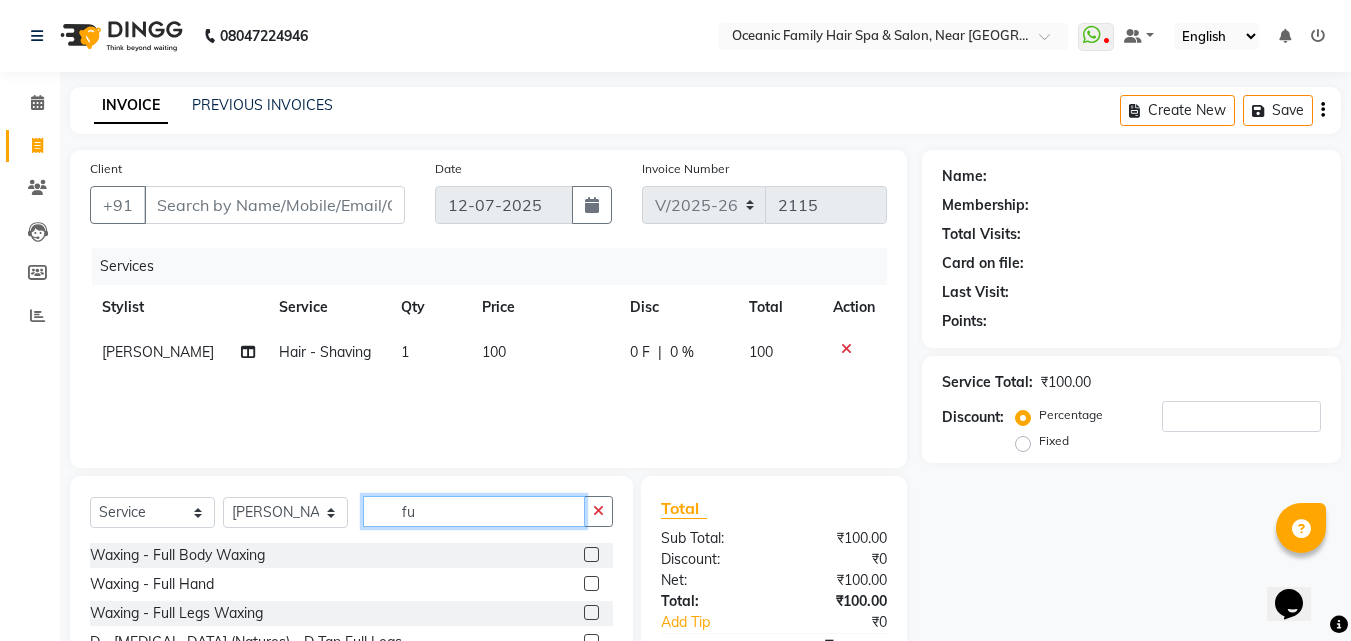 type on "fu" 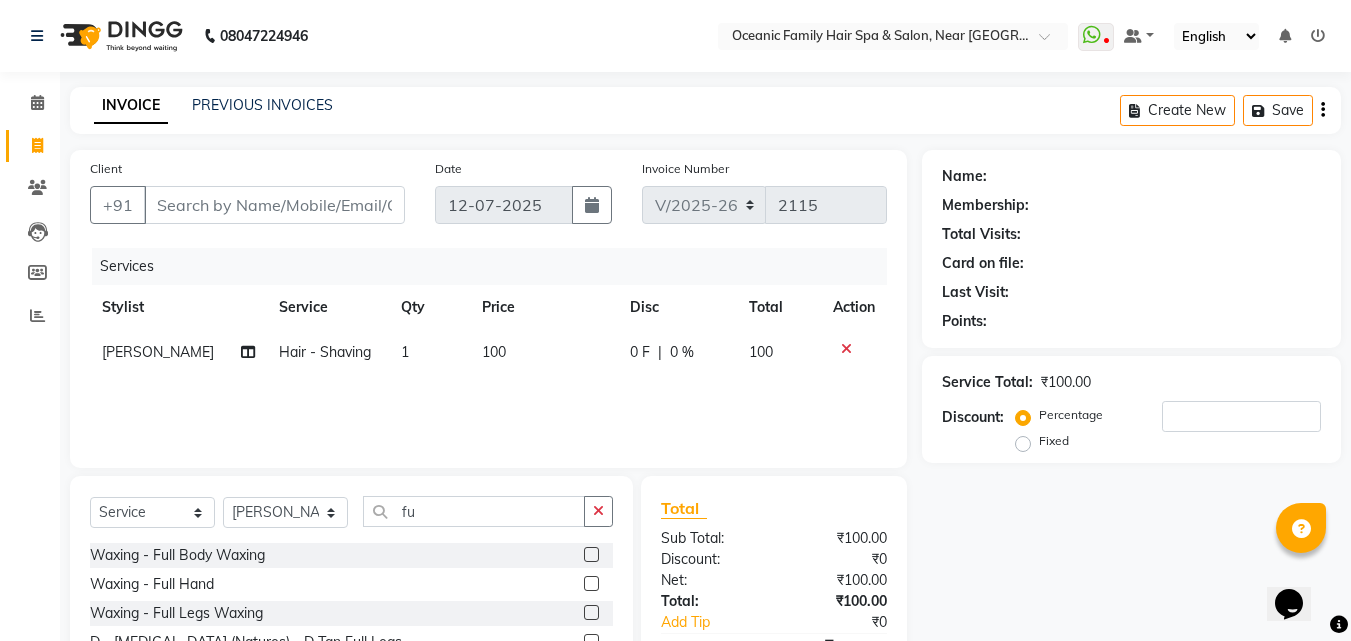 click 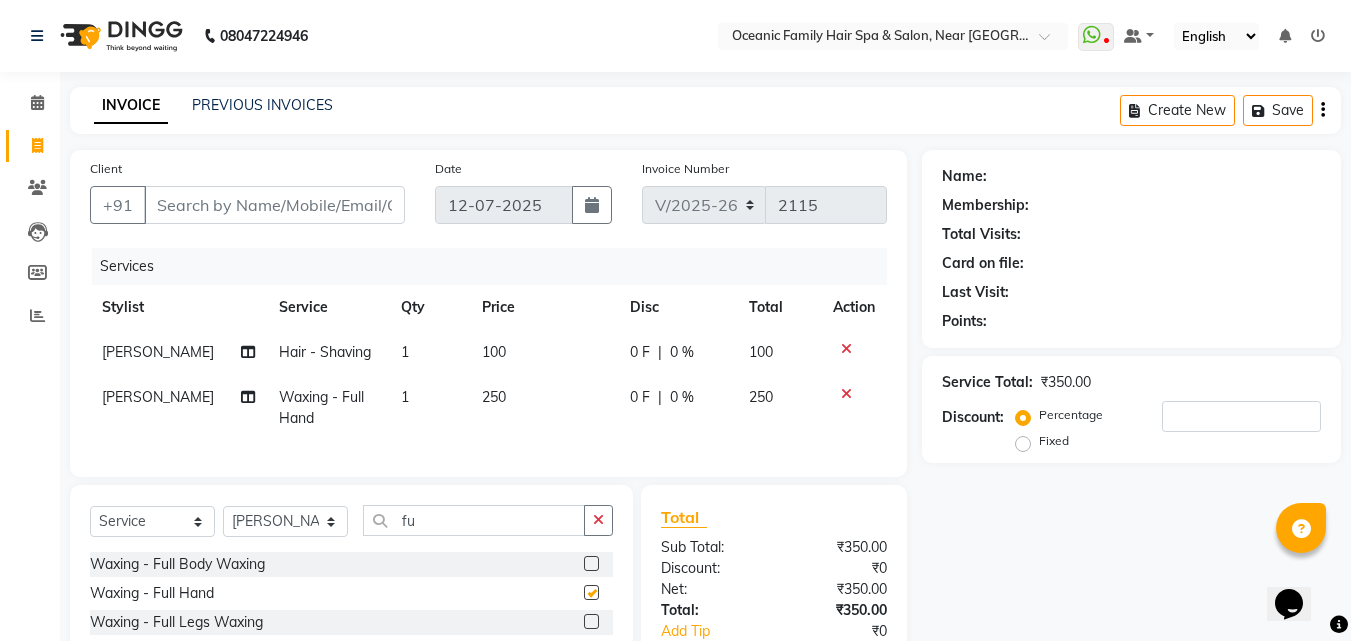 checkbox on "false" 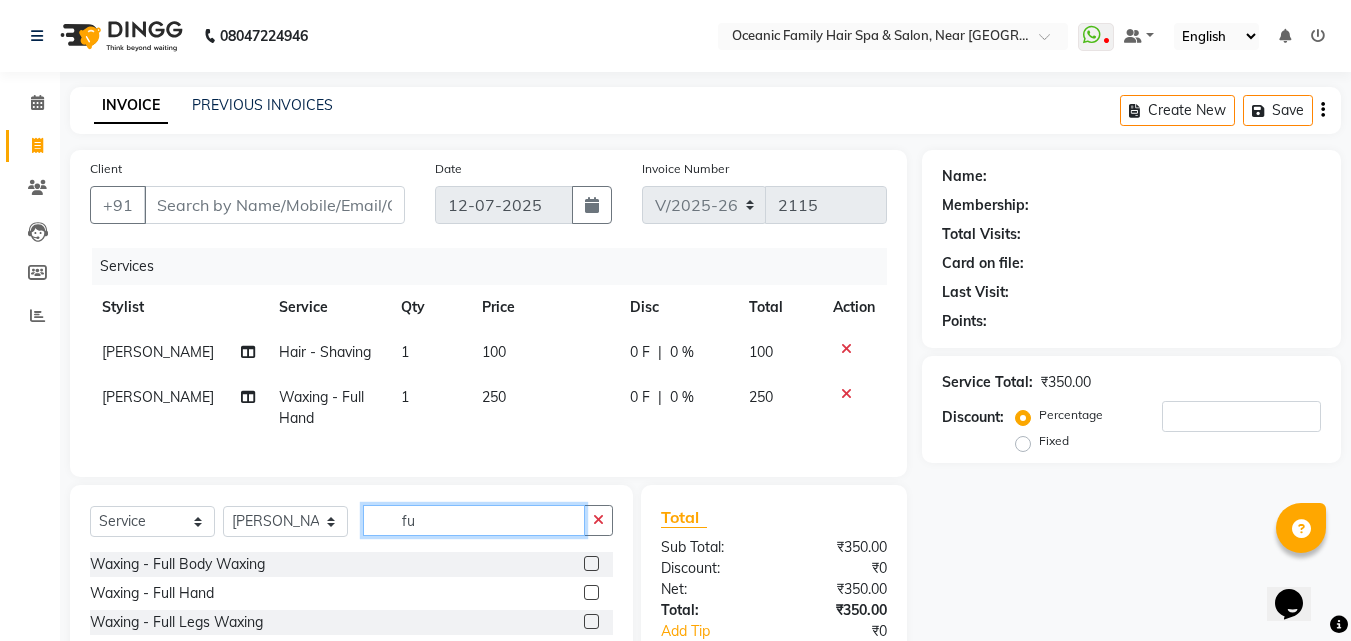 click on "fu" 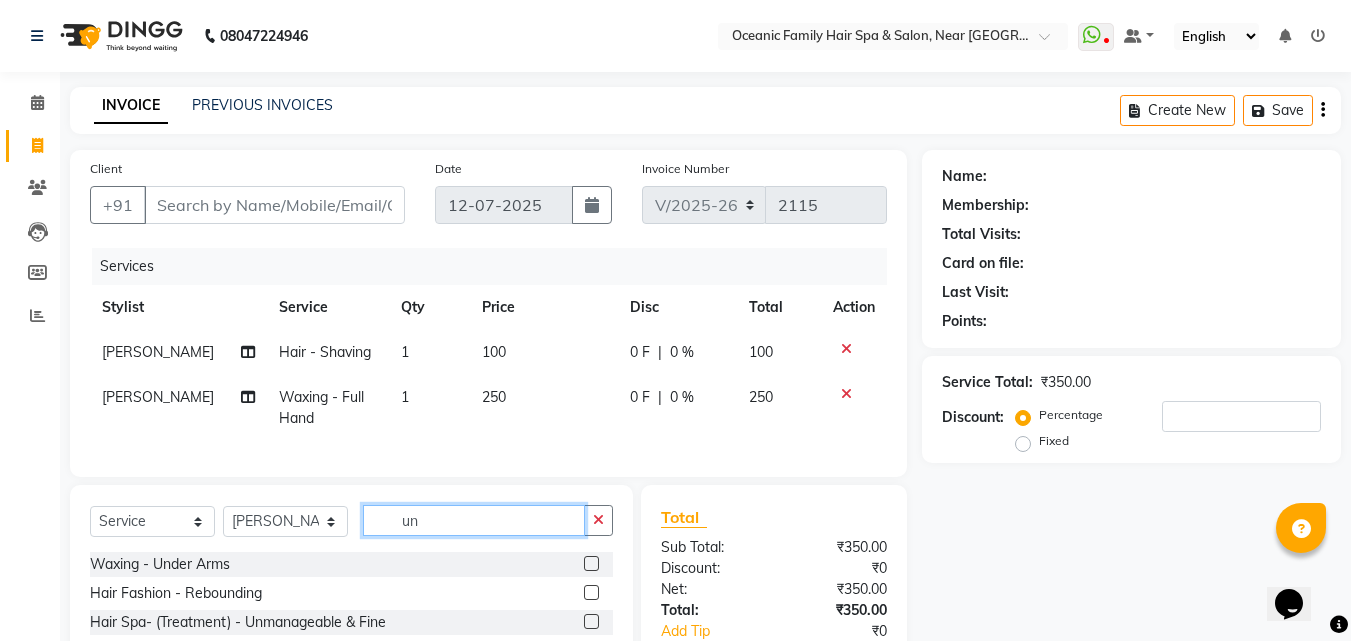 type on "un" 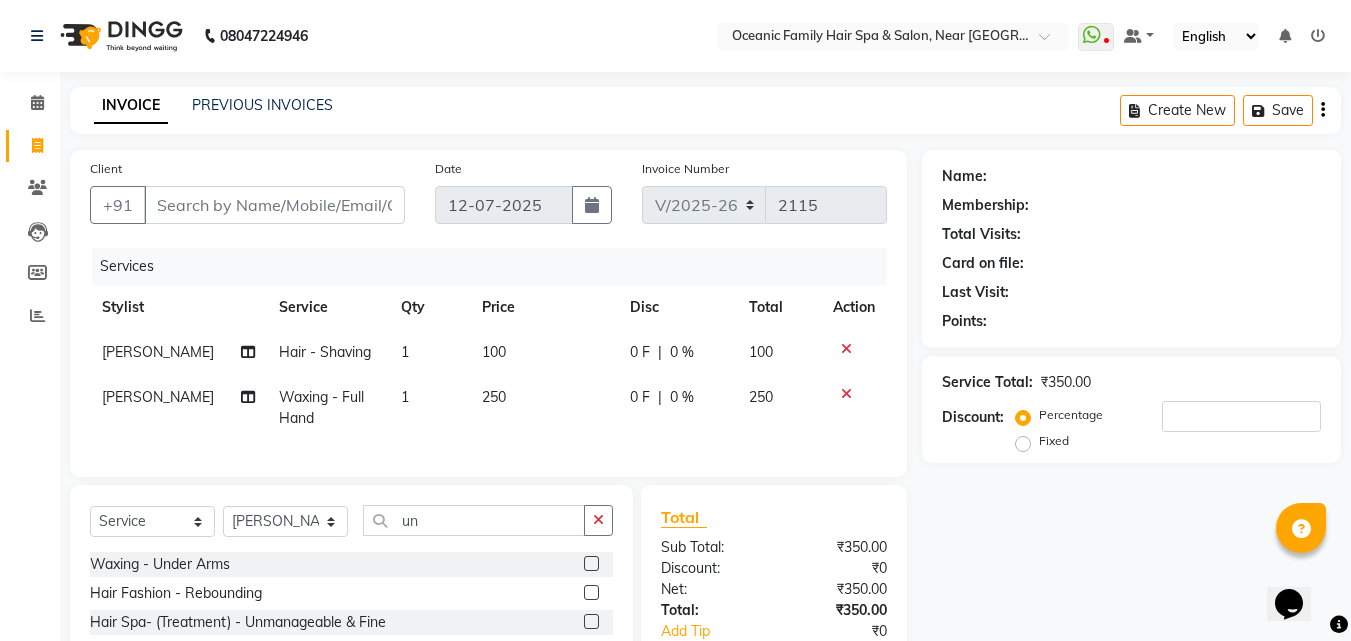 click 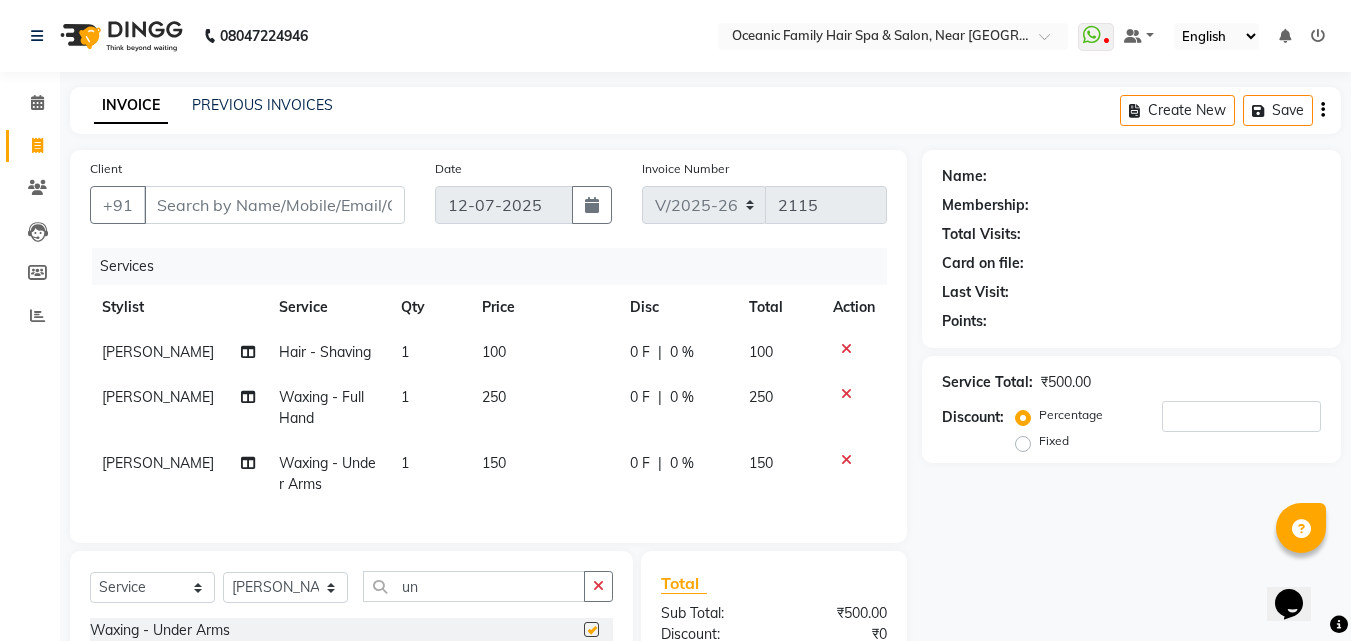 checkbox on "false" 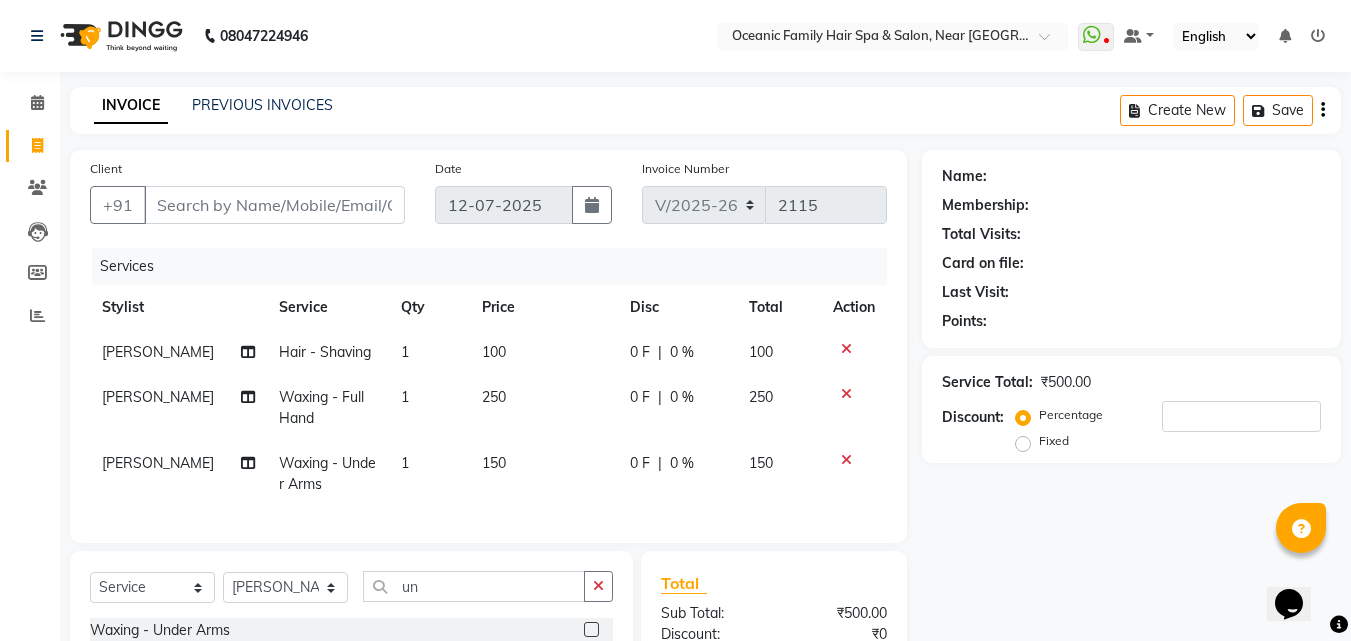 scroll, scrollTop: 100, scrollLeft: 0, axis: vertical 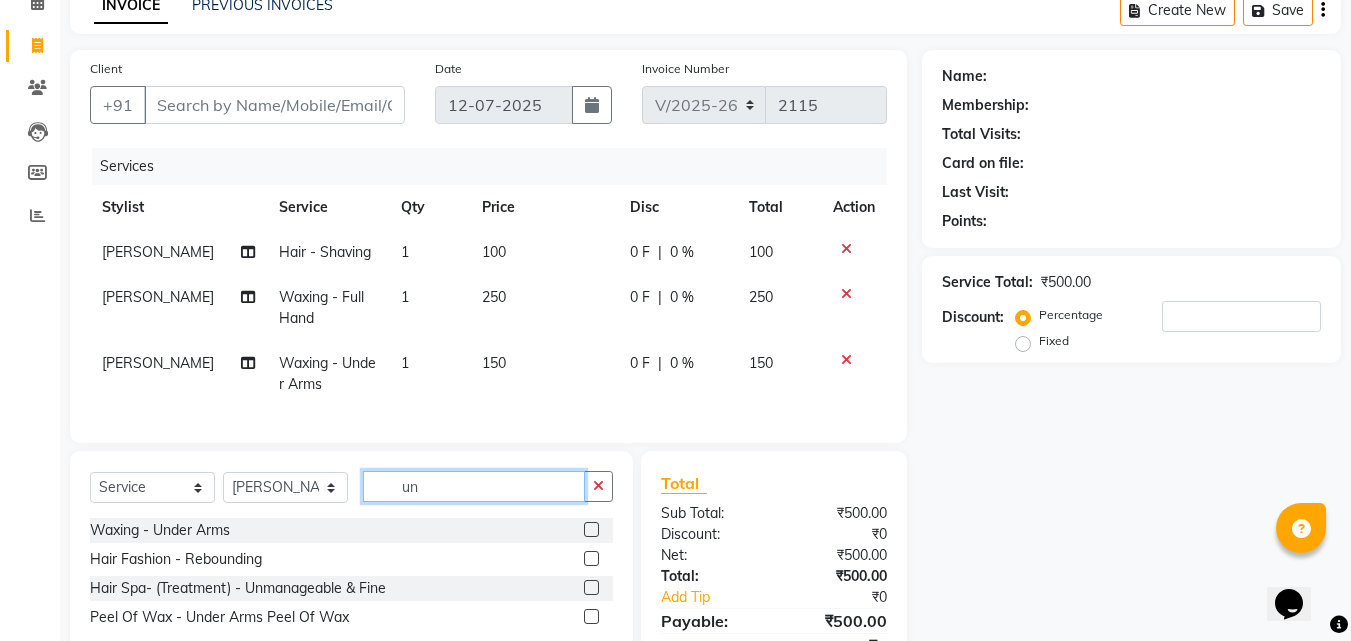 click on "un" 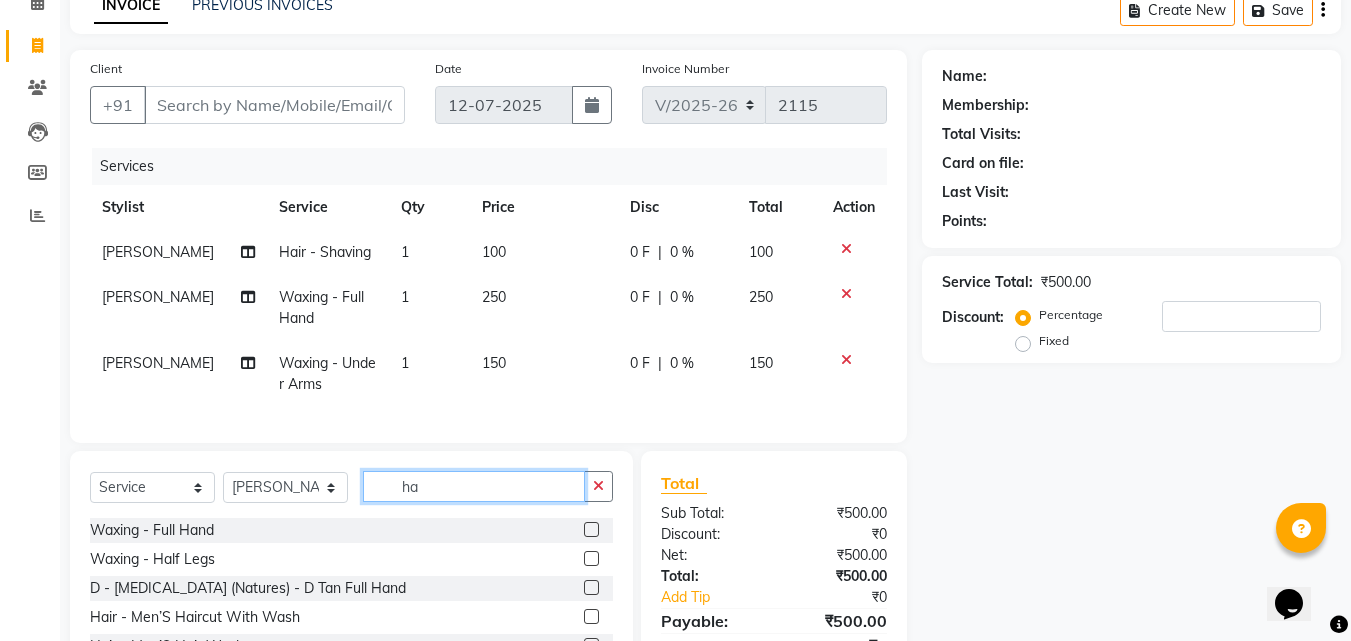 type on "ha" 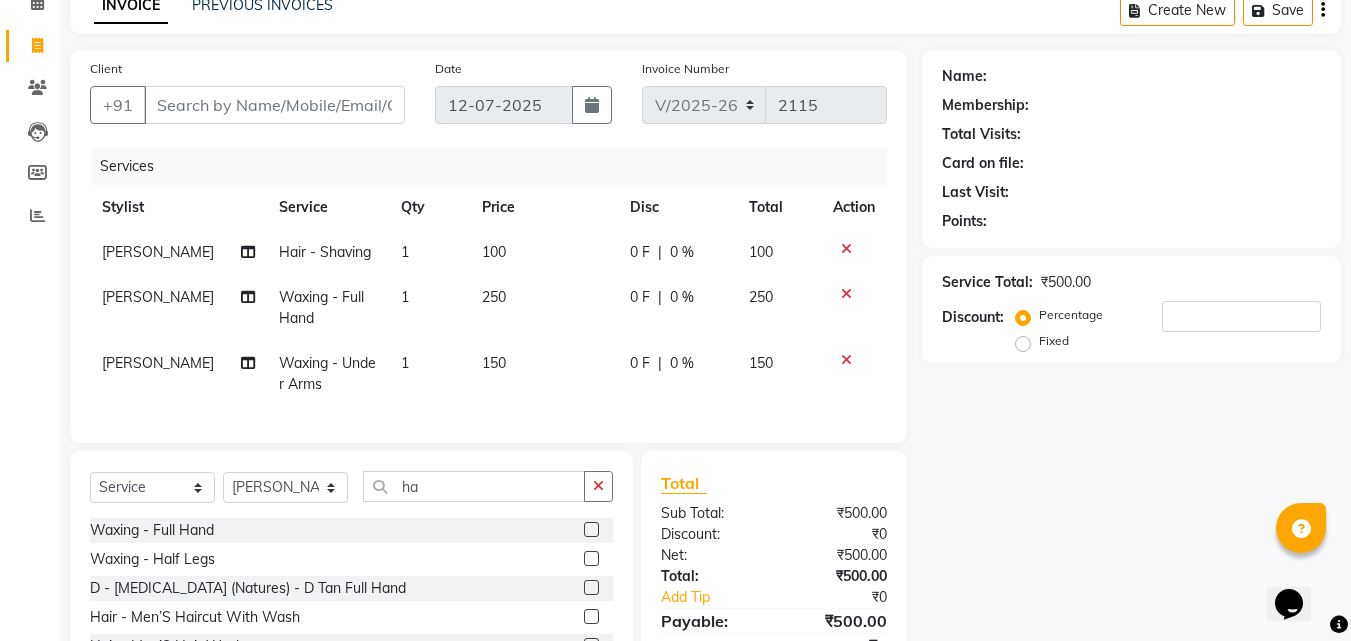 click 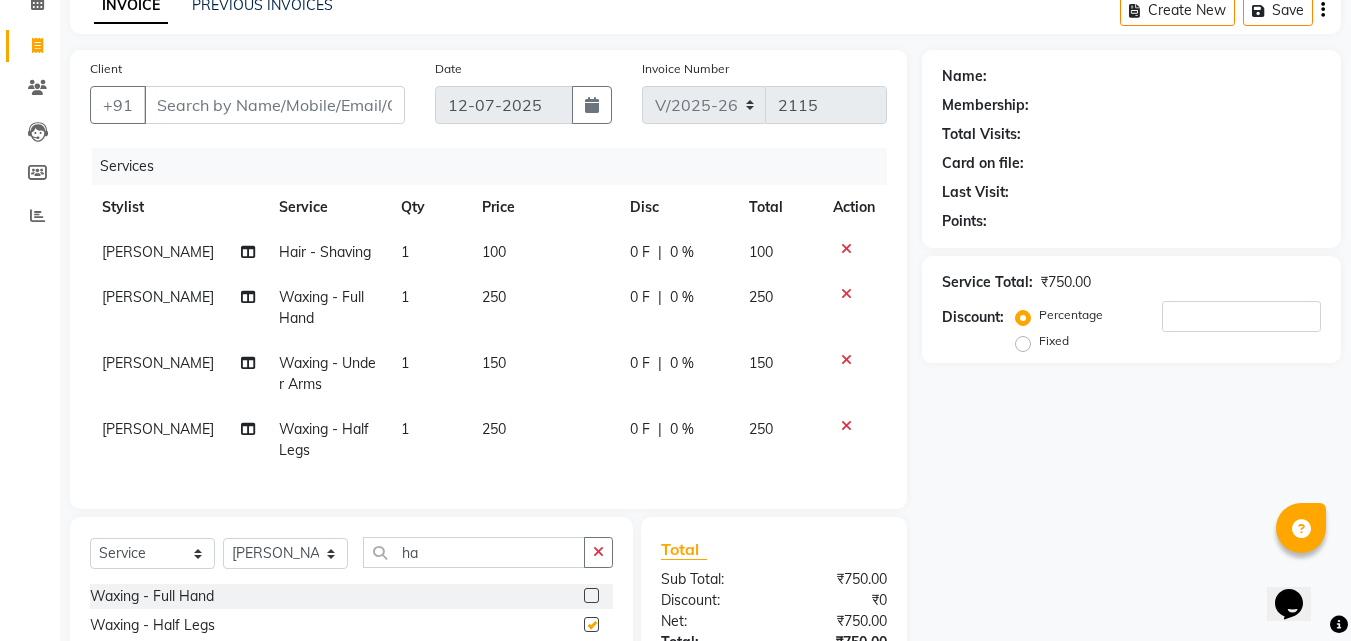 checkbox on "false" 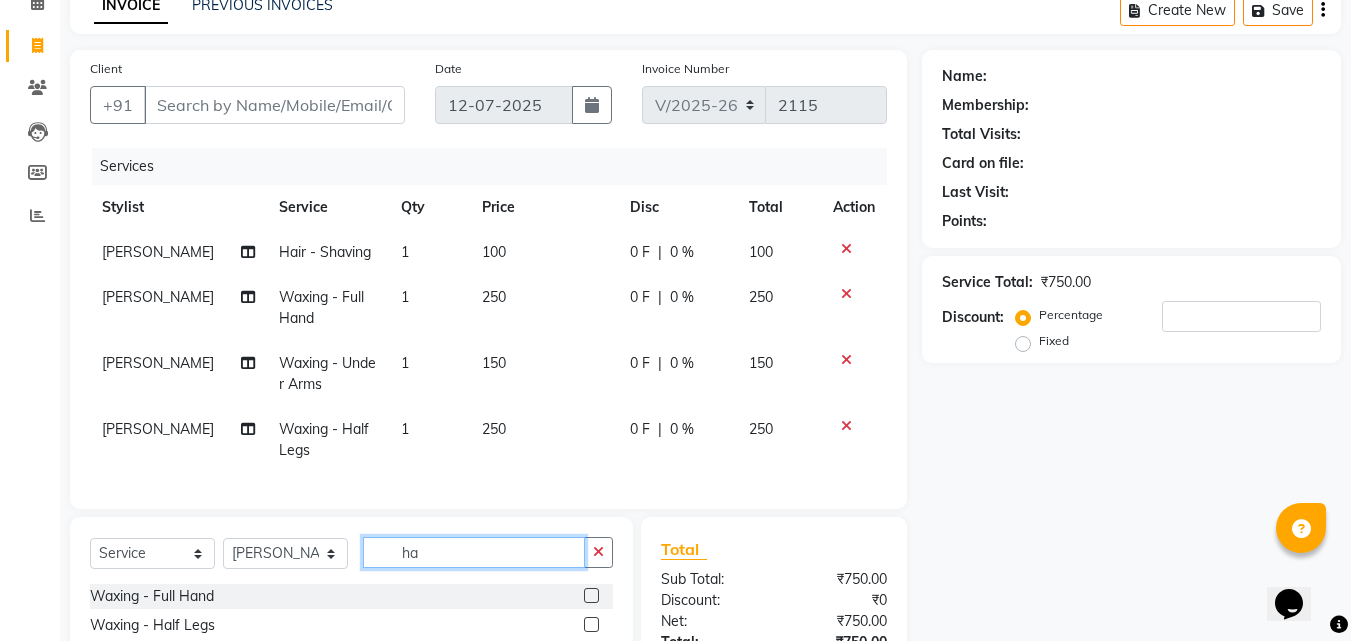click on "ha" 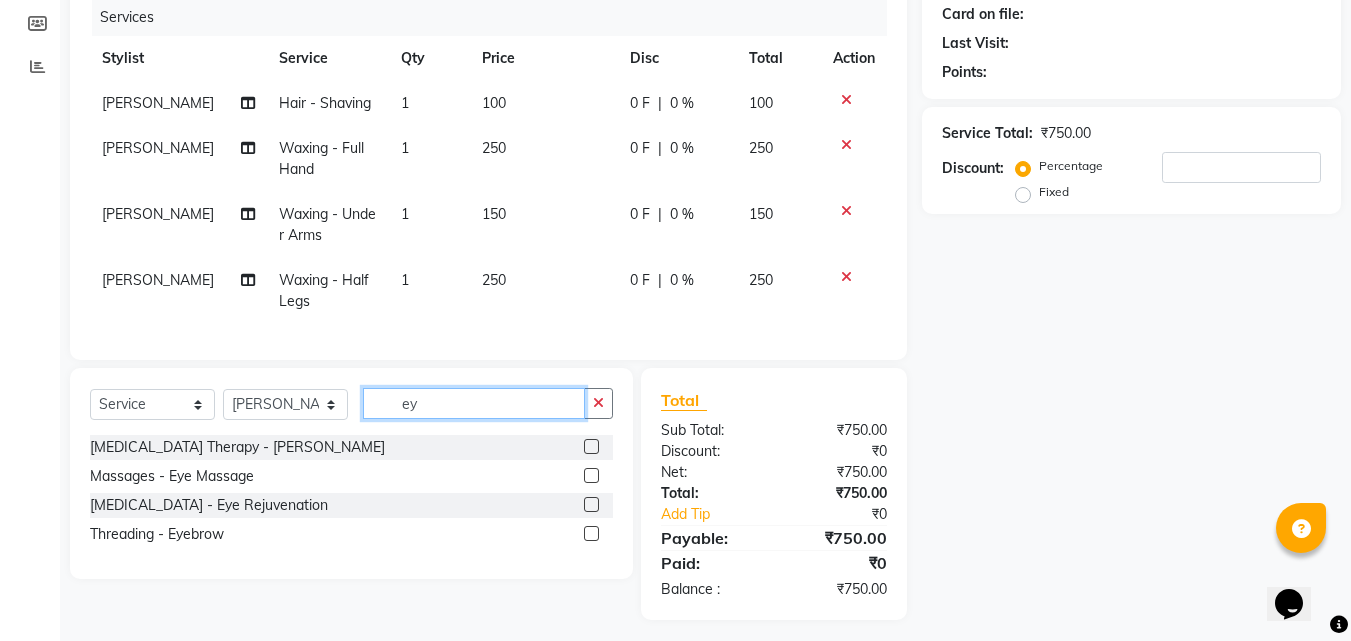 scroll, scrollTop: 273, scrollLeft: 0, axis: vertical 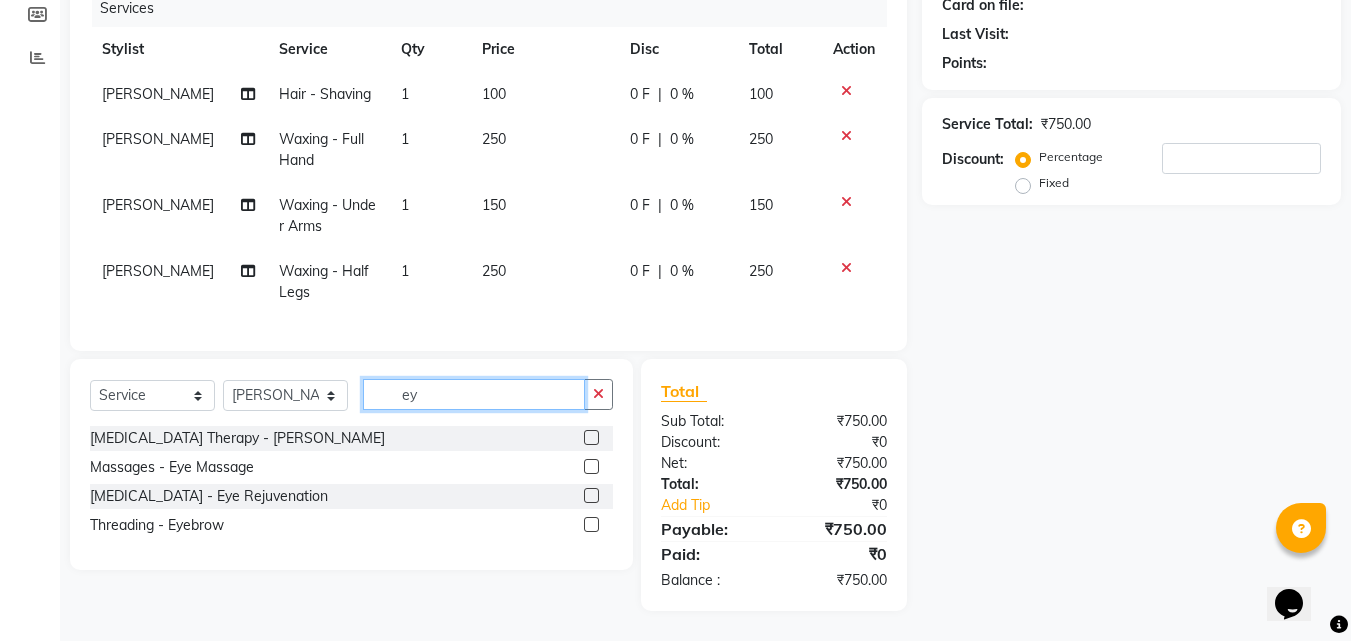 type on "ey" 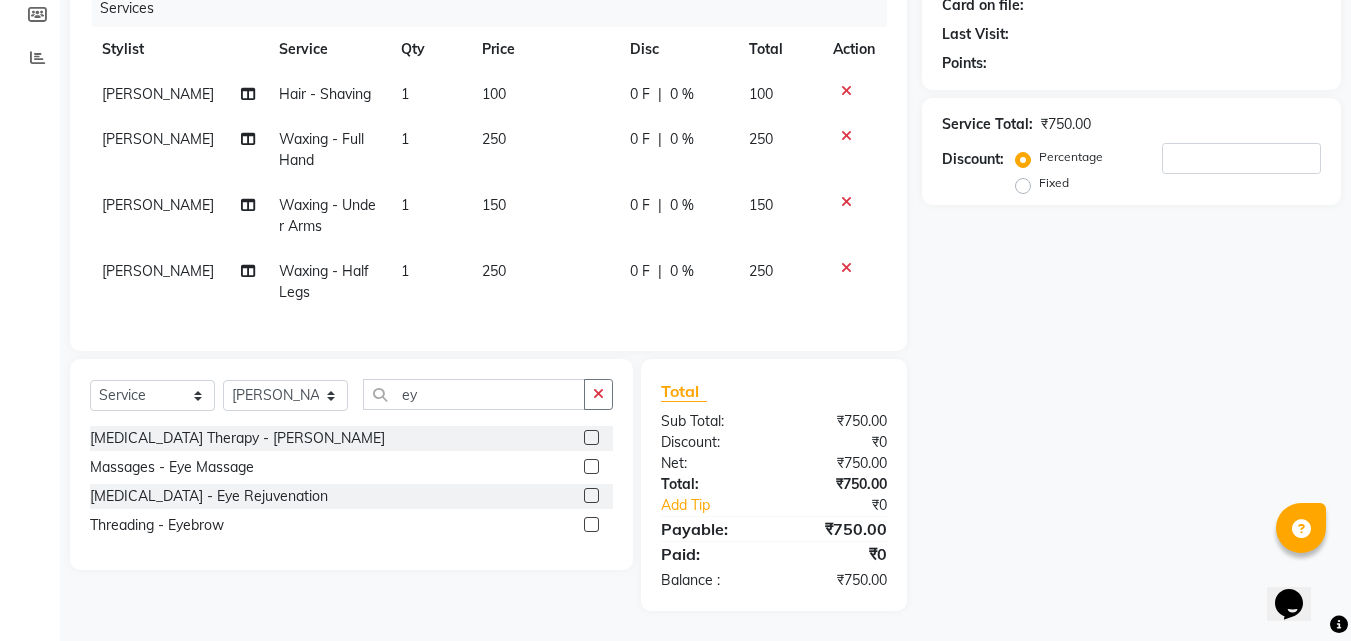 click 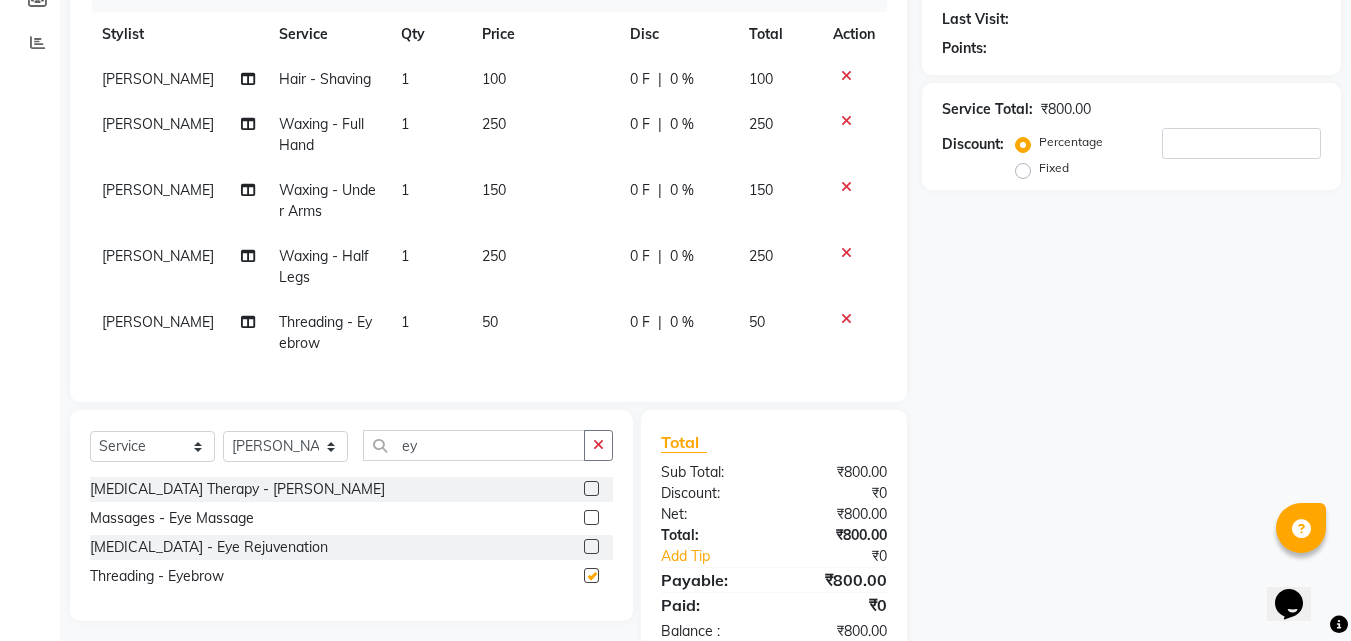 checkbox on "false" 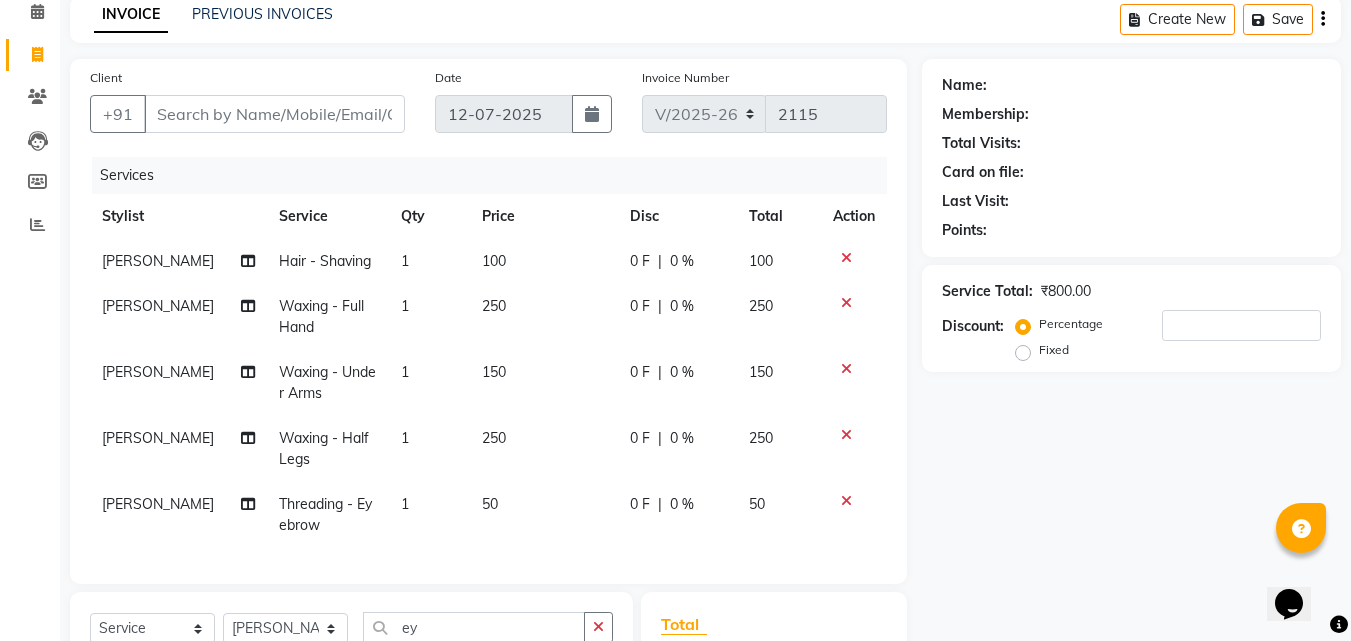 scroll, scrollTop: 0, scrollLeft: 0, axis: both 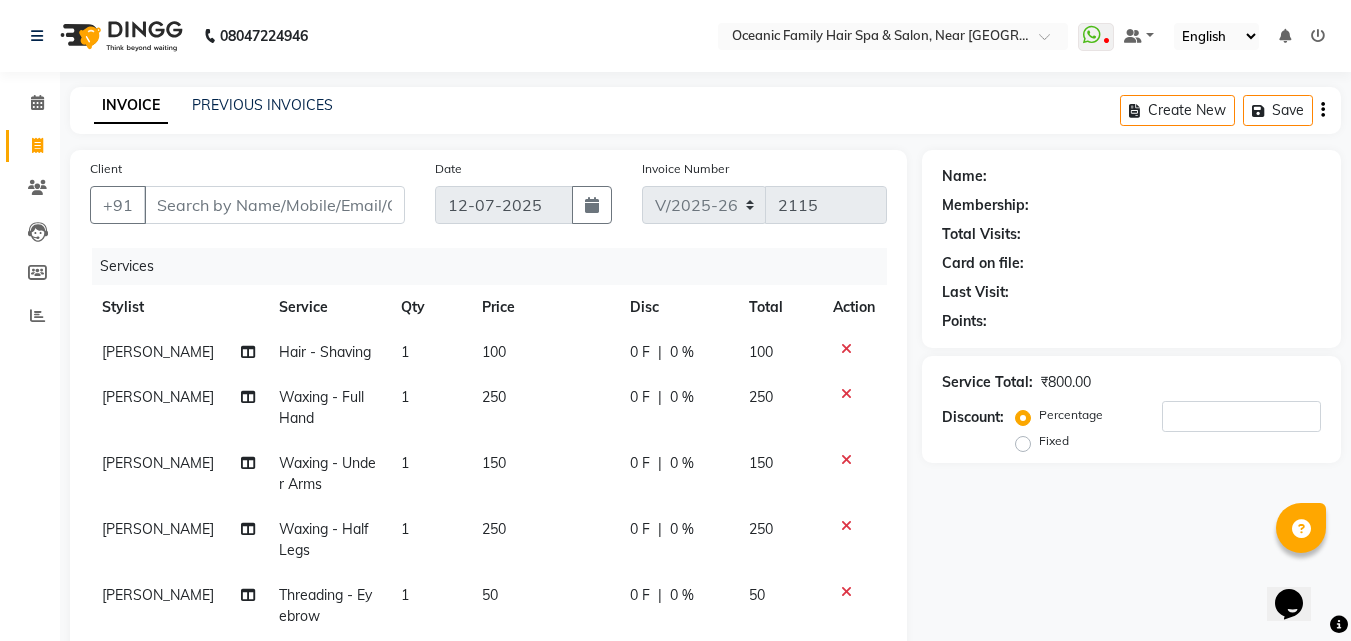 click 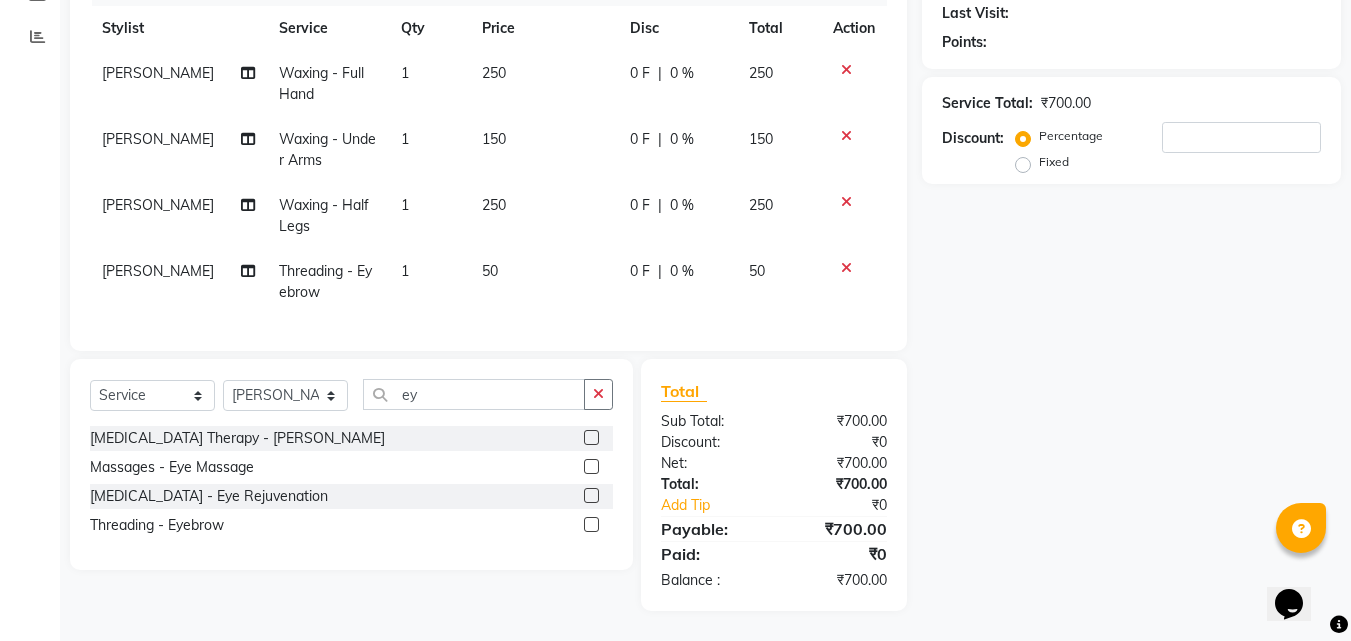 scroll, scrollTop: 94, scrollLeft: 0, axis: vertical 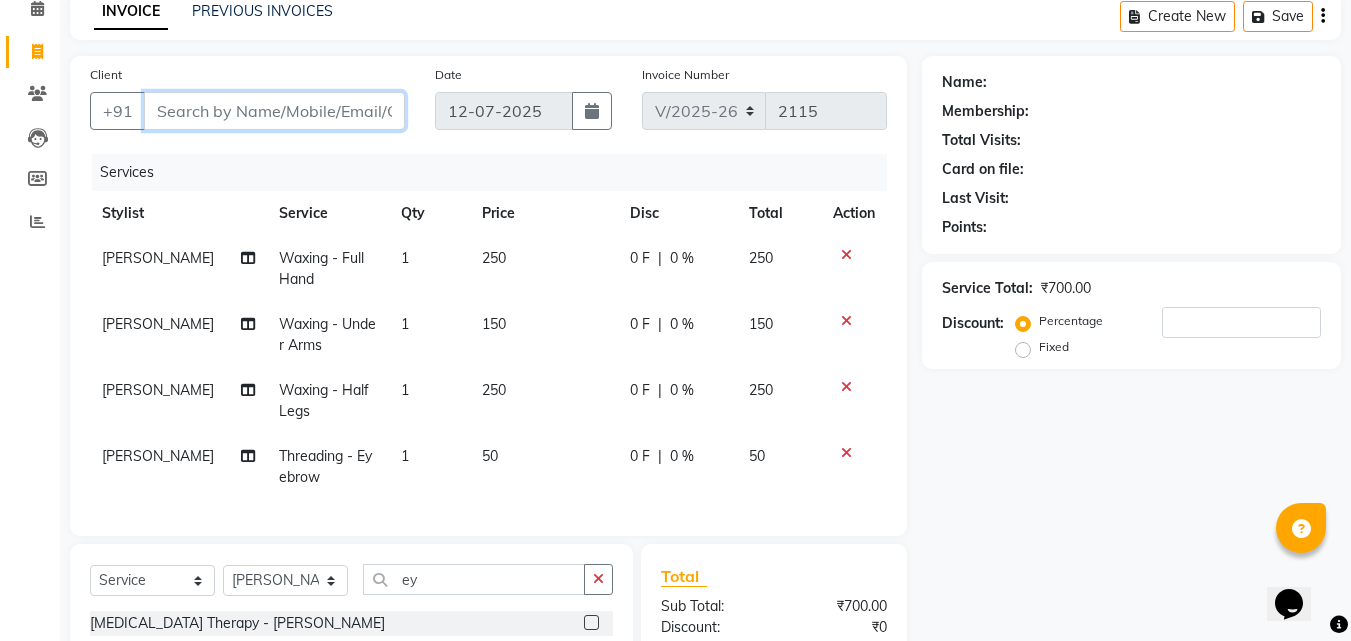 click on "Client" at bounding box center [274, 111] 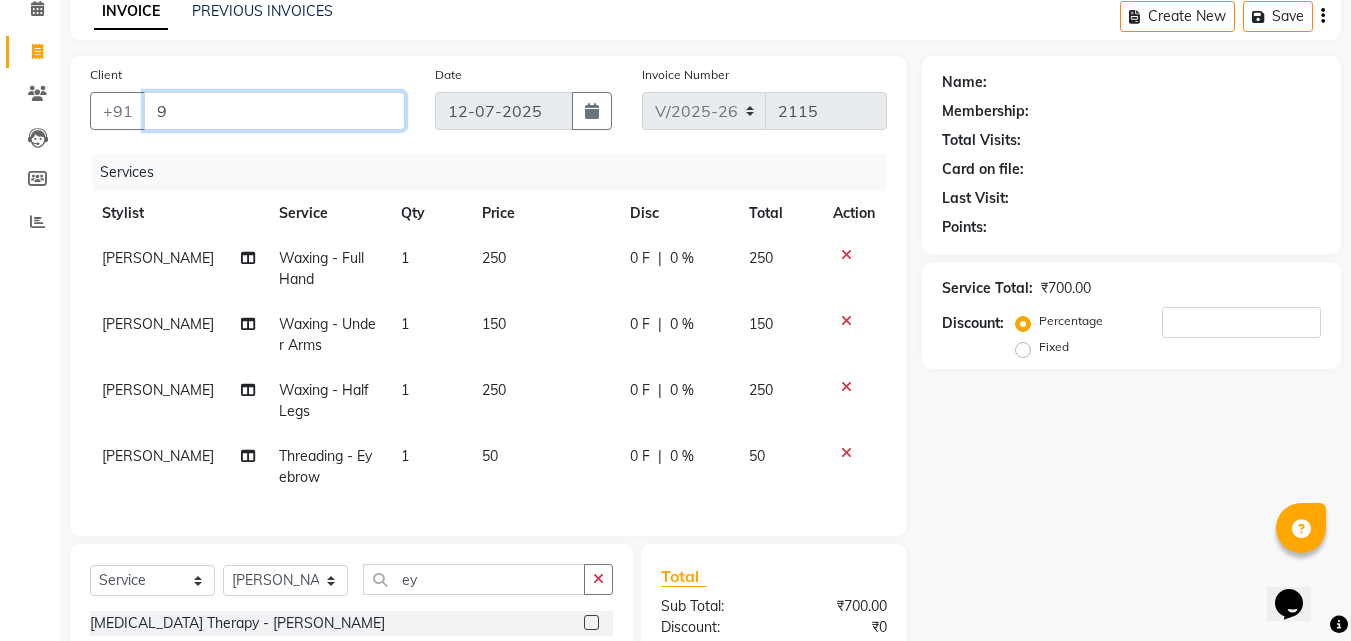 type on "0" 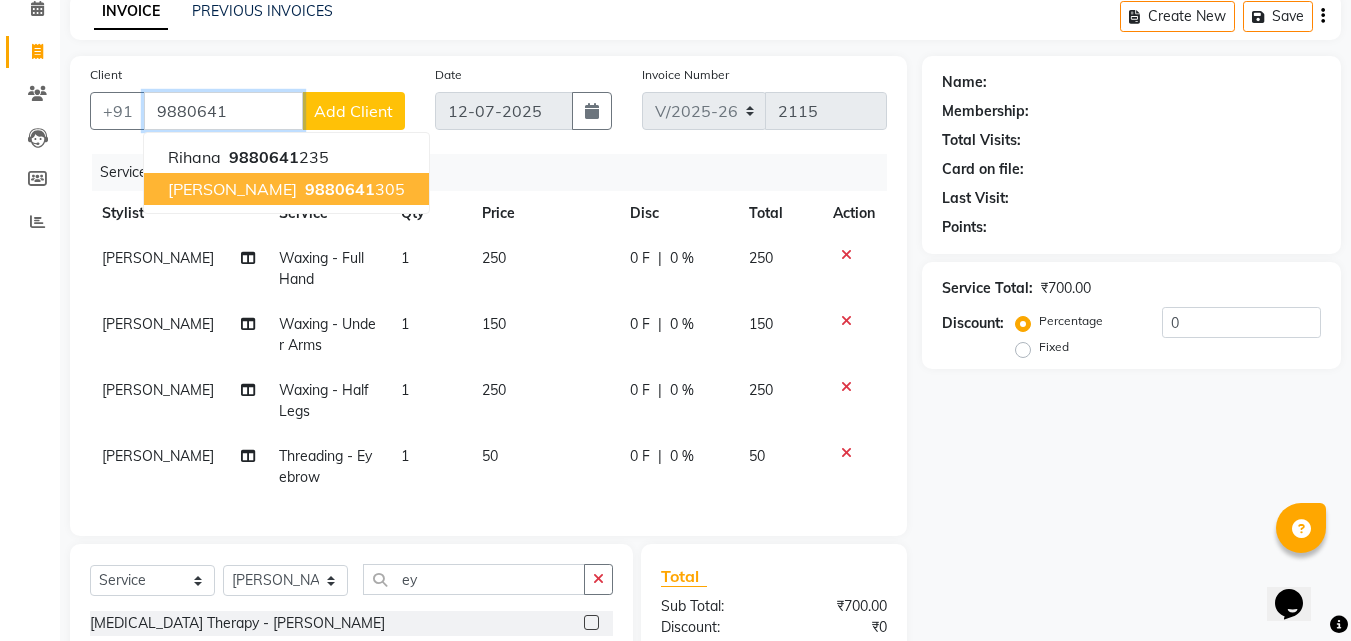 click on "9880641" at bounding box center (340, 189) 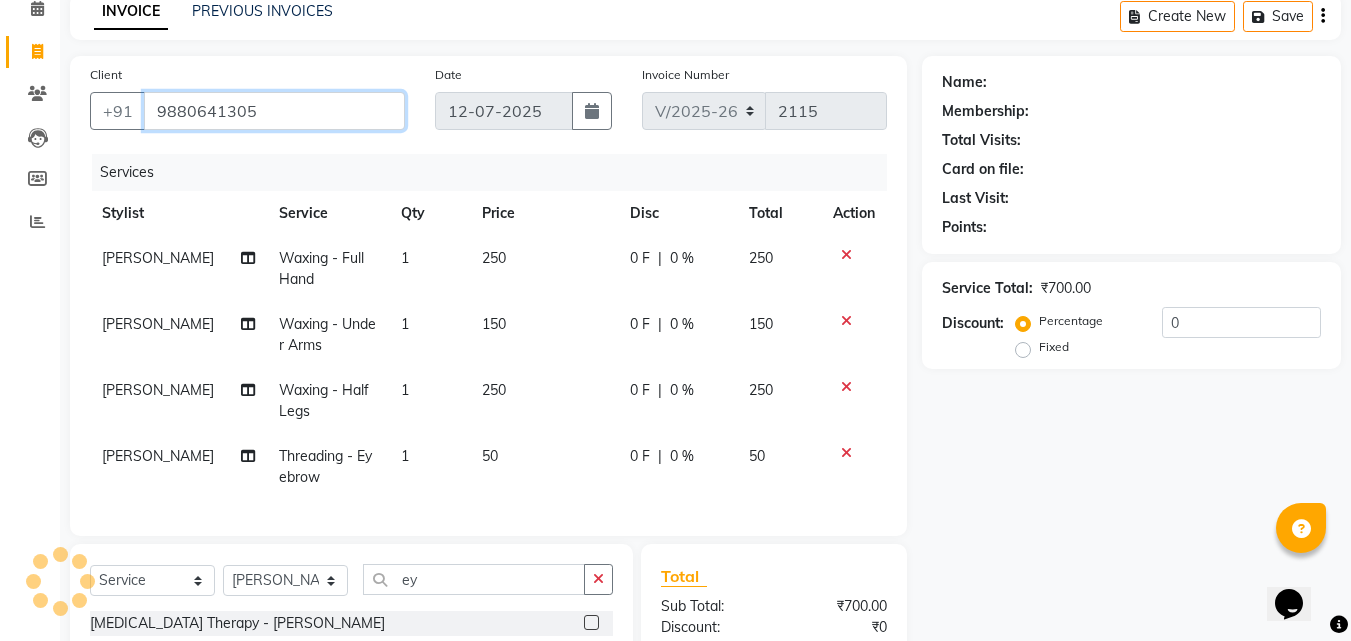 type on "9880641305" 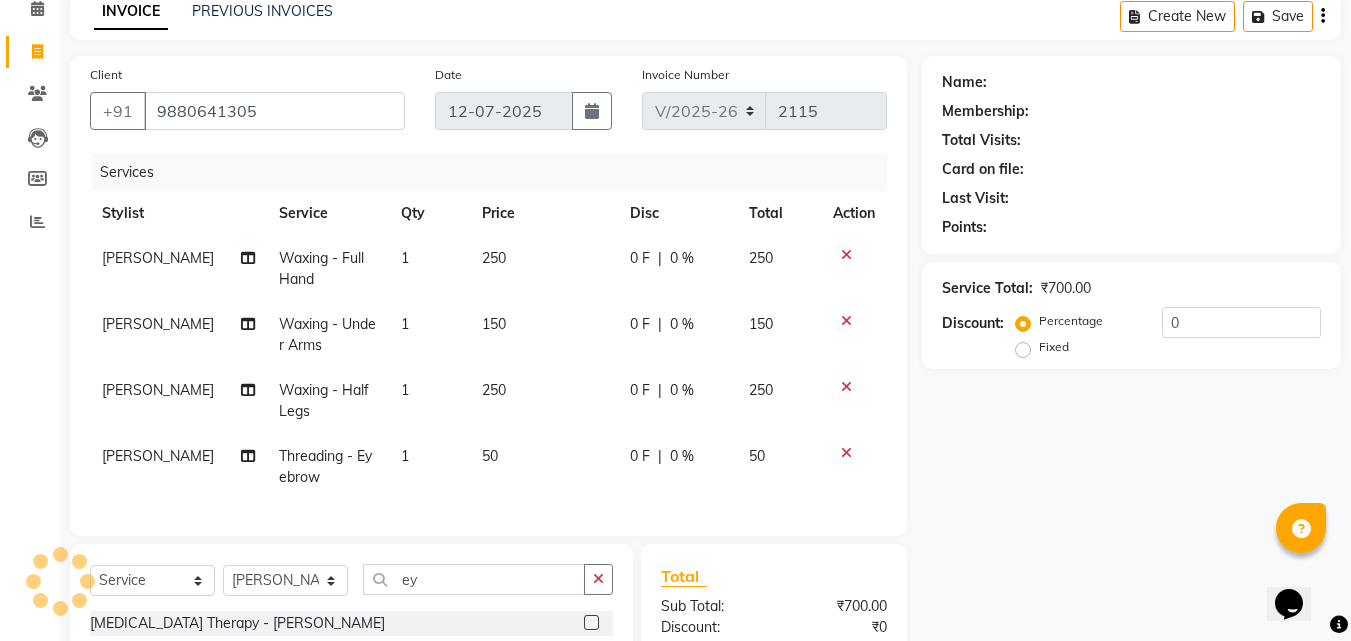select on "1: Object" 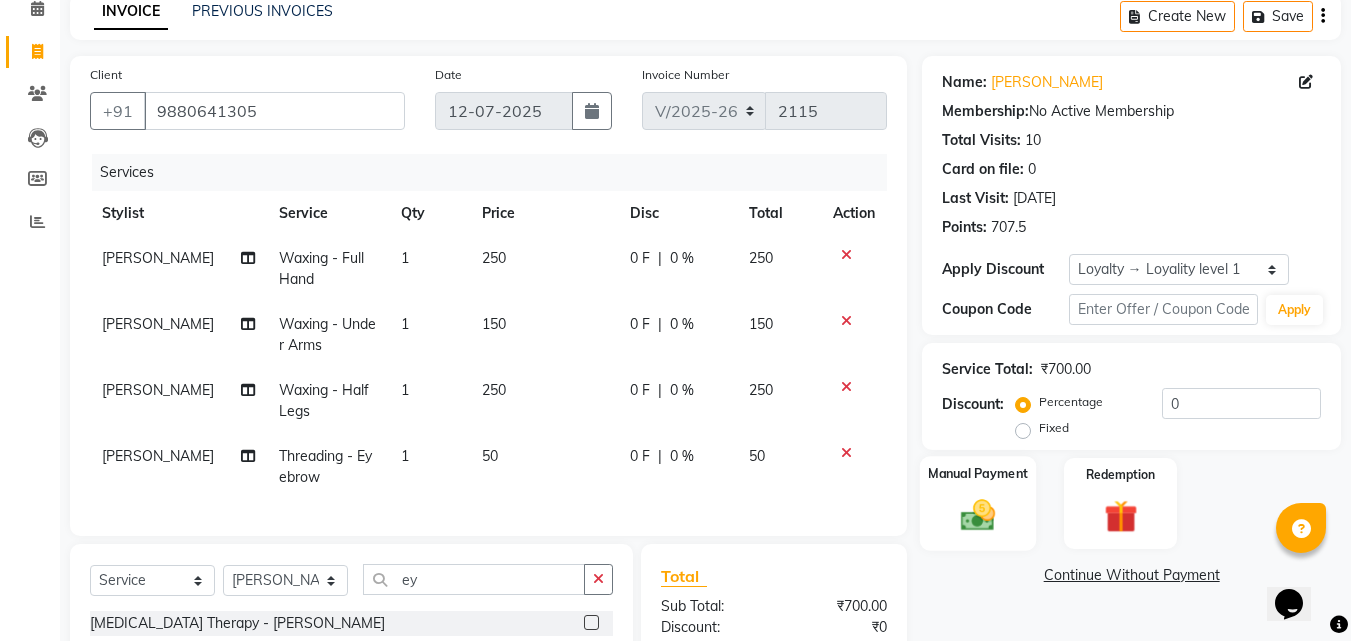 click 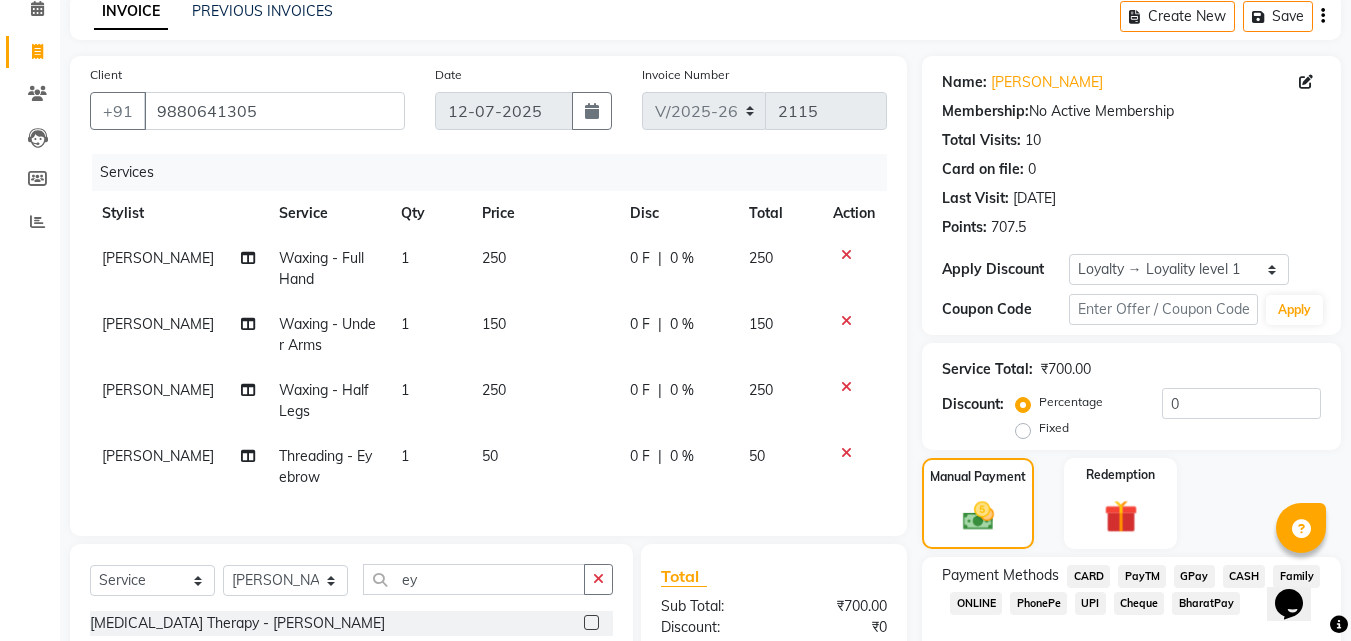 click on "CASH" 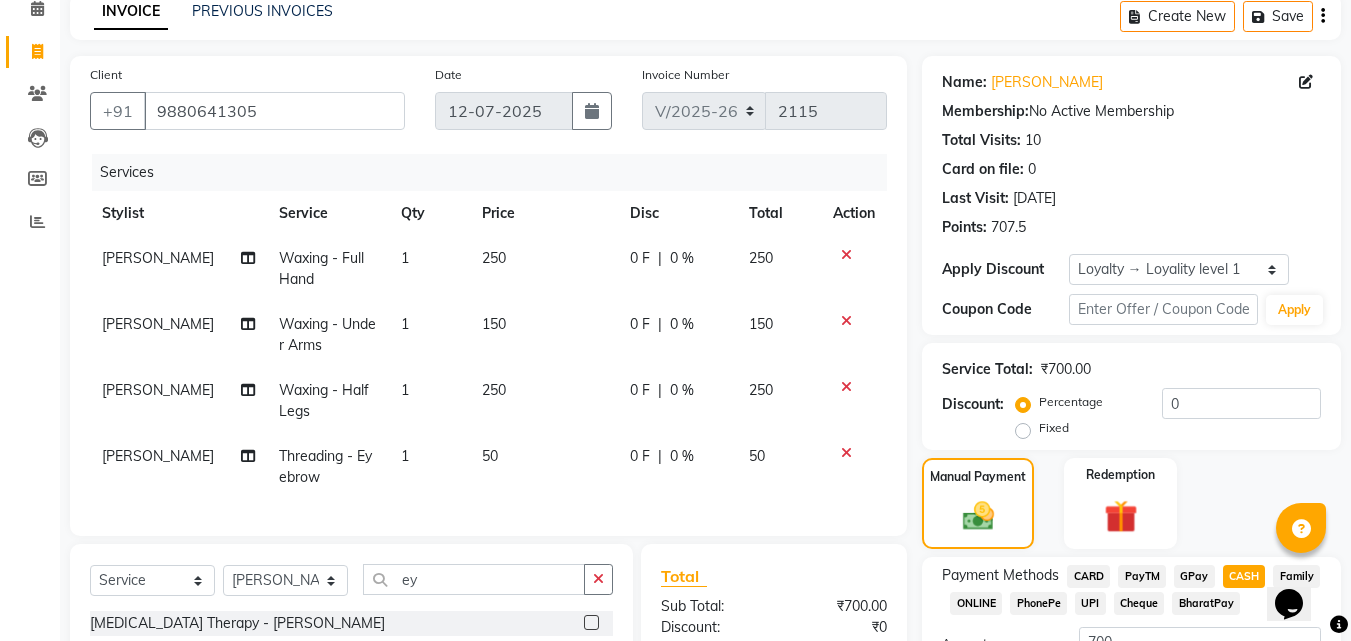 scroll, scrollTop: 263, scrollLeft: 0, axis: vertical 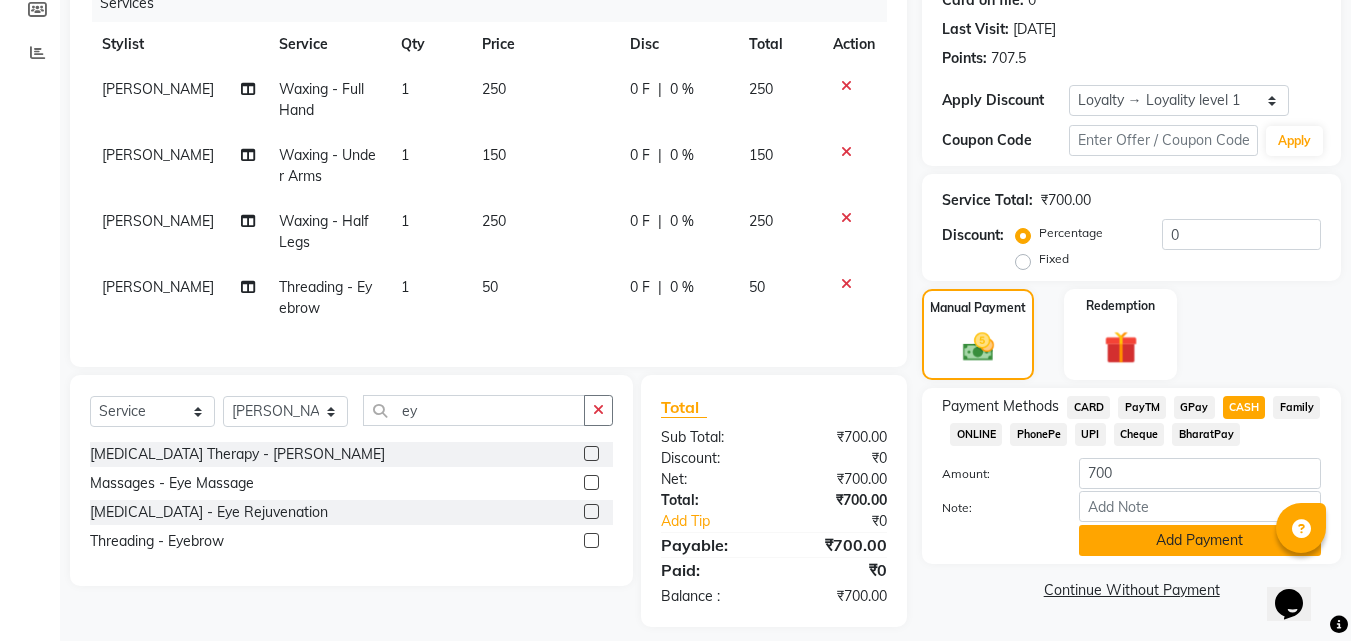 click on "Add Payment" 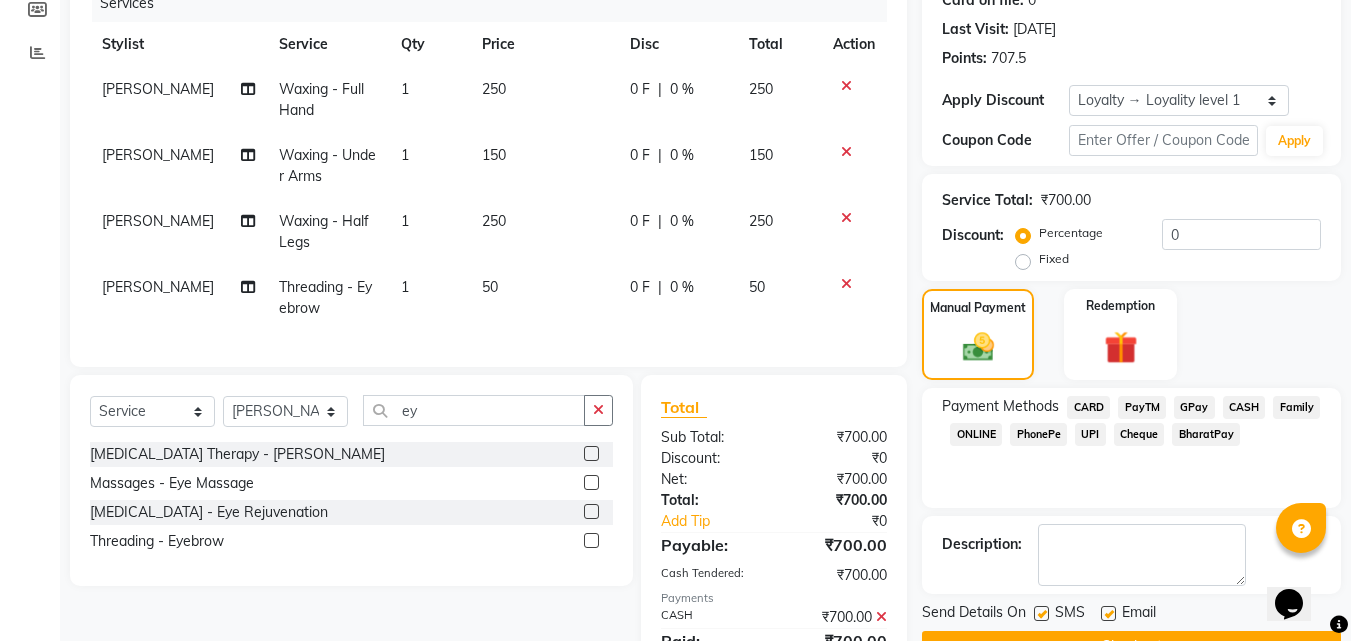 scroll, scrollTop: 464, scrollLeft: 0, axis: vertical 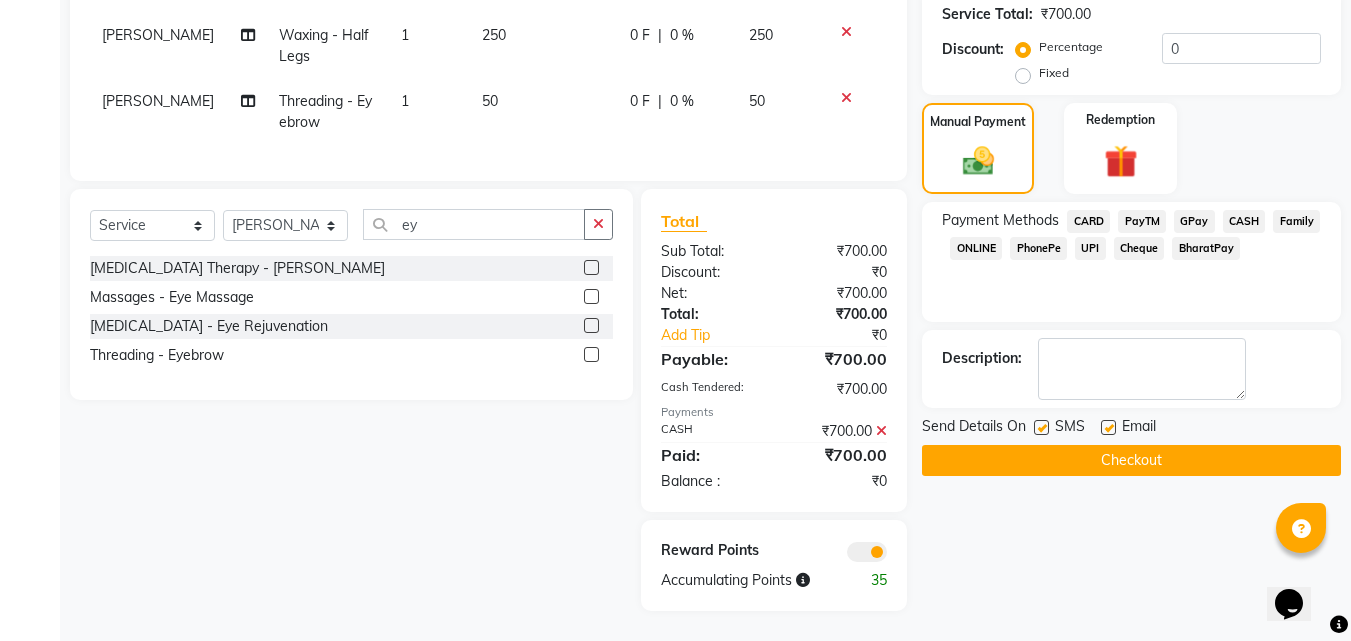 click on "Checkout" 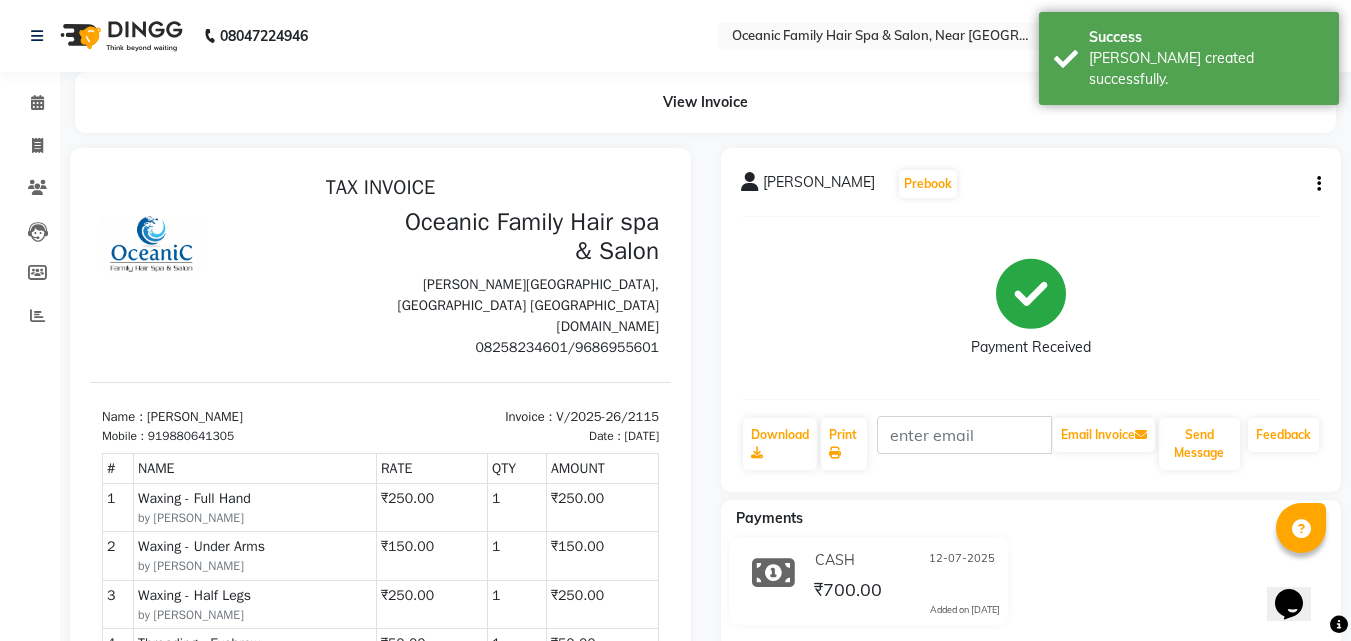 scroll, scrollTop: 0, scrollLeft: 0, axis: both 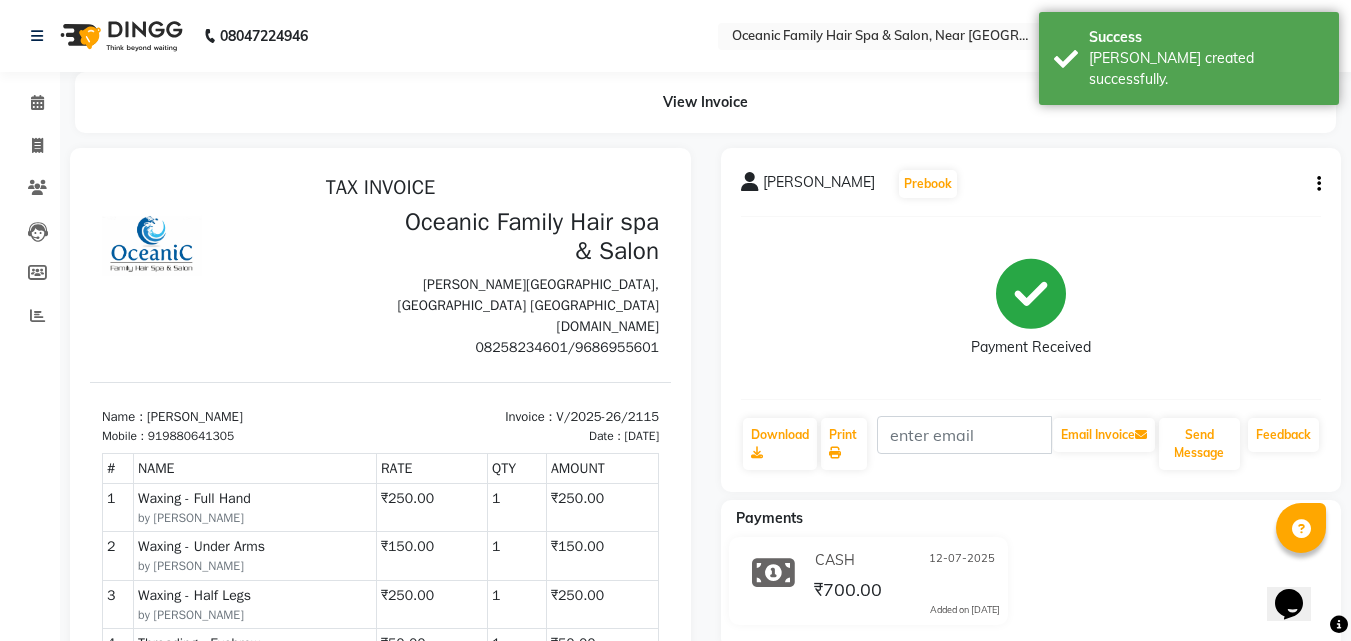 drag, startPoint x: 510, startPoint y: 46, endPoint x: 0, endPoint y: 124, distance: 515.93024 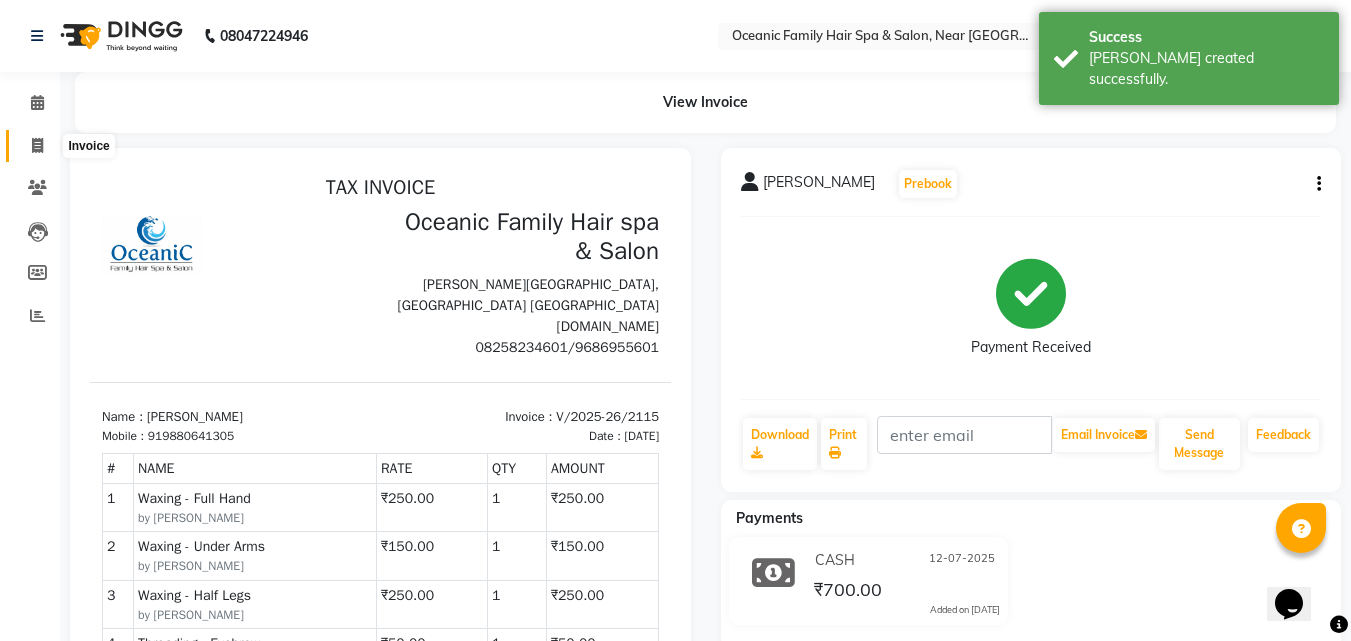 click 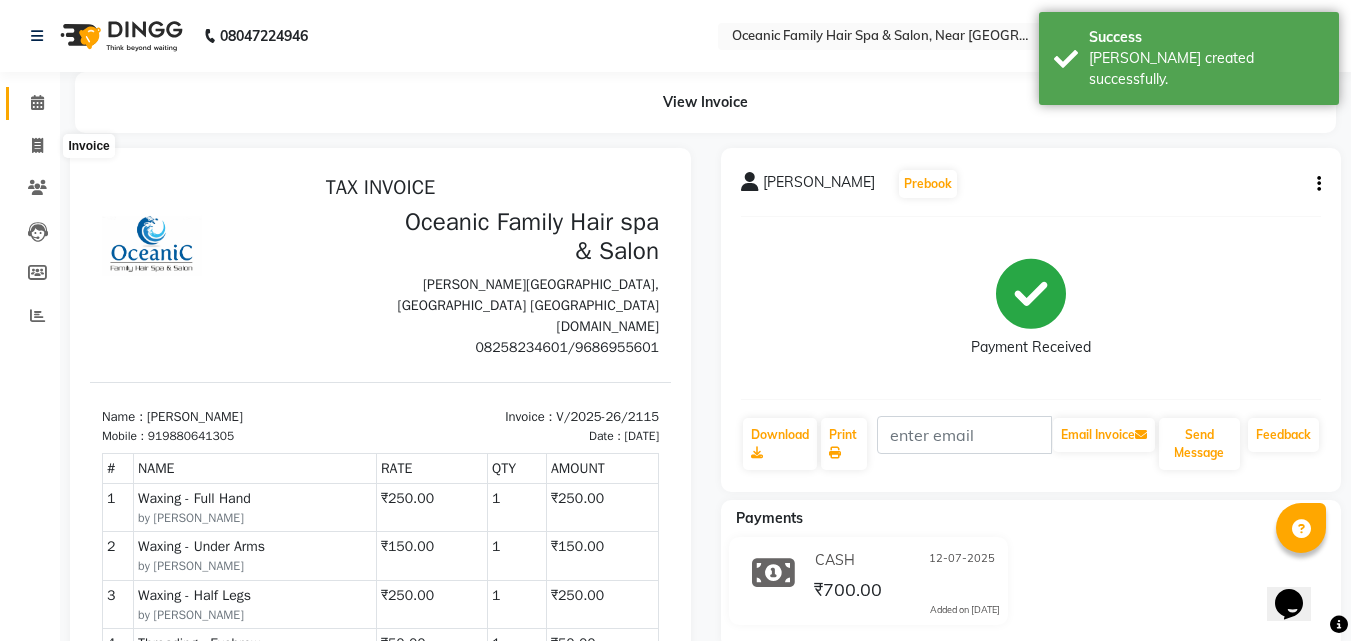 select on "service" 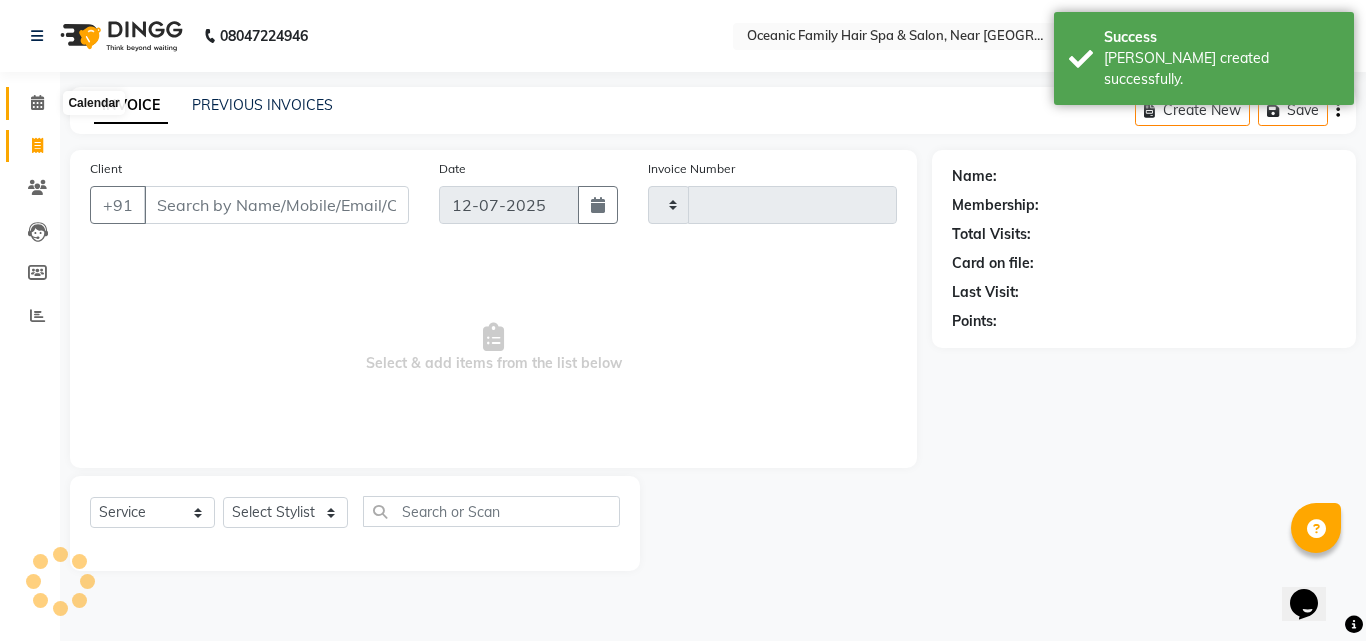 type on "2116" 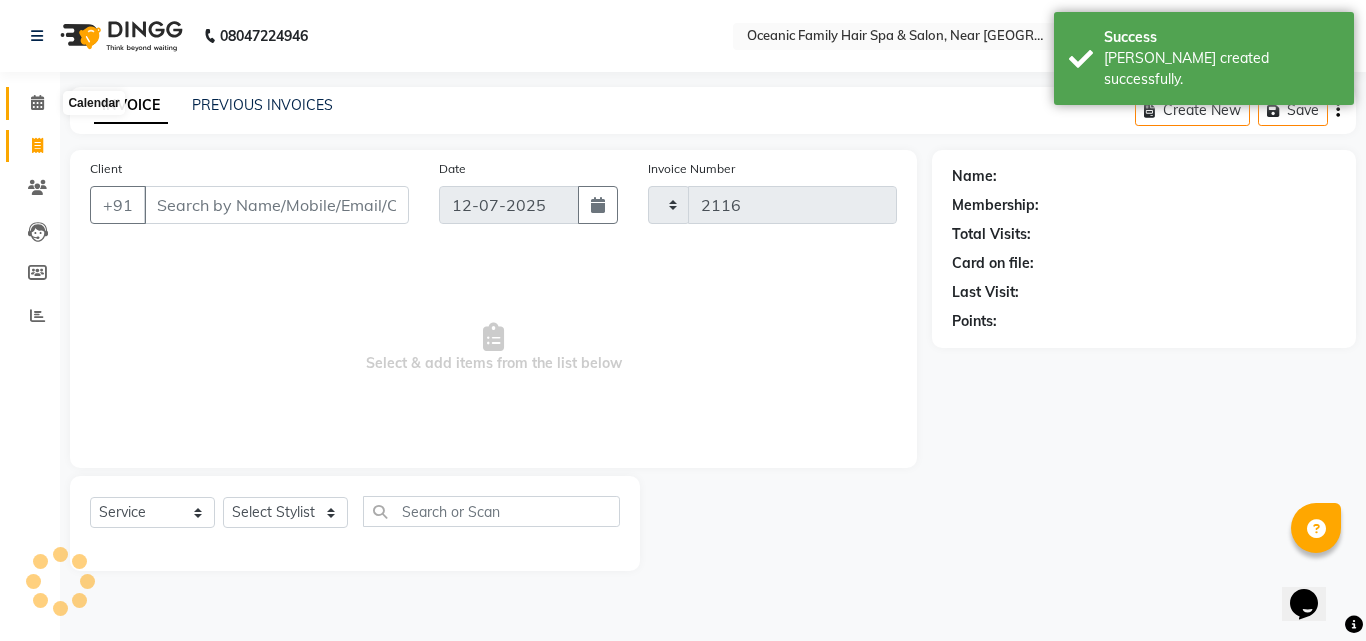 select on "4366" 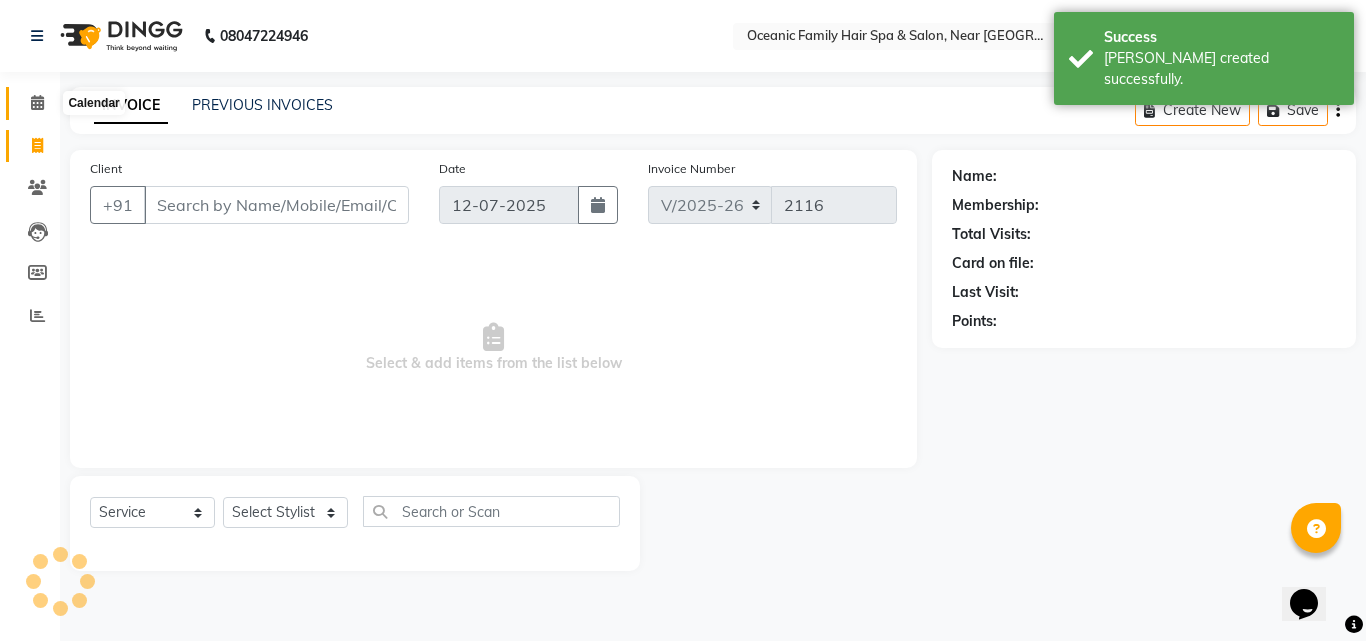 click 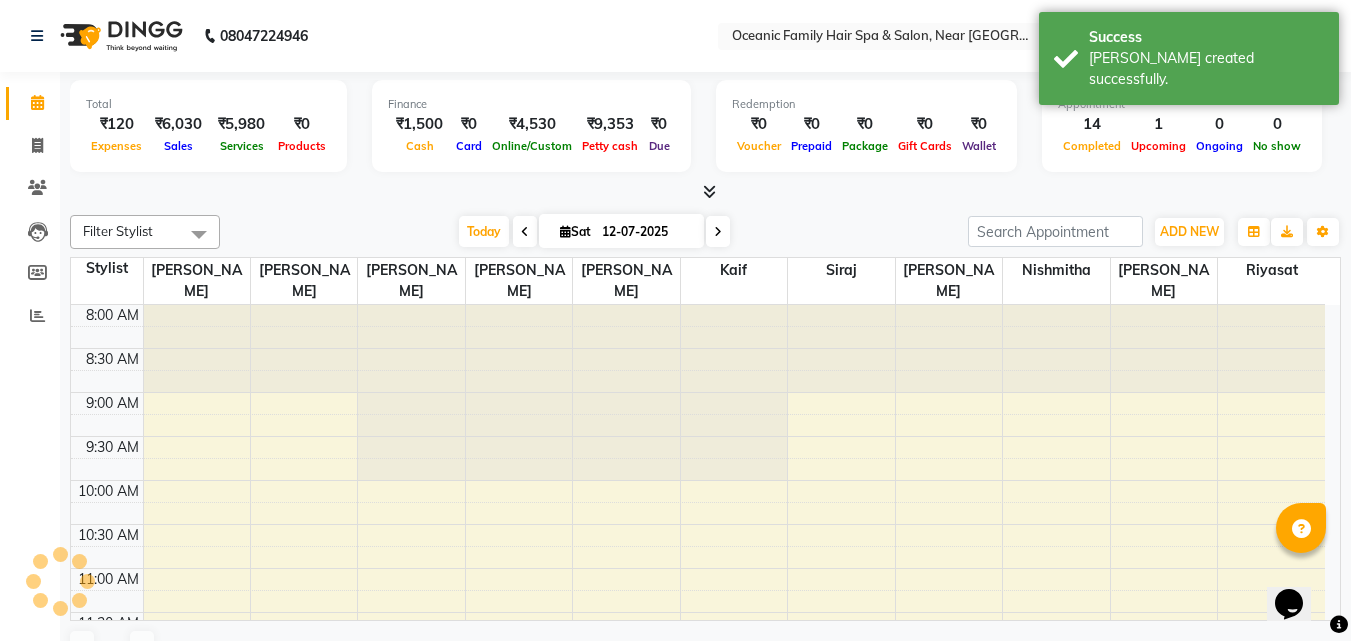 scroll, scrollTop: 441, scrollLeft: 0, axis: vertical 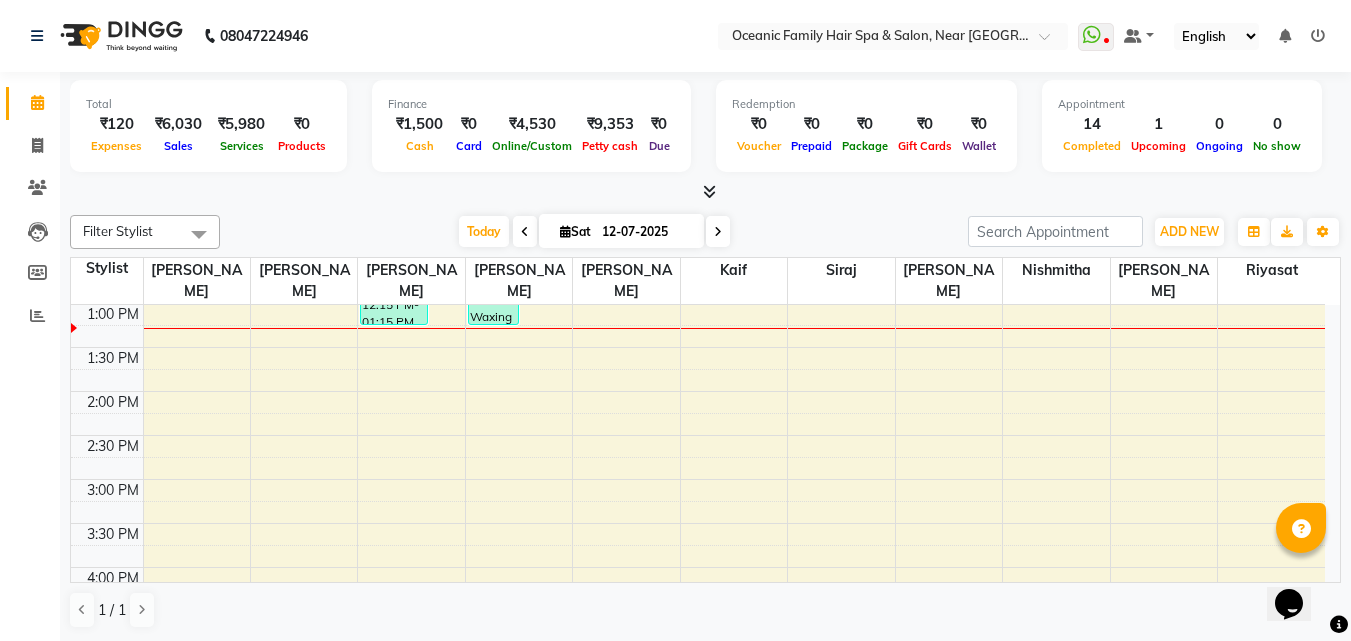 drag, startPoint x: 547, startPoint y: 48, endPoint x: 475, endPoint y: 32, distance: 73.756355 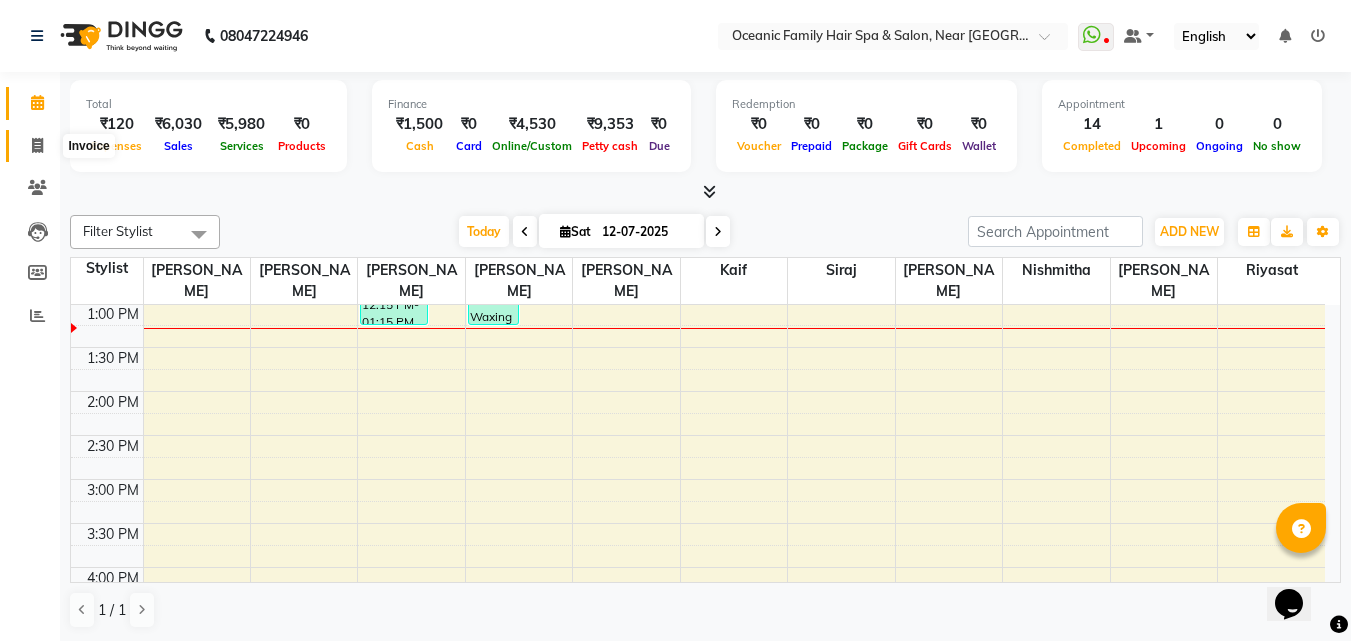 click 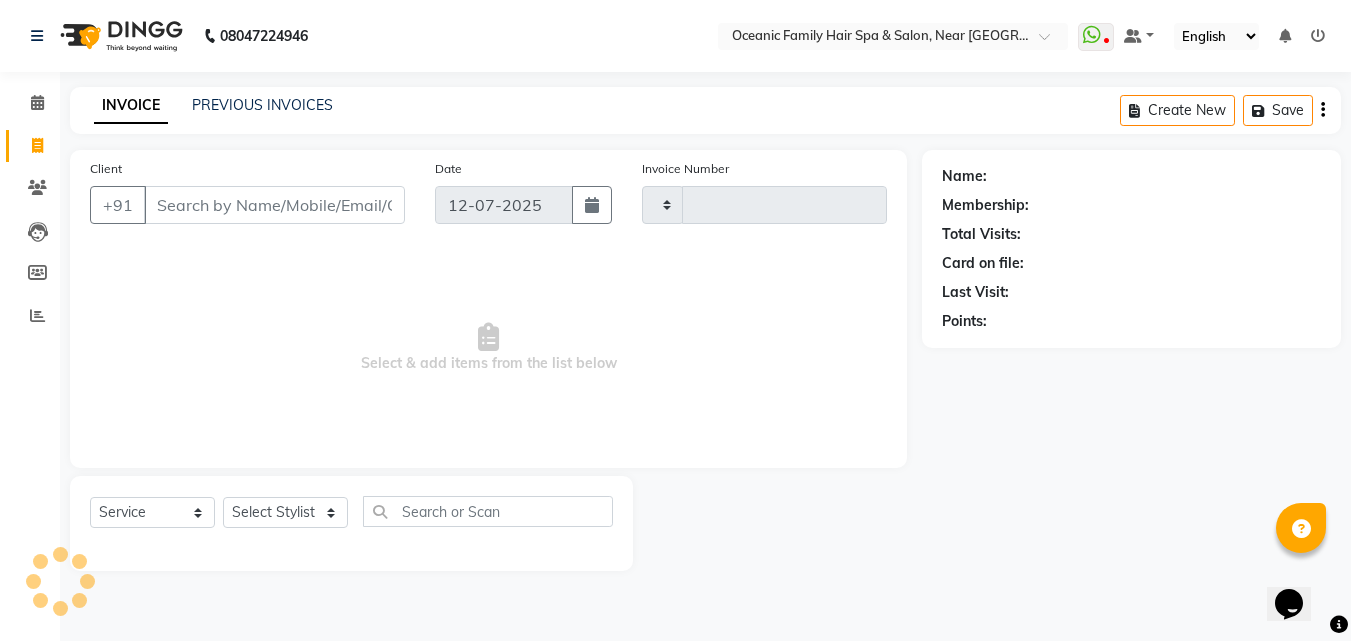 type on "2116" 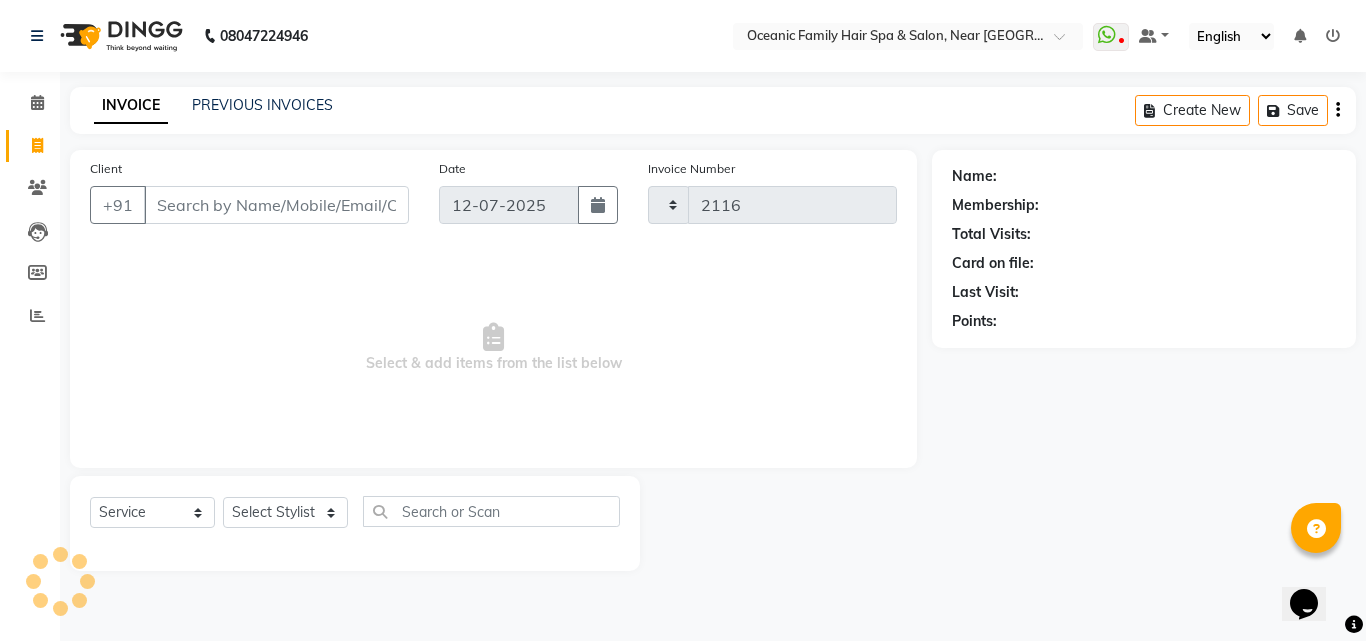 select on "4366" 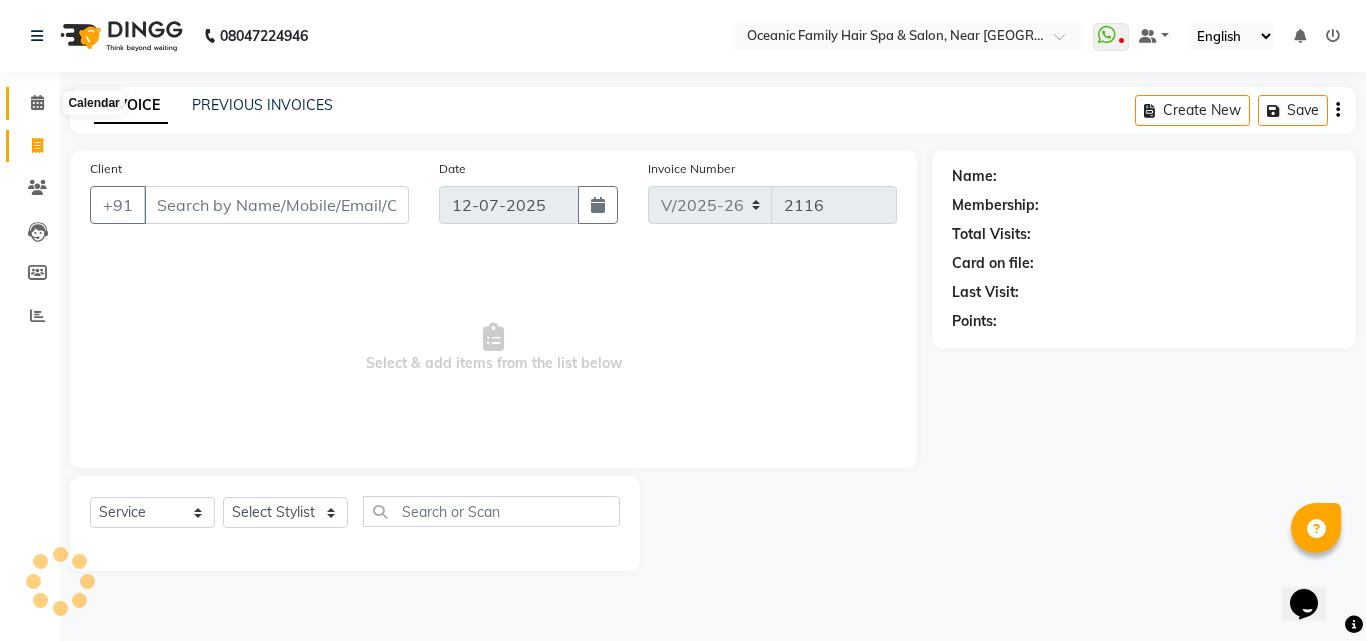 click 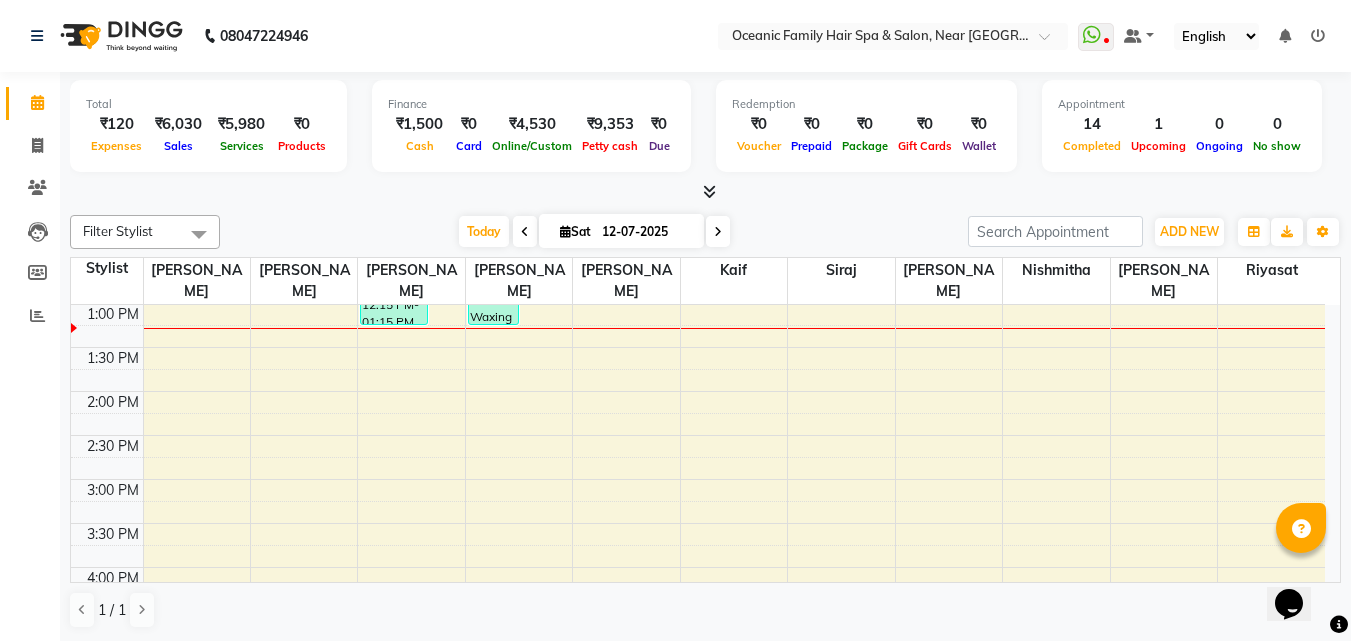 scroll, scrollTop: 0, scrollLeft: 0, axis: both 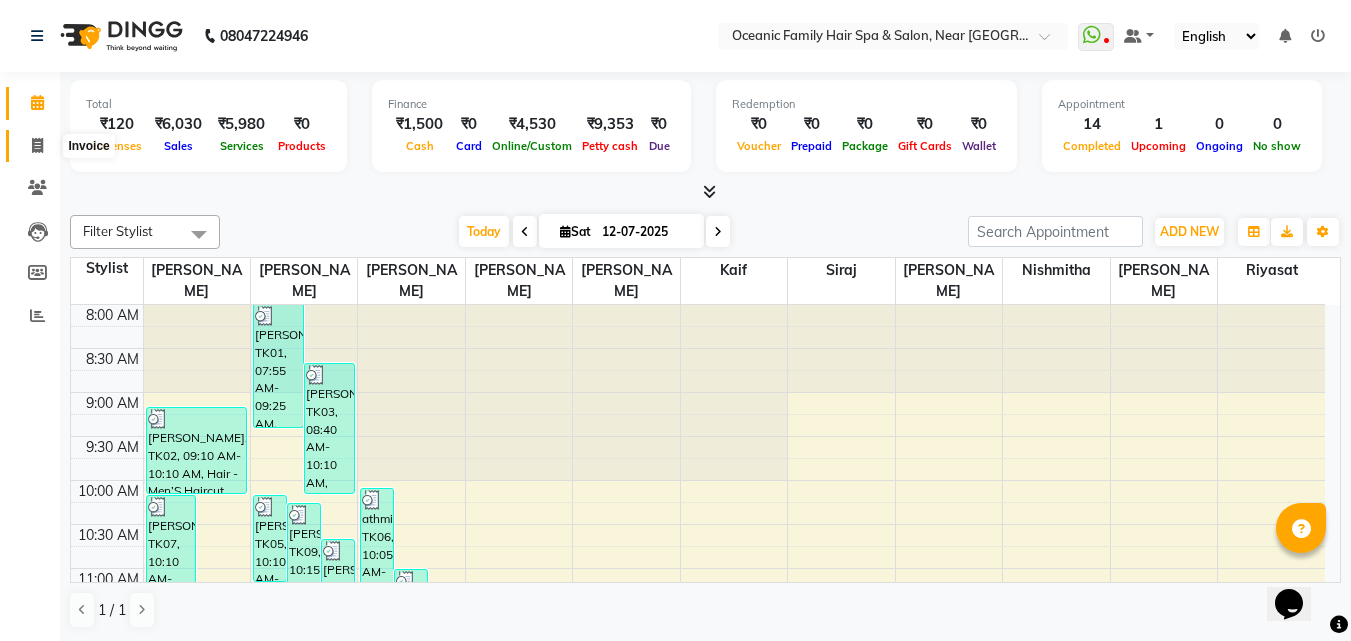 drag, startPoint x: 517, startPoint y: 19, endPoint x: 40, endPoint y: 141, distance: 492.35455 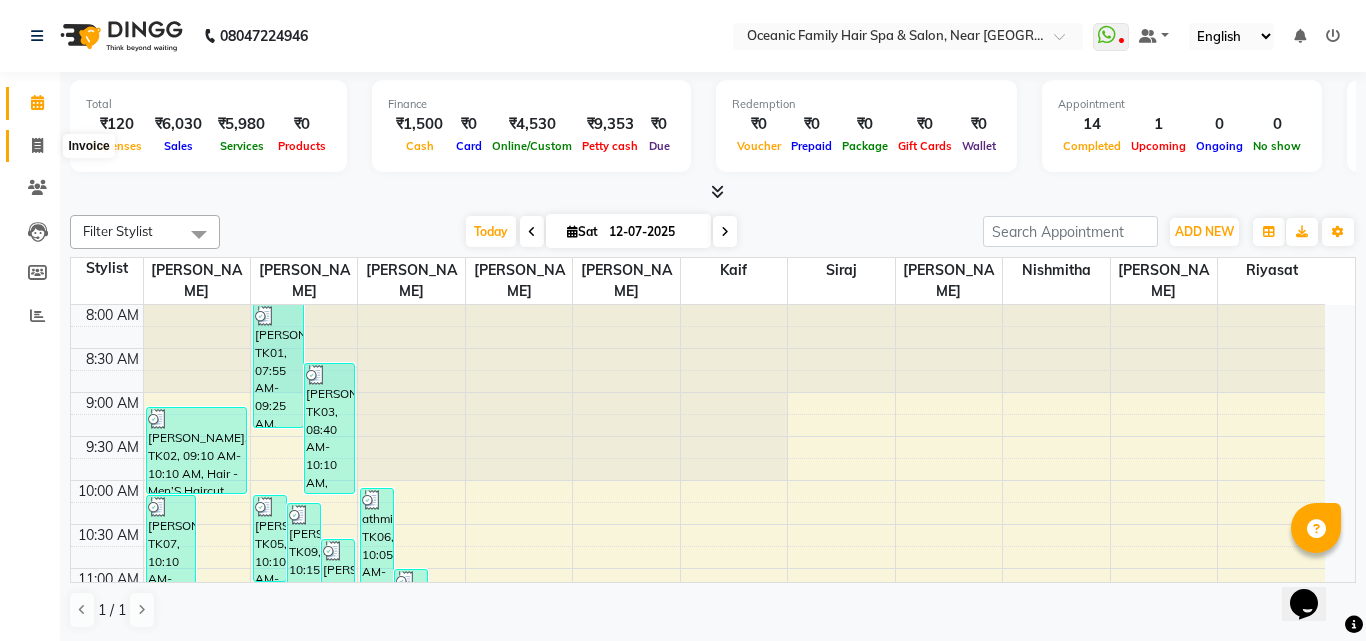 select on "4366" 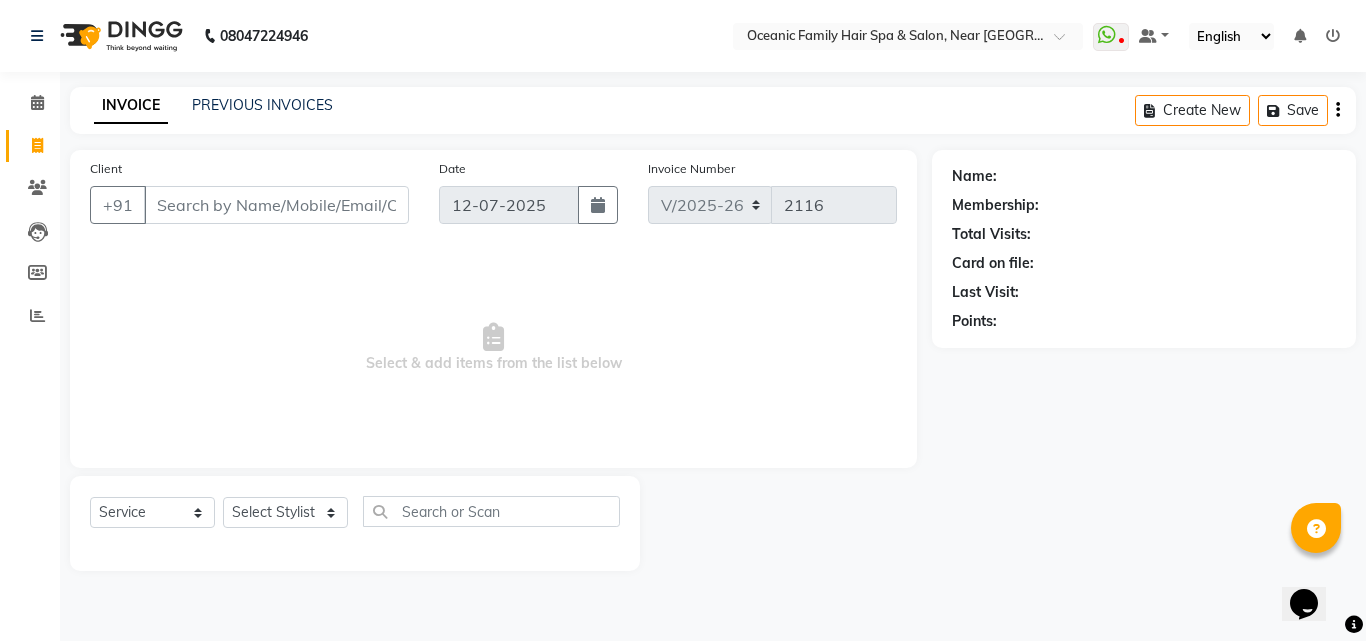 click on "08047224946 Select Location × Oceanic Family Hair Spa & Salon, Near [GEOGRAPHIC_DATA]  WhatsApp Status  ✕ Status:  Disconnected Most Recent Message: [DATE]     09:21 PM Recent Service Activity: [DATE]     08:52 AM  08047224946 Whatsapp Settings Default Panel My Panel English ENGLISH Español العربية मराठी हिंदी ગુજરાતી தமிழ் 中文 Notifications nothing to show" 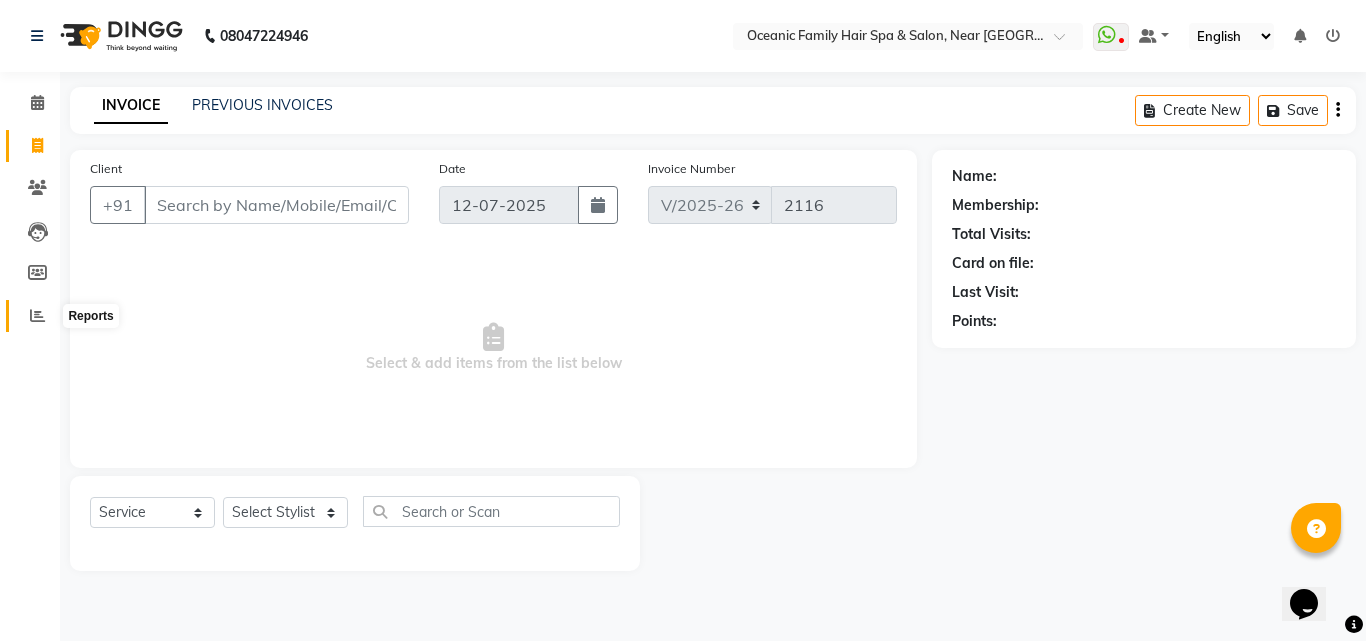click 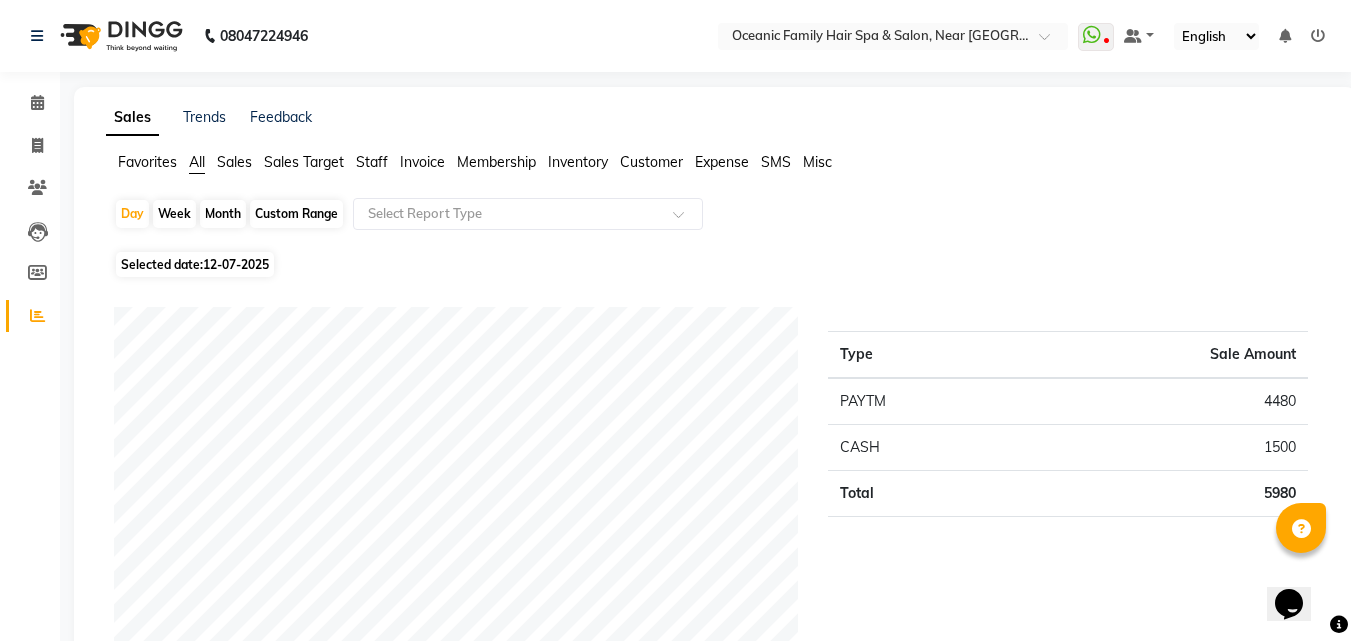 click on "08047224946 Select Location × Oceanic Family Hair Spa & Salon, Near [GEOGRAPHIC_DATA]  WhatsApp Status  ✕ Status:  Disconnected Most Recent Message: [DATE]     09:21 PM Recent Service Activity: [DATE]     08:52 AM  08047224946 Whatsapp Settings Default Panel My Panel English ENGLISH Español العربية मराठी हिंदी ગુજરાતી தமிழ் 中文 Notifications nothing to show" 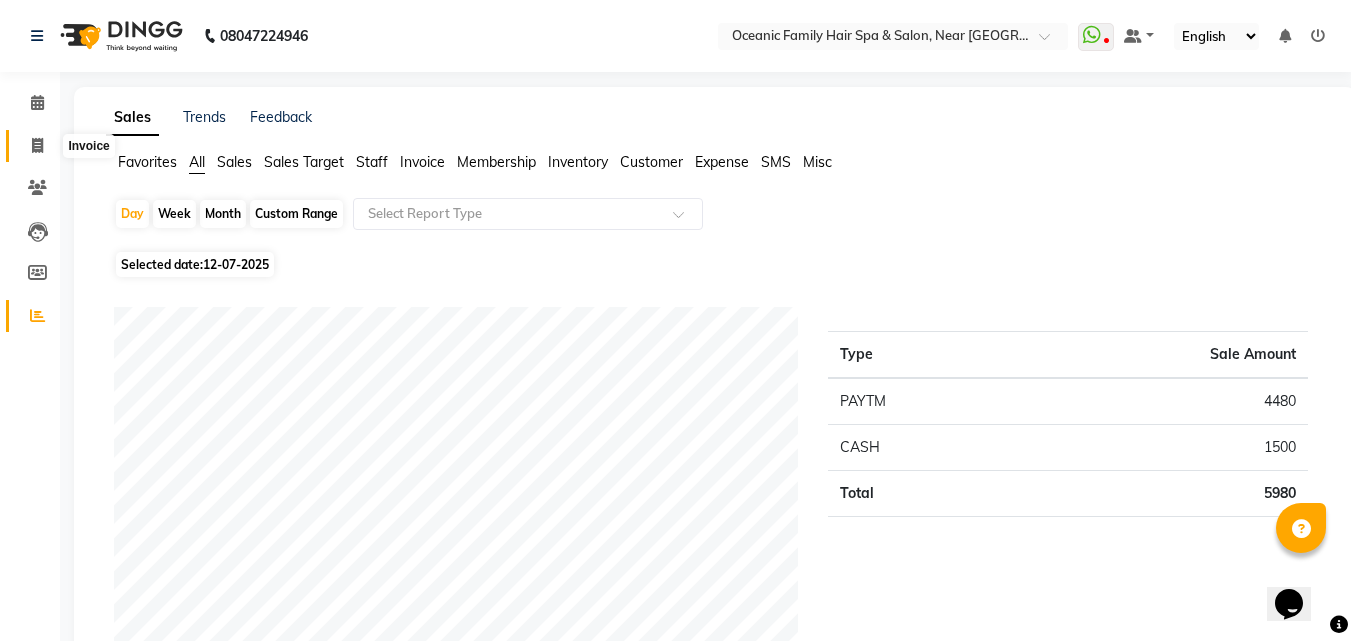 click 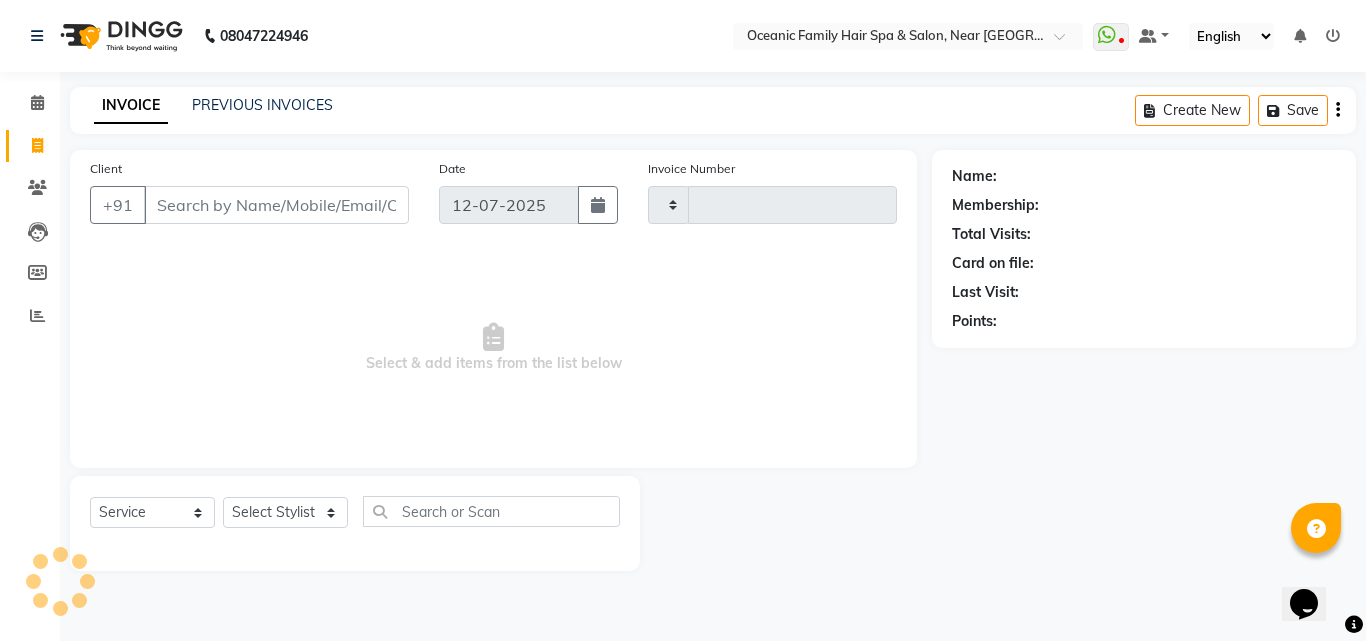 type on "2116" 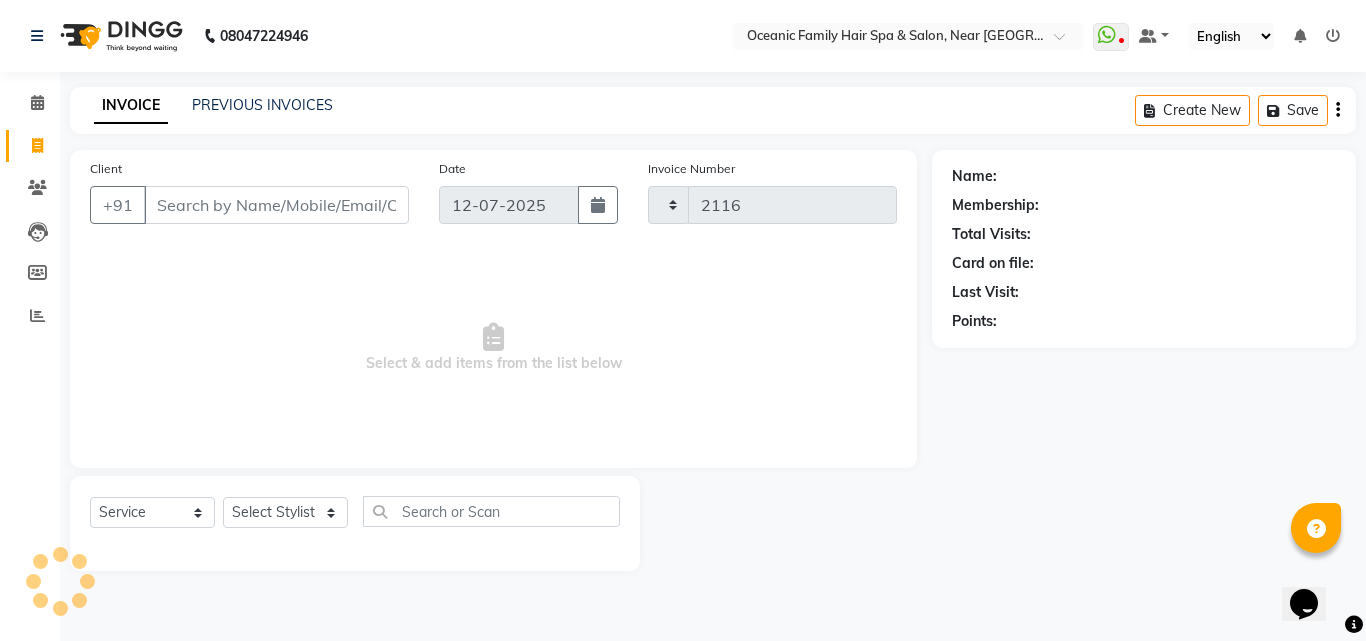 select on "4366" 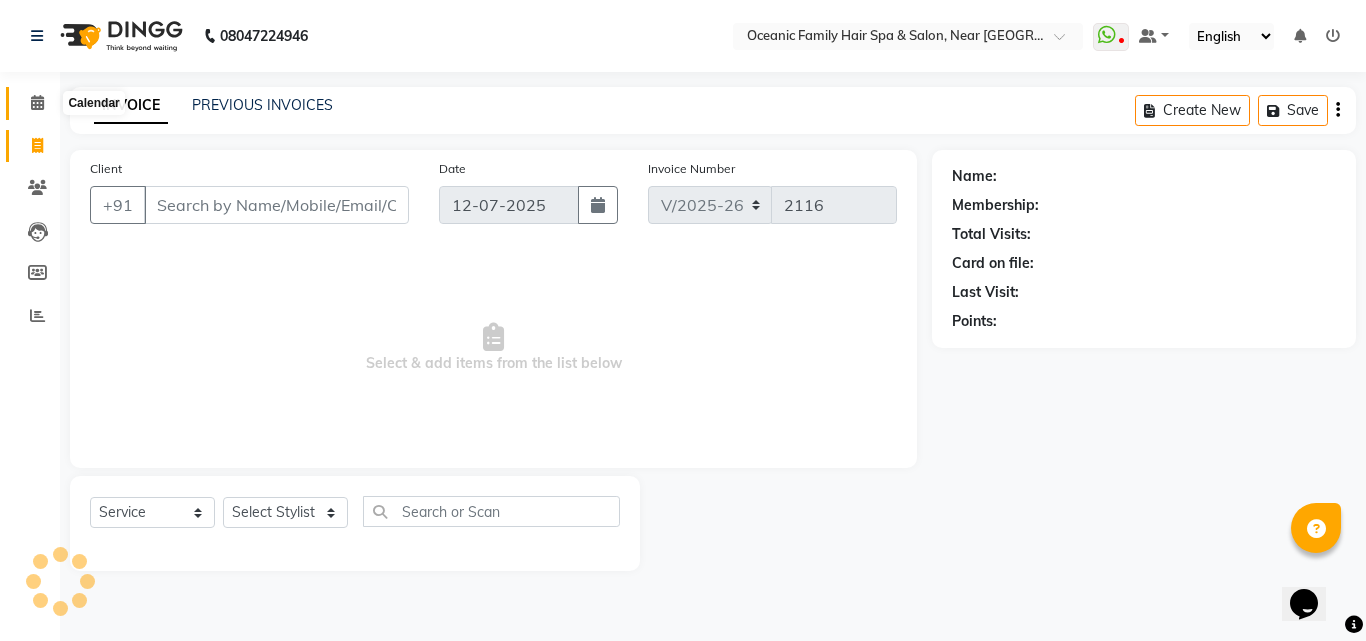 click 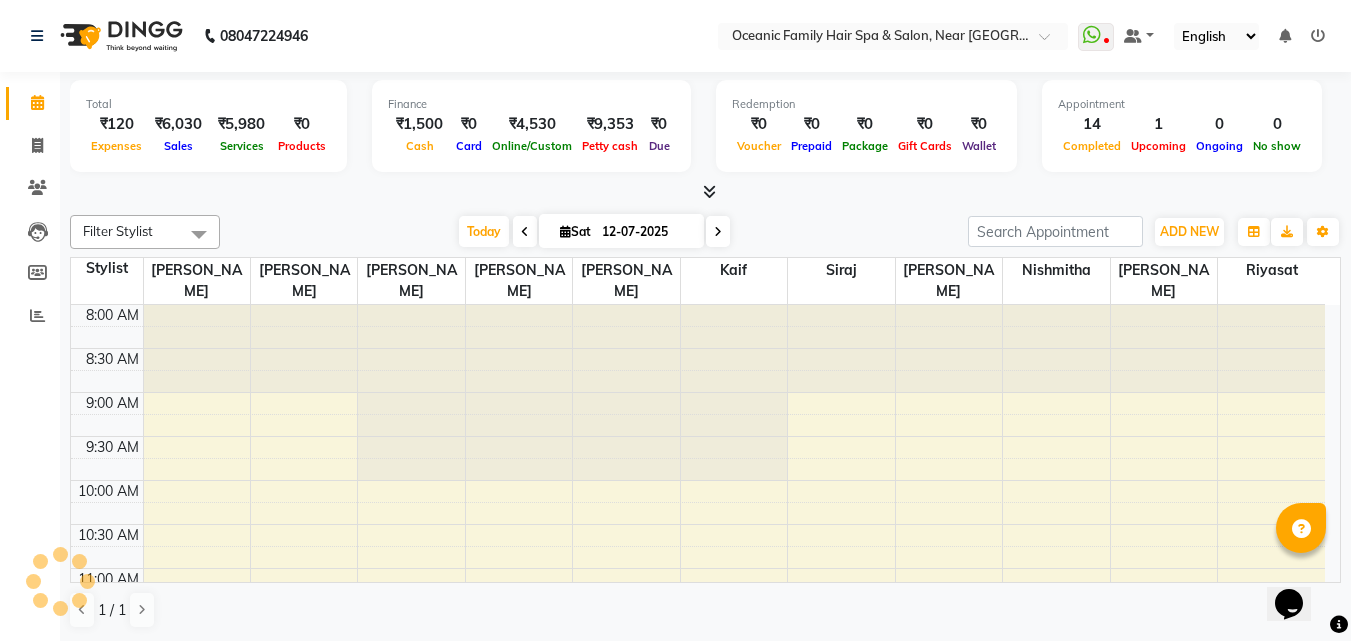 scroll, scrollTop: 0, scrollLeft: 0, axis: both 